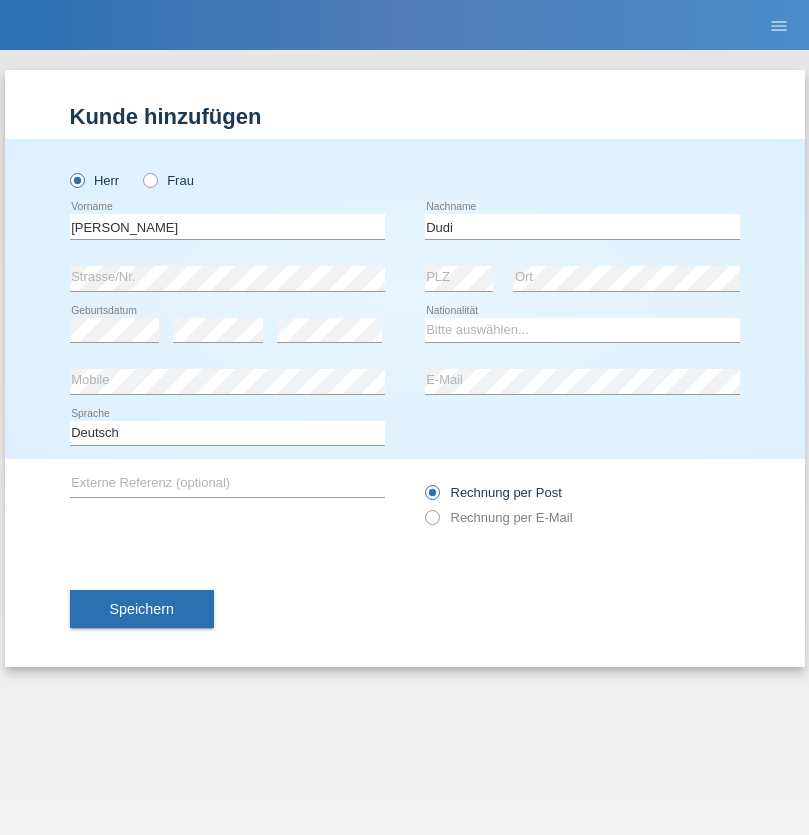 scroll, scrollTop: 0, scrollLeft: 0, axis: both 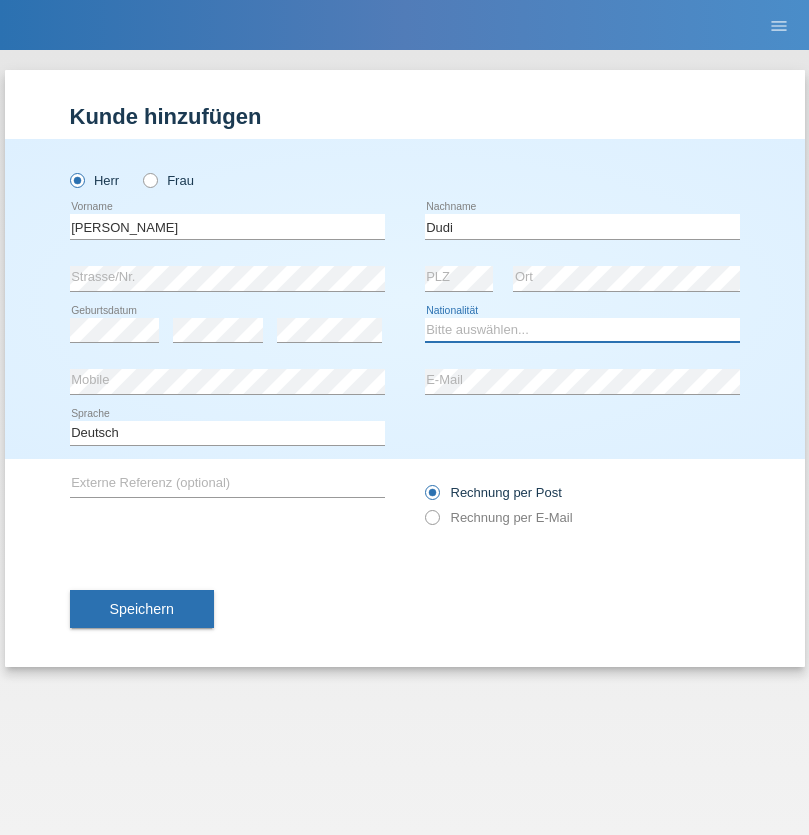 select on "SK" 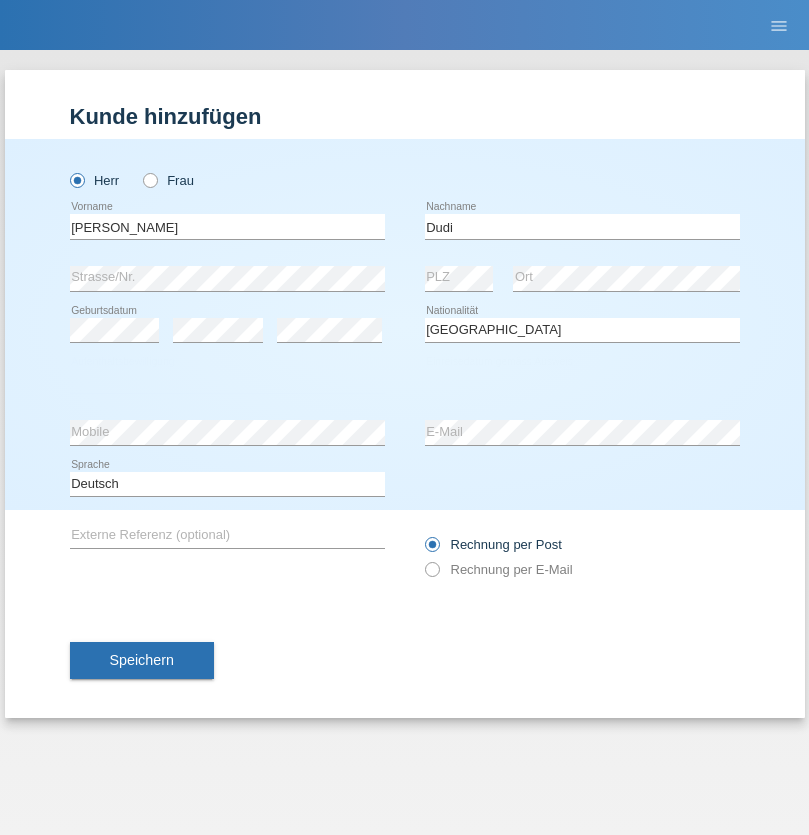 select on "C" 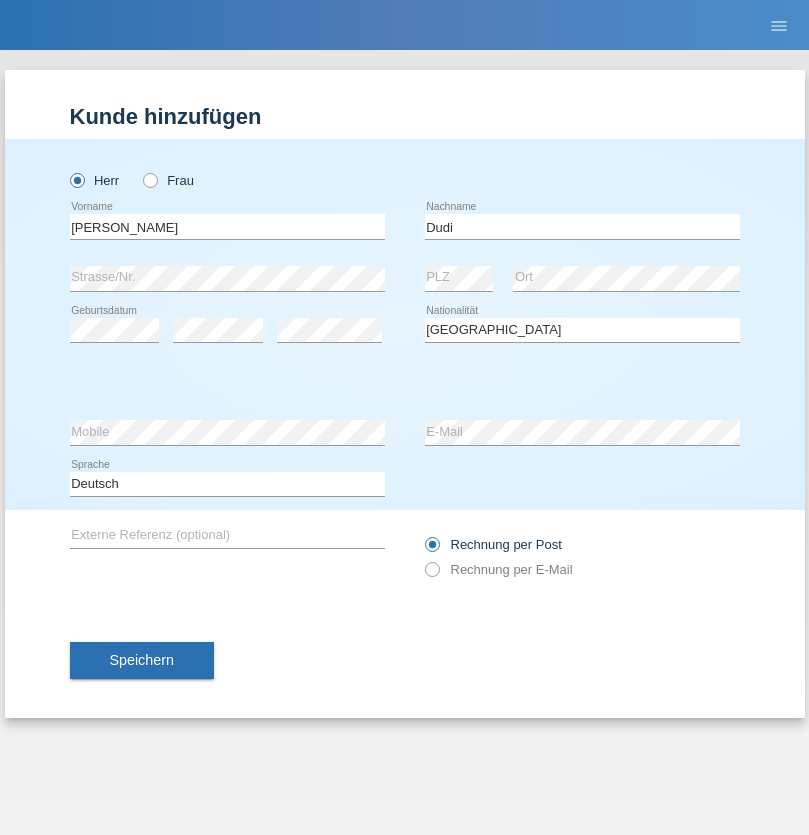 select on "19" 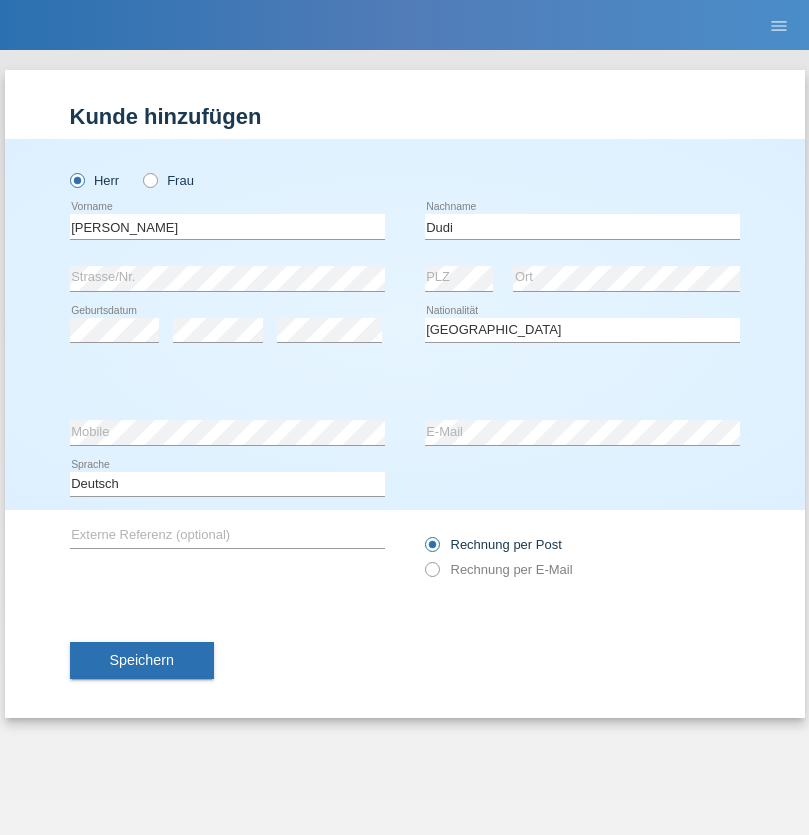 select on "06" 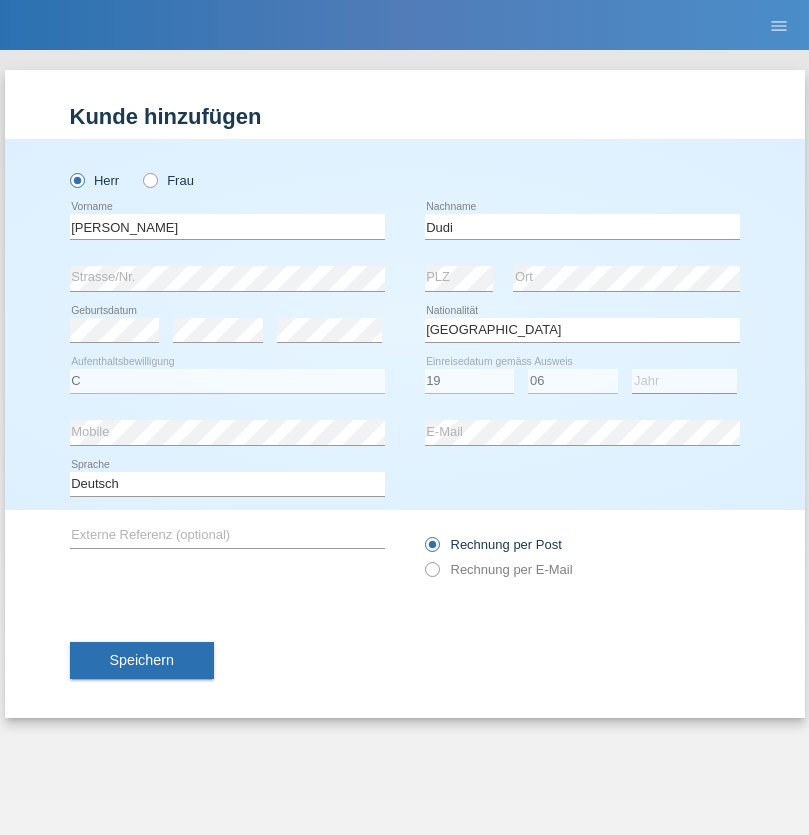 select on "2021" 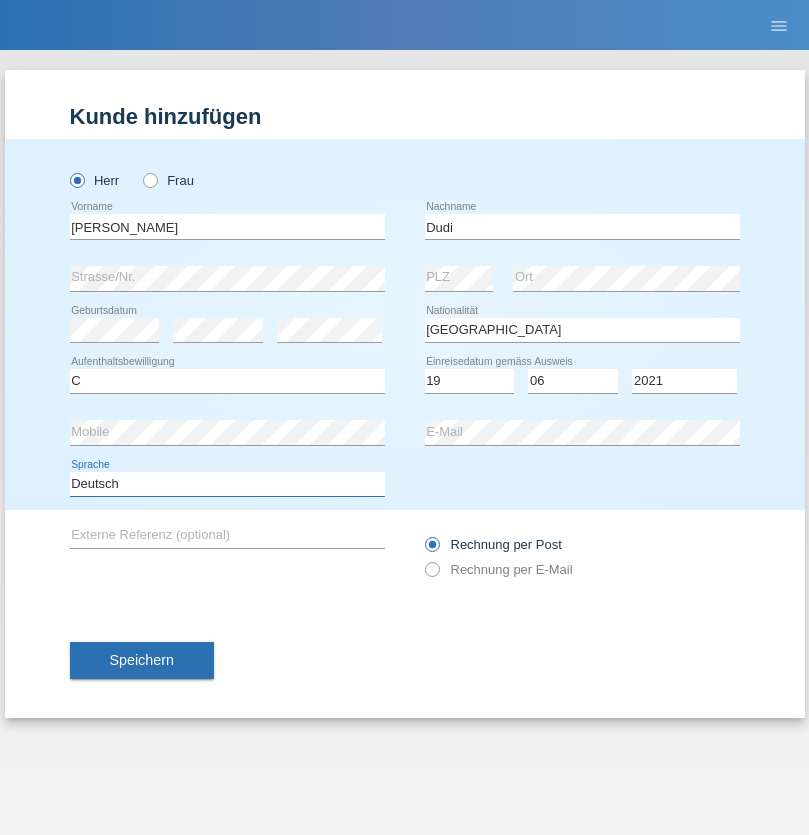 select on "en" 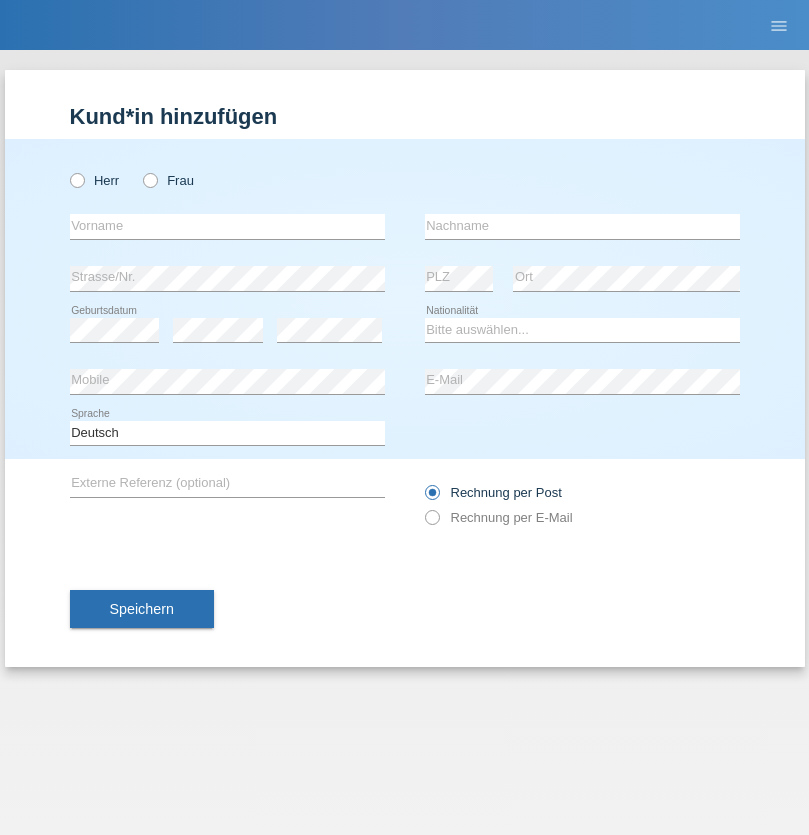 scroll, scrollTop: 0, scrollLeft: 0, axis: both 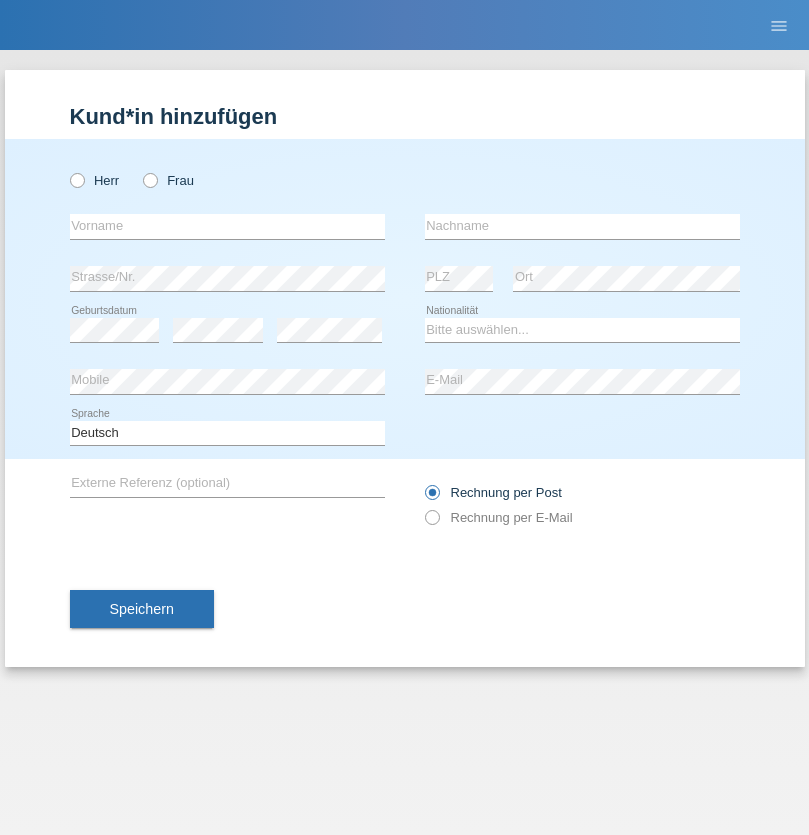 radio on "true" 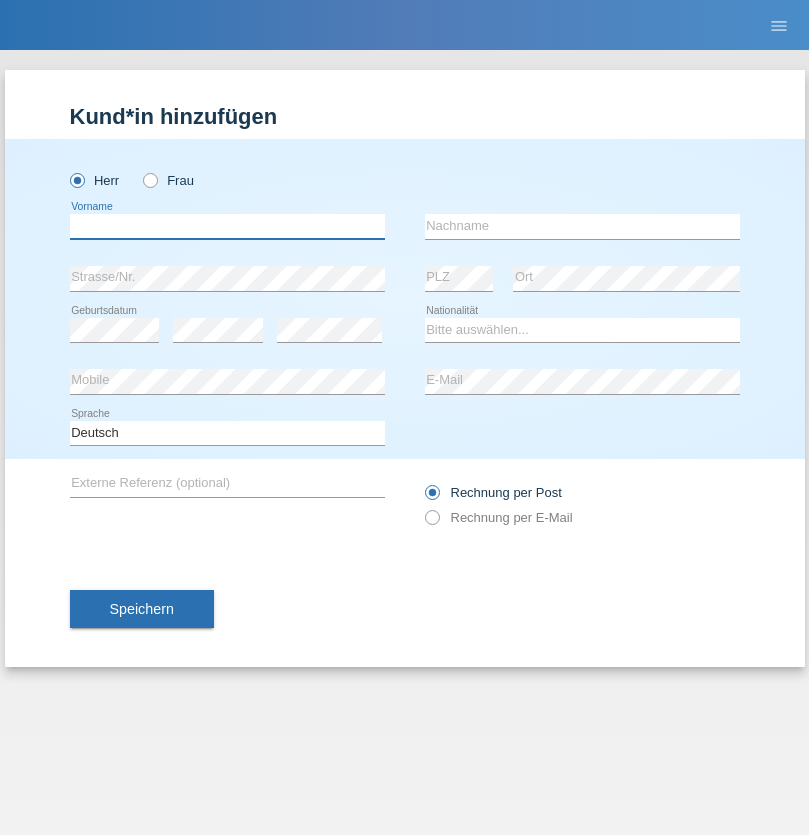 click at bounding box center (227, 226) 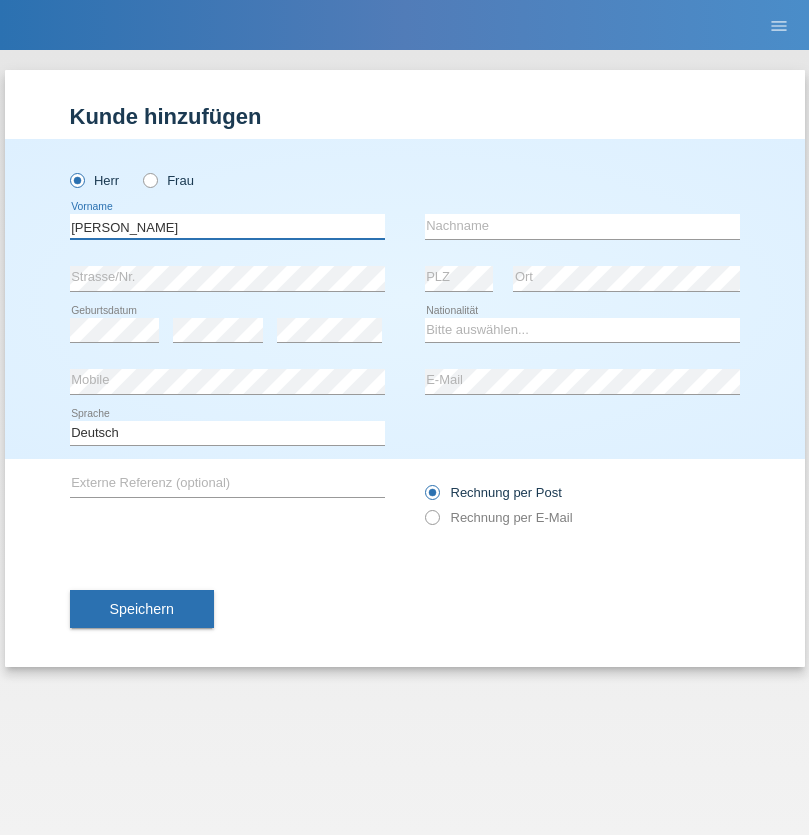 type on "[PERSON_NAME]" 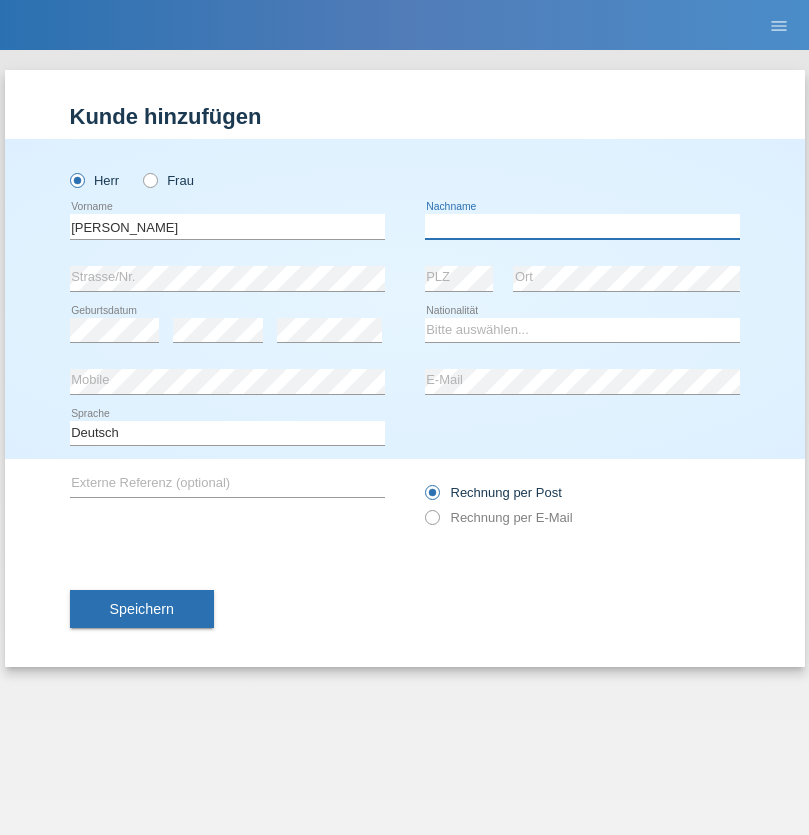 click at bounding box center (582, 226) 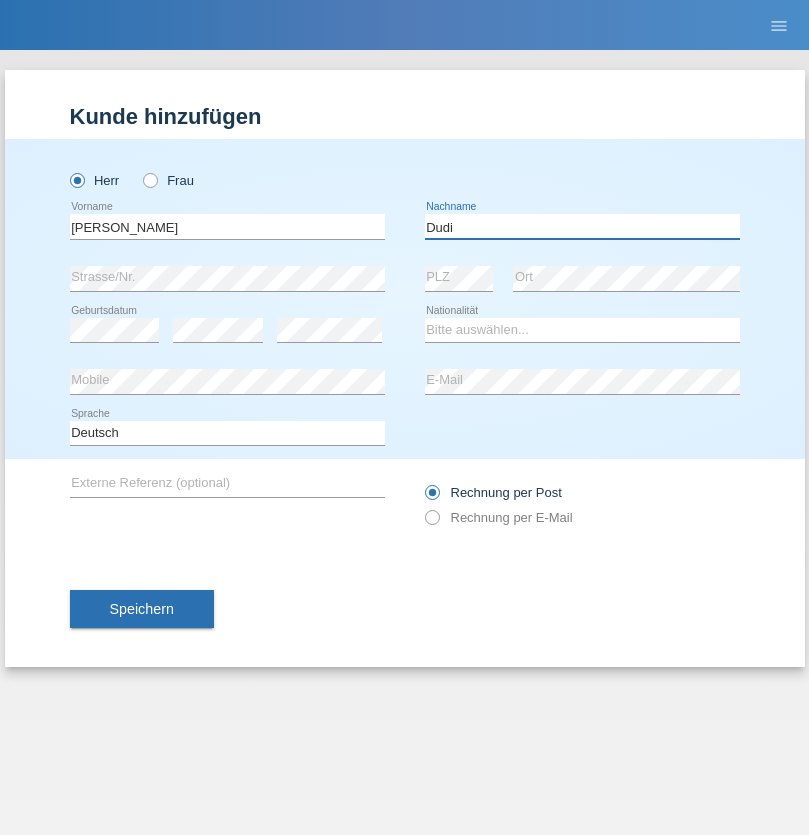 type on "Dudi" 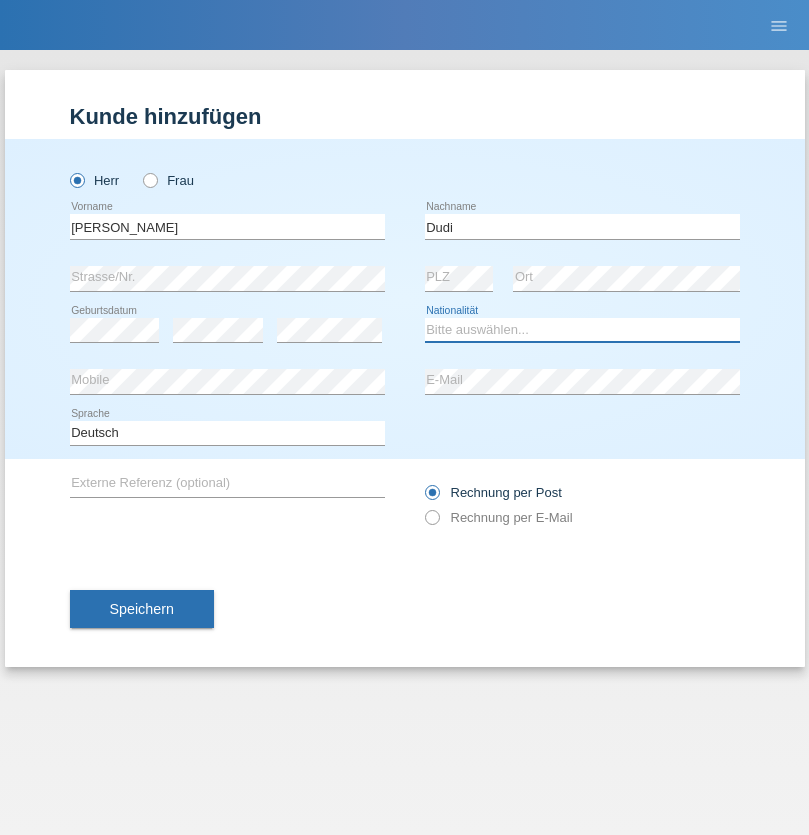 select on "SK" 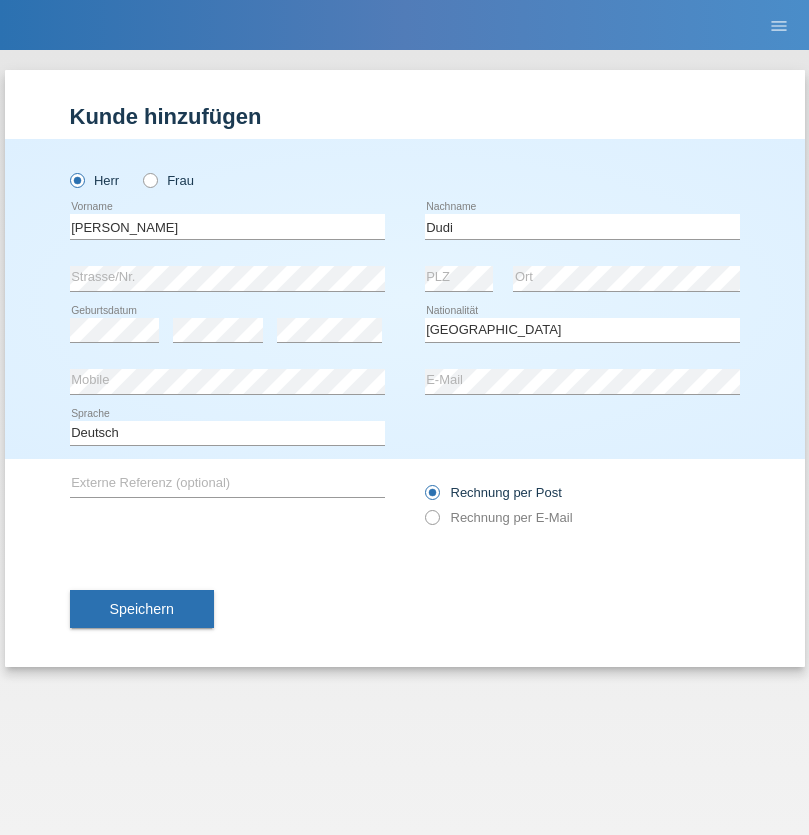 select on "C" 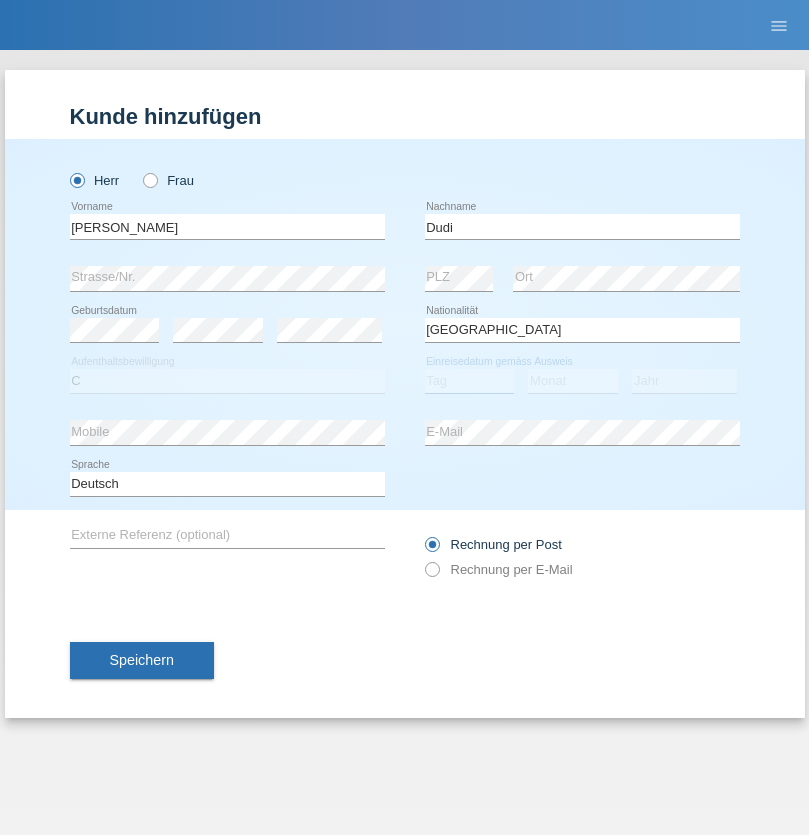 select on "13" 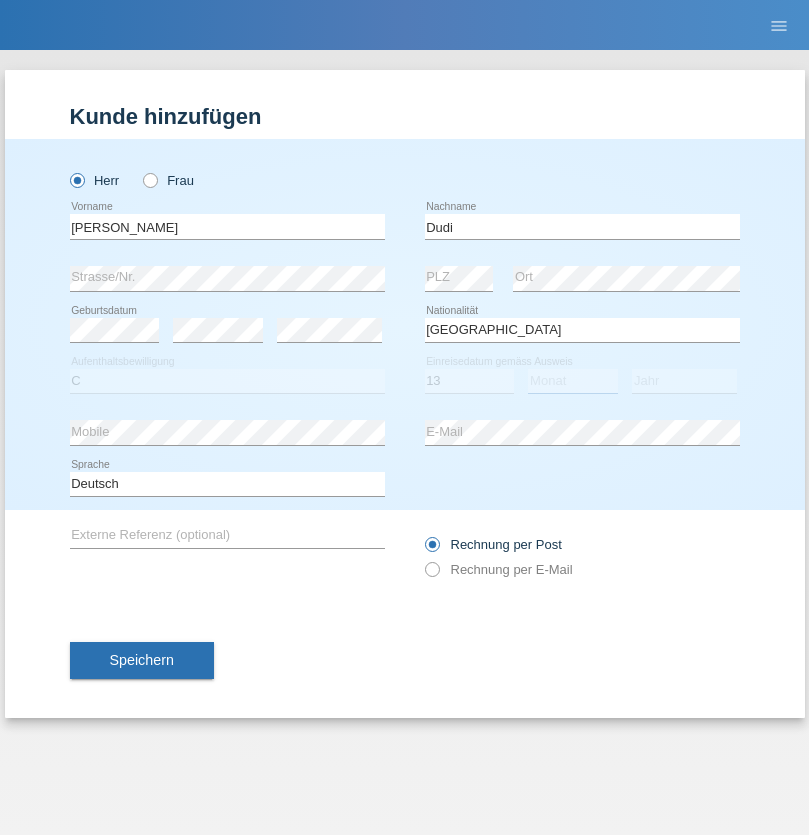 select on "06" 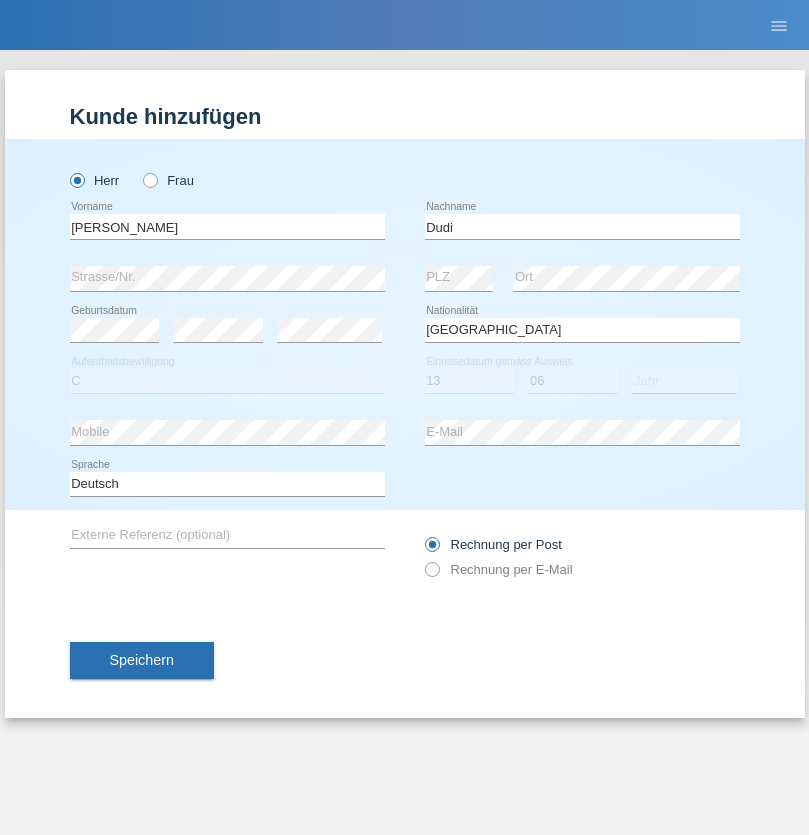 select on "2021" 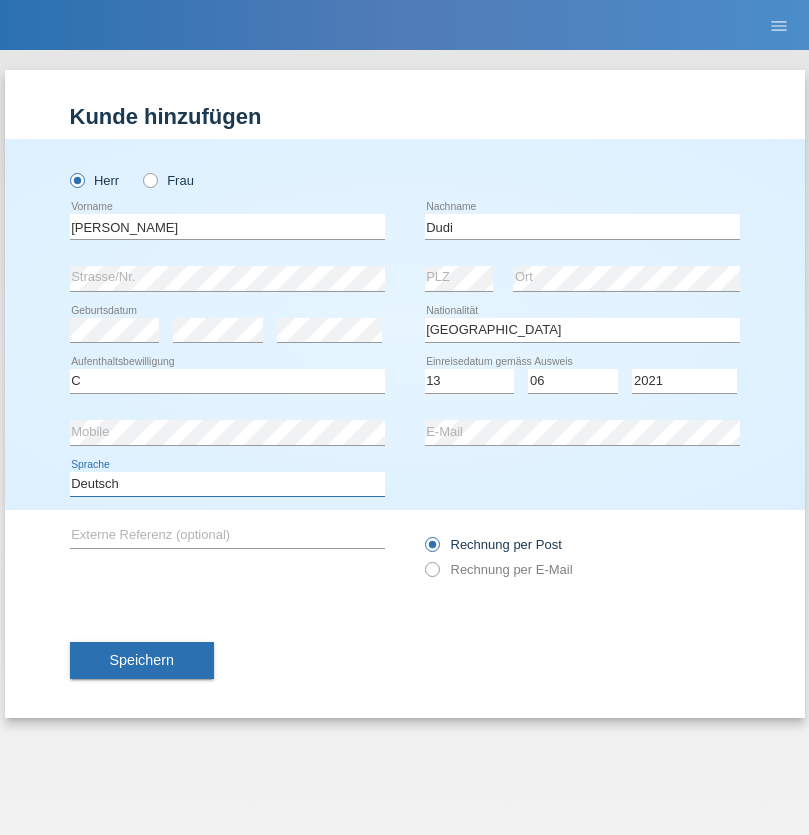 select on "en" 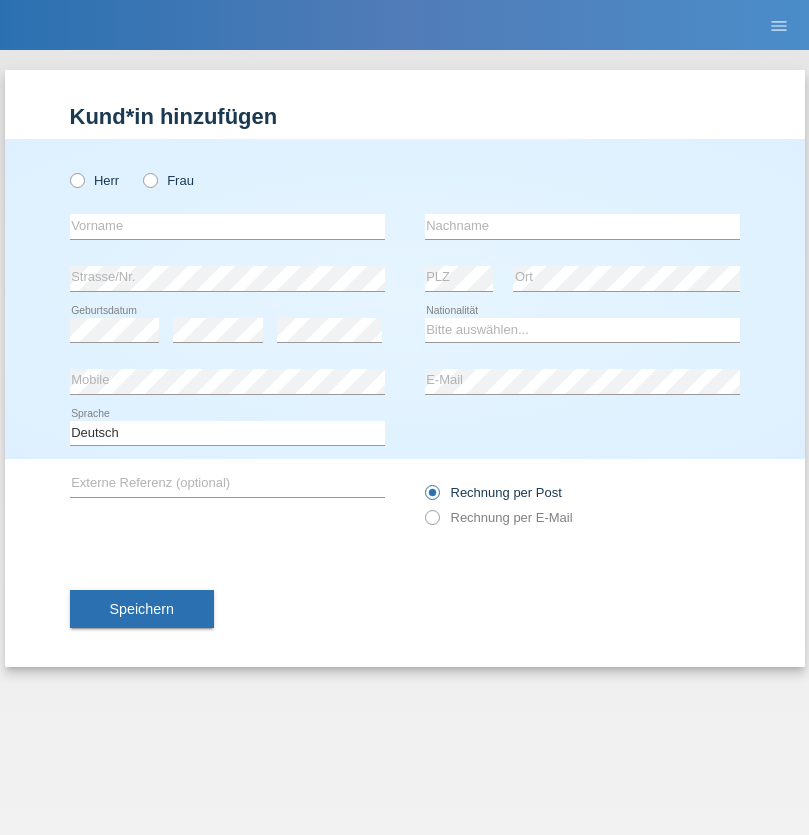scroll, scrollTop: 0, scrollLeft: 0, axis: both 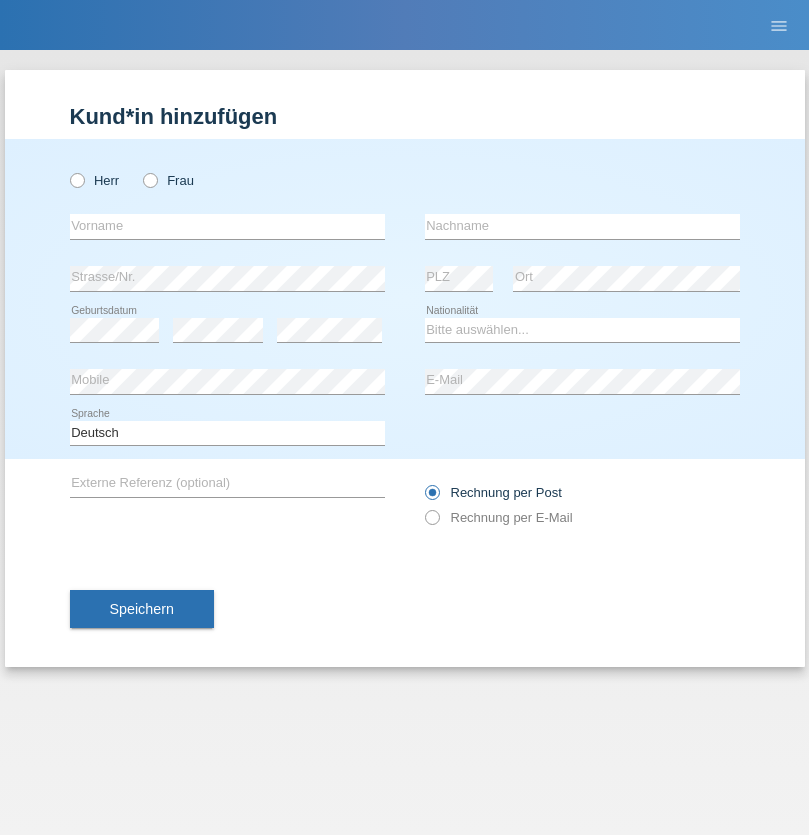 radio on "true" 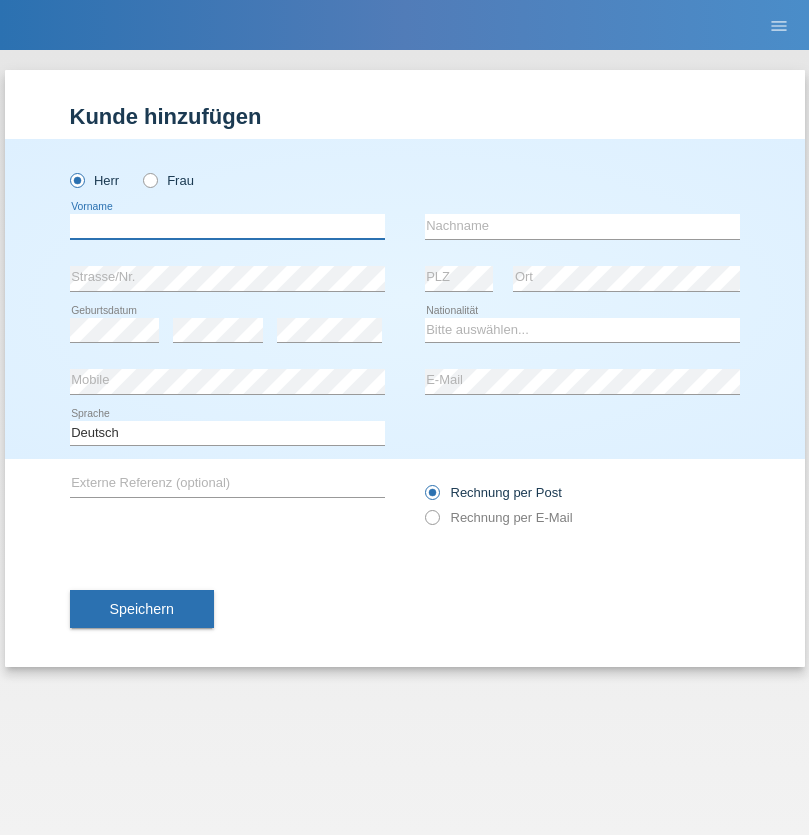 click at bounding box center [227, 226] 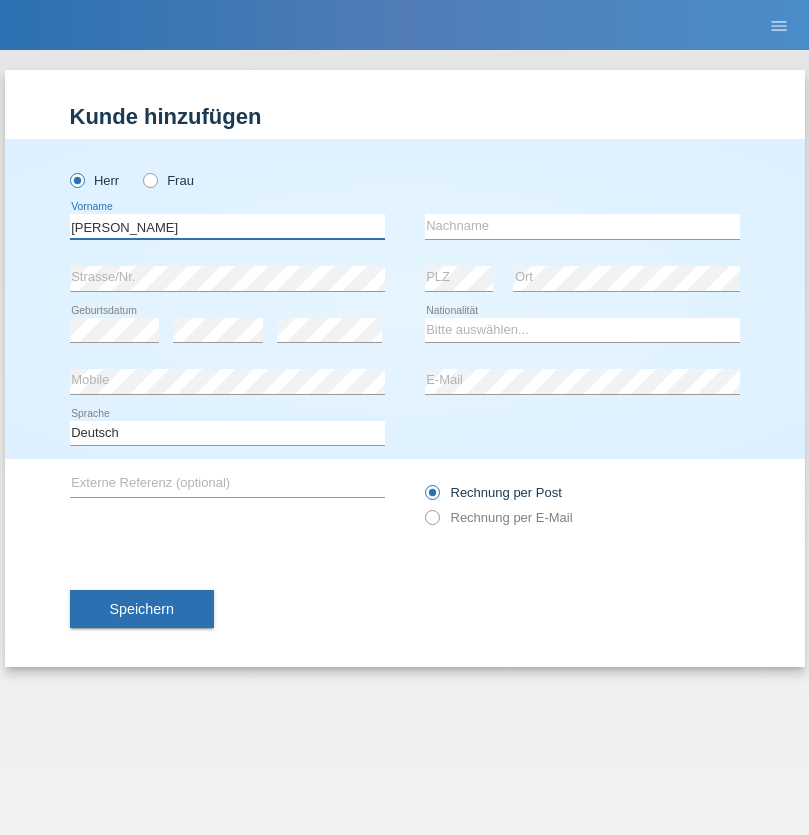 type on "[PERSON_NAME]" 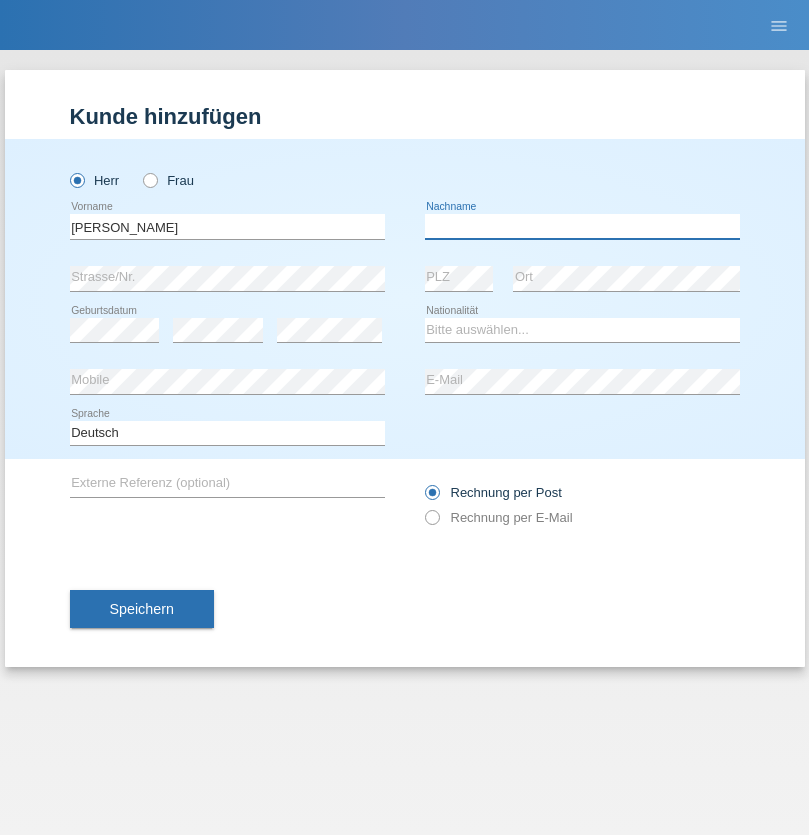 click at bounding box center [582, 226] 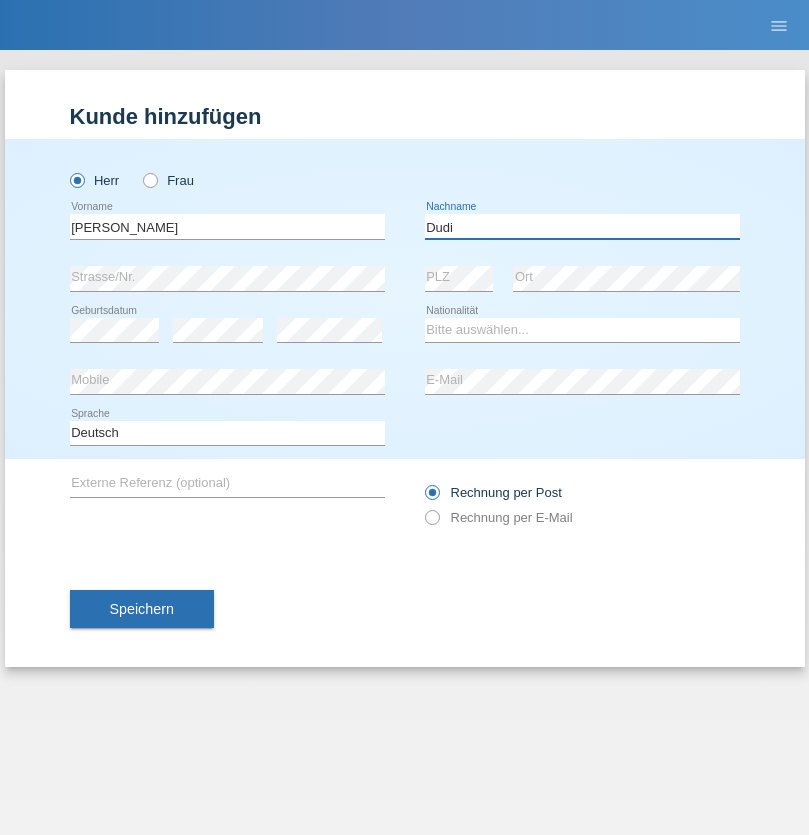 type on "Dudi" 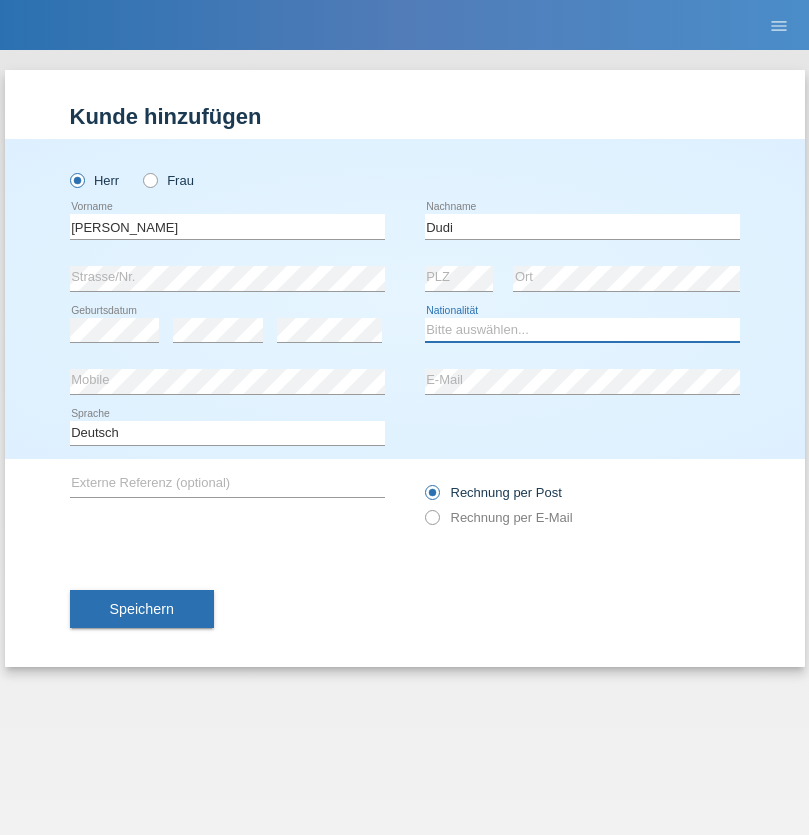 select on "SK" 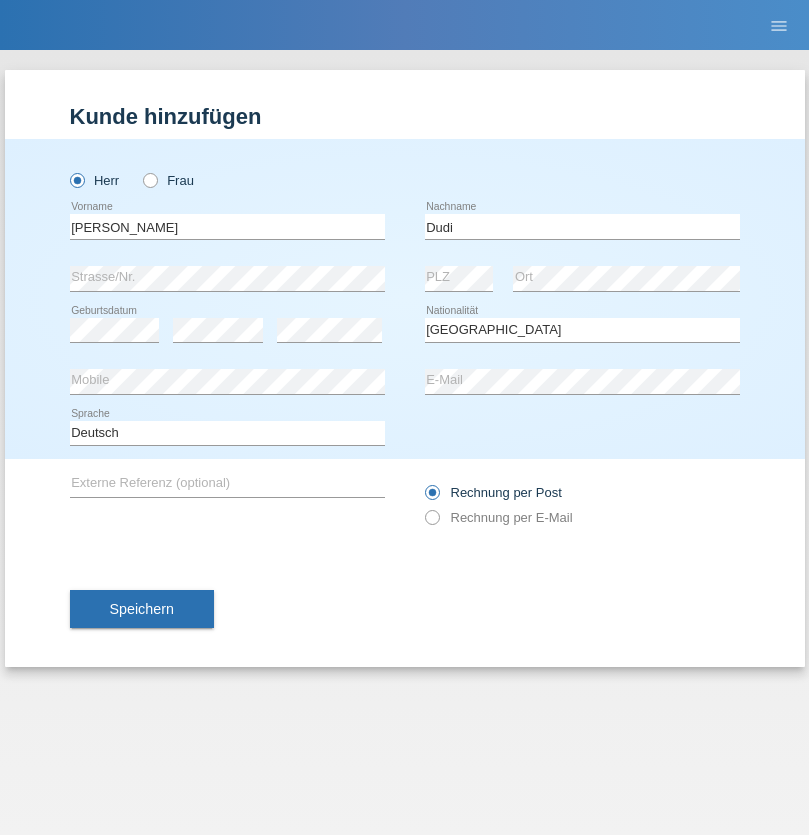 select on "C" 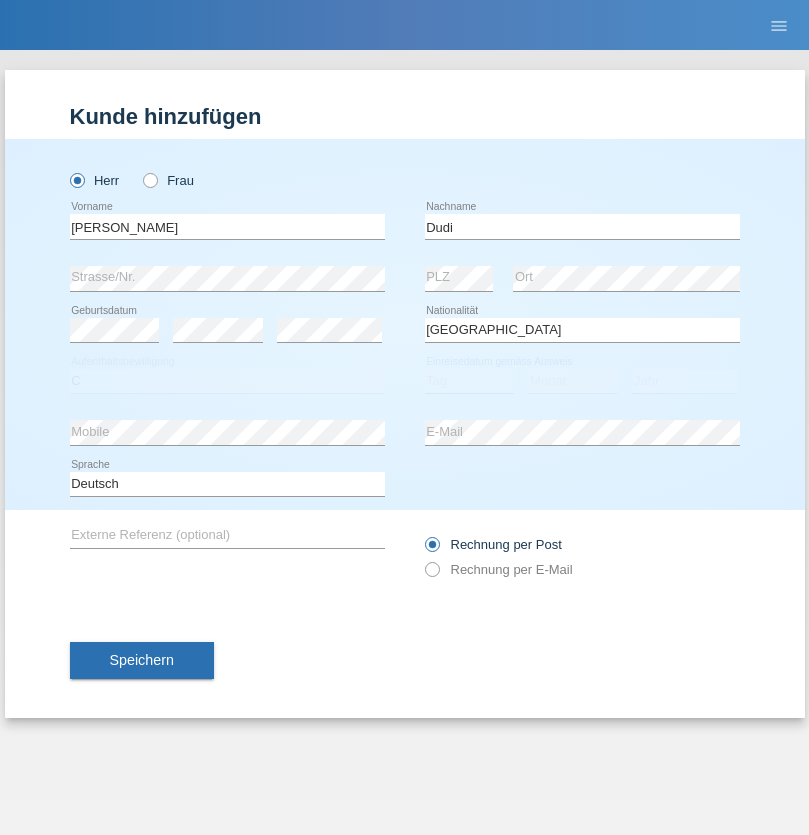 select on "13" 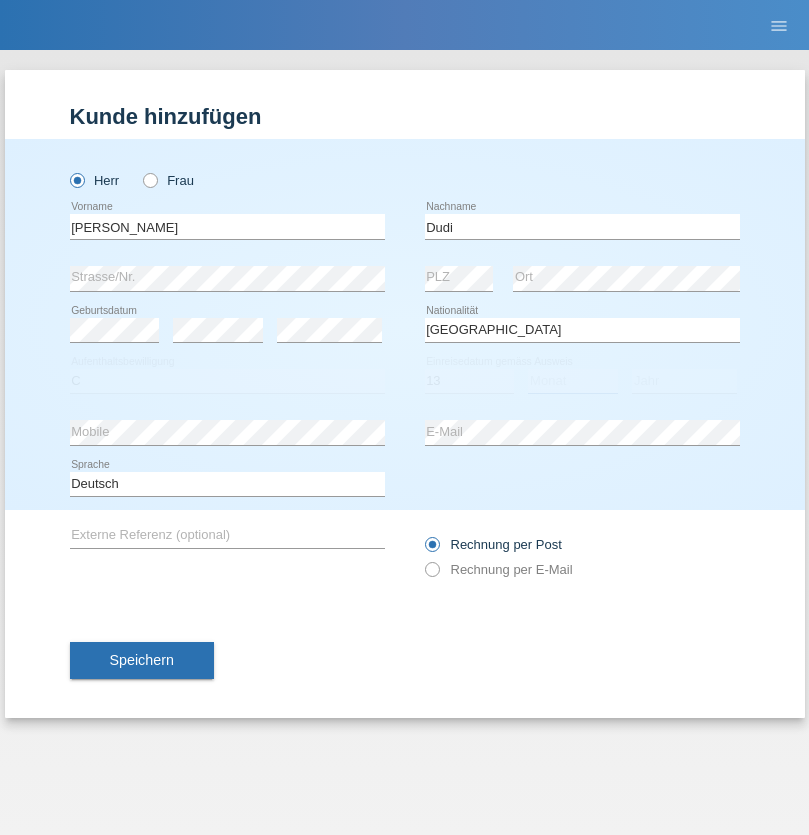 select on "06" 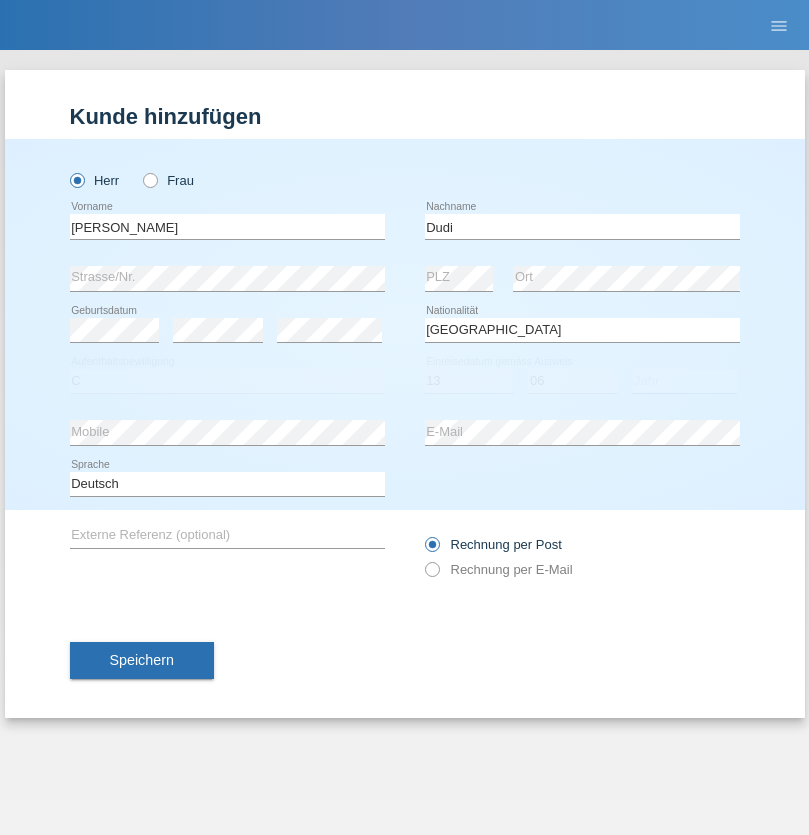 select on "2021" 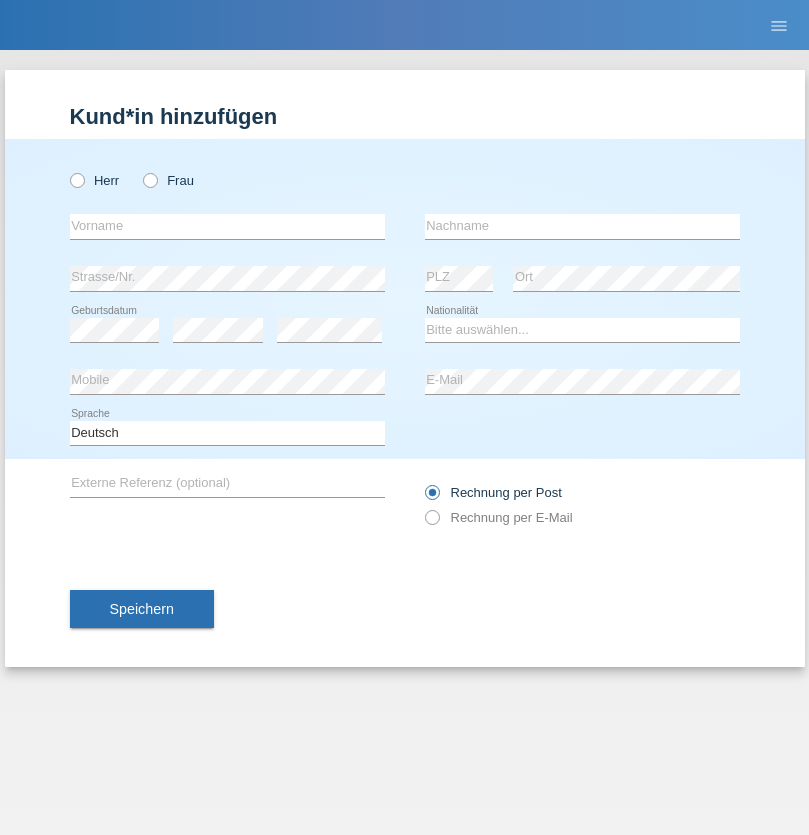 scroll, scrollTop: 0, scrollLeft: 0, axis: both 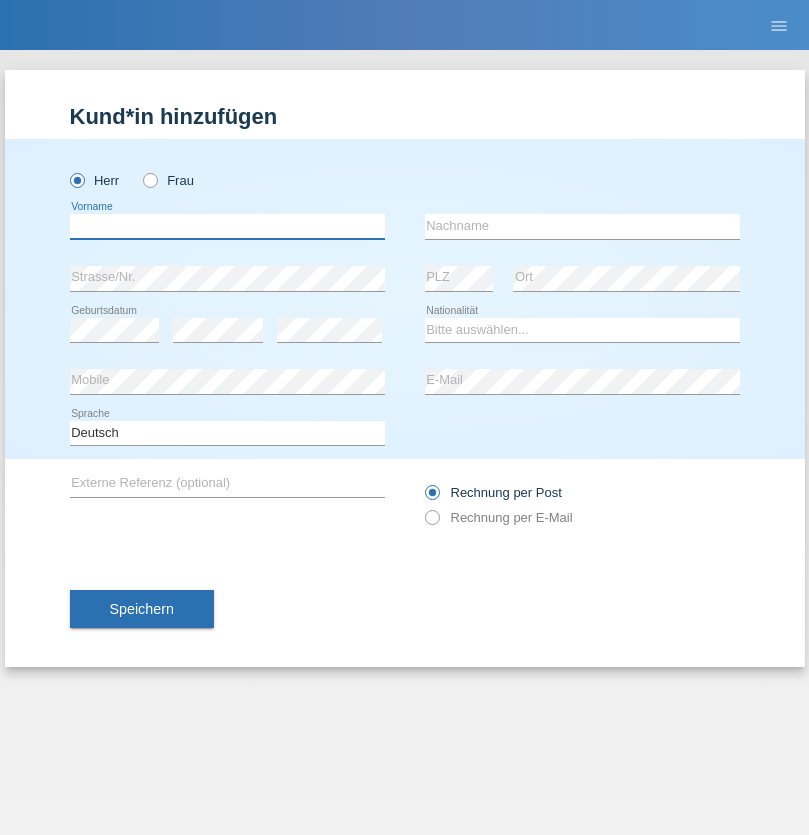 click at bounding box center [227, 226] 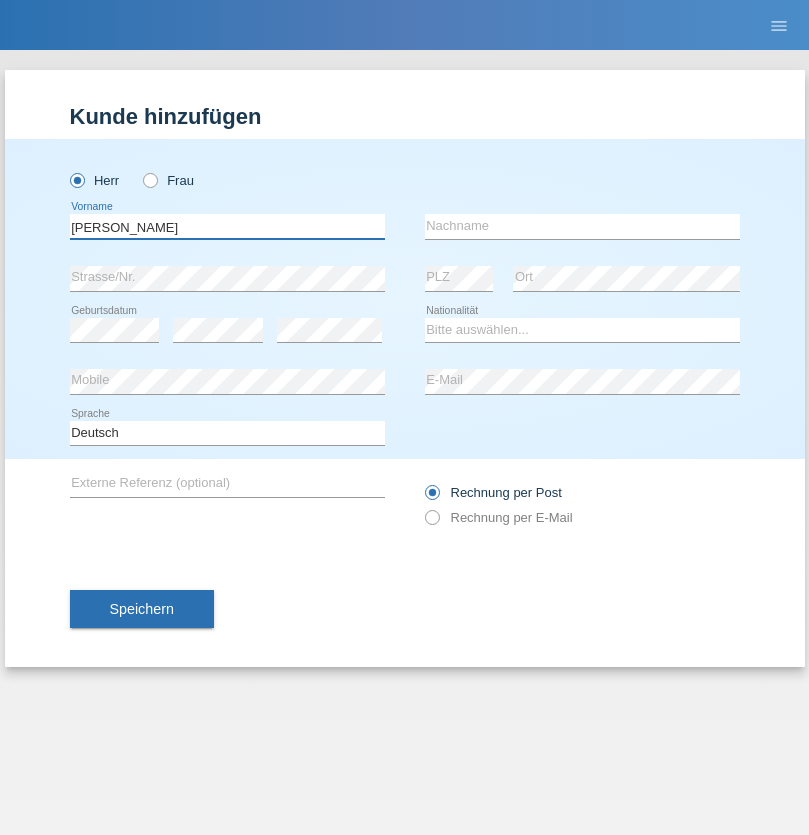 type on "[PERSON_NAME]" 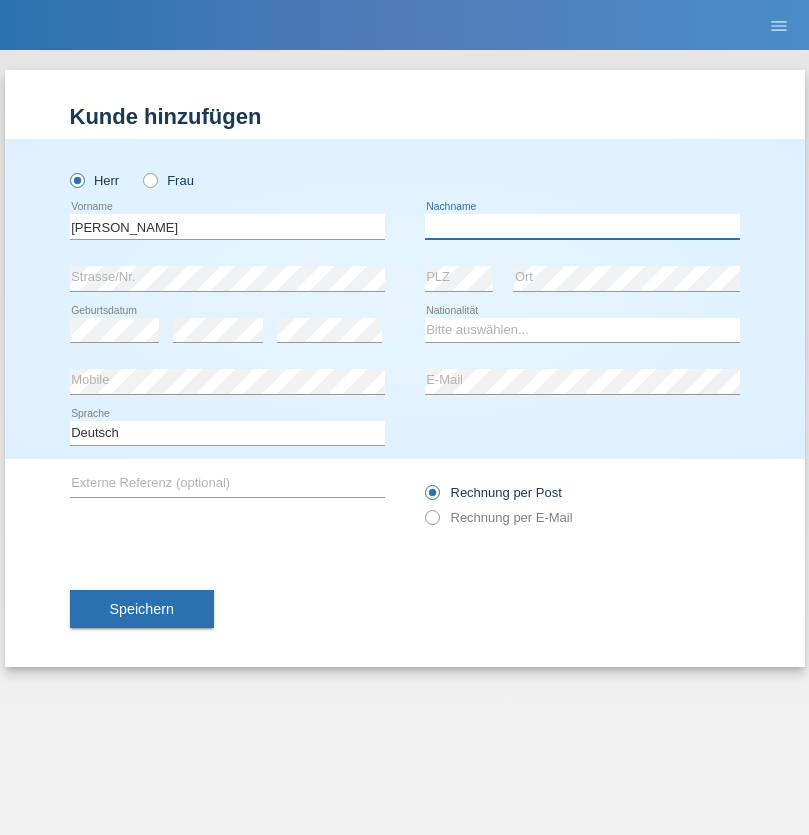click at bounding box center (582, 226) 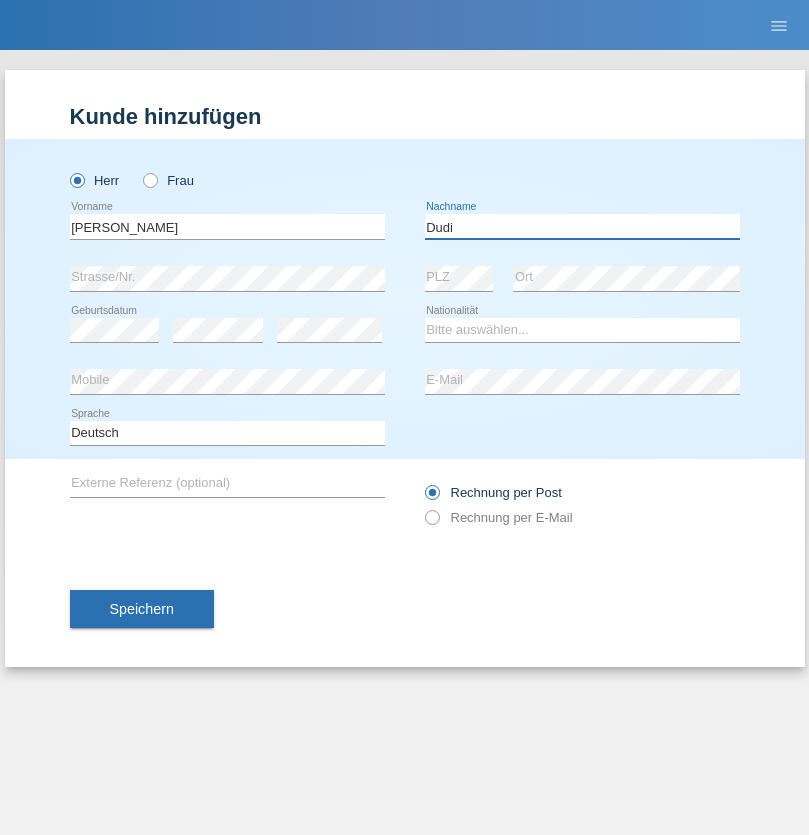 type on "Dudi" 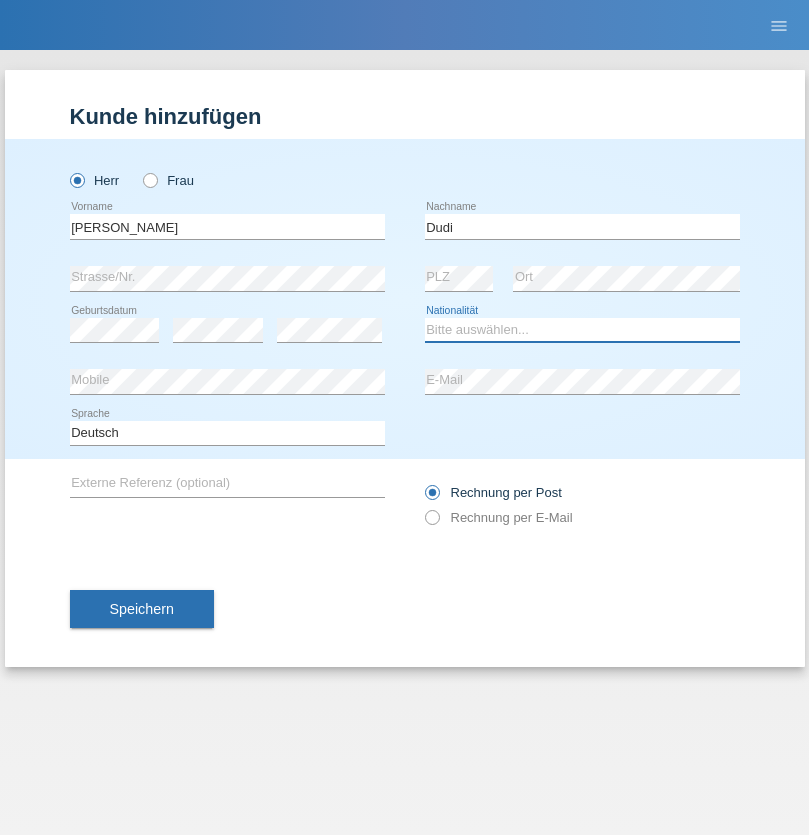 select on "SK" 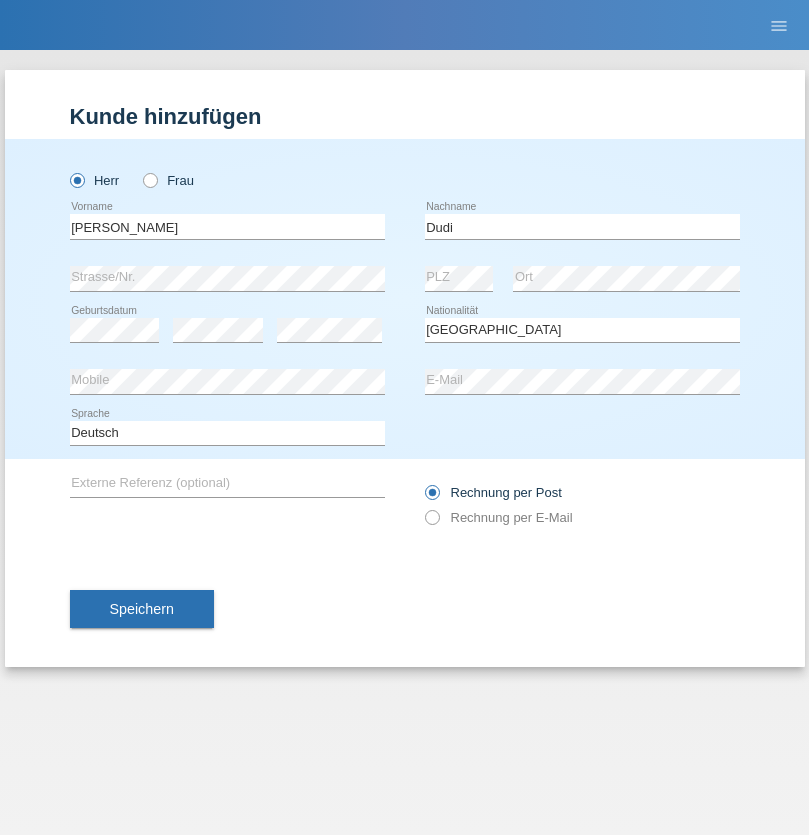 select on "C" 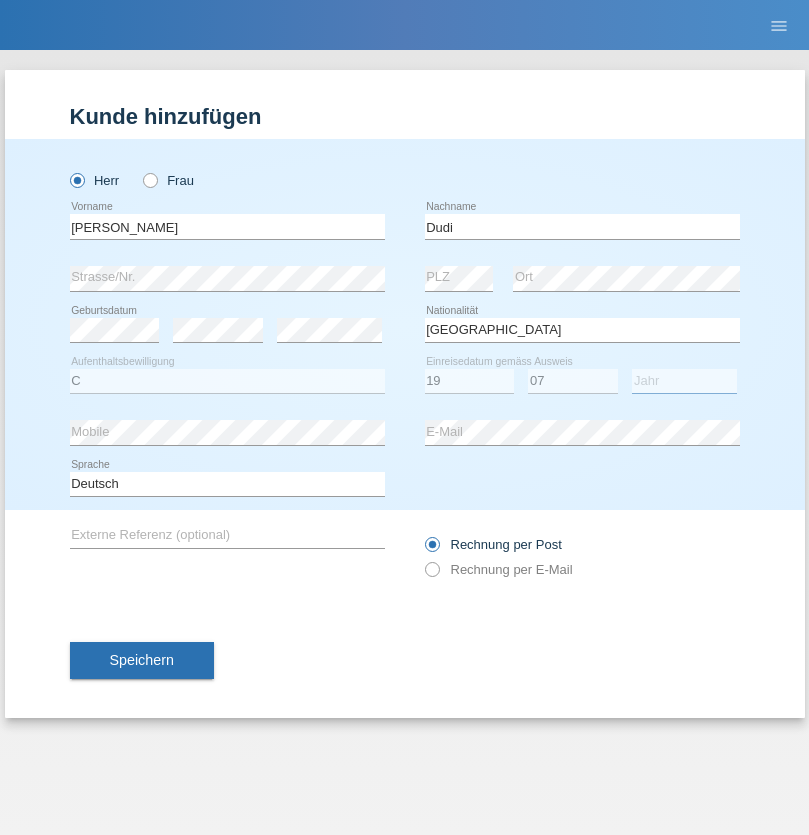 select on "2021" 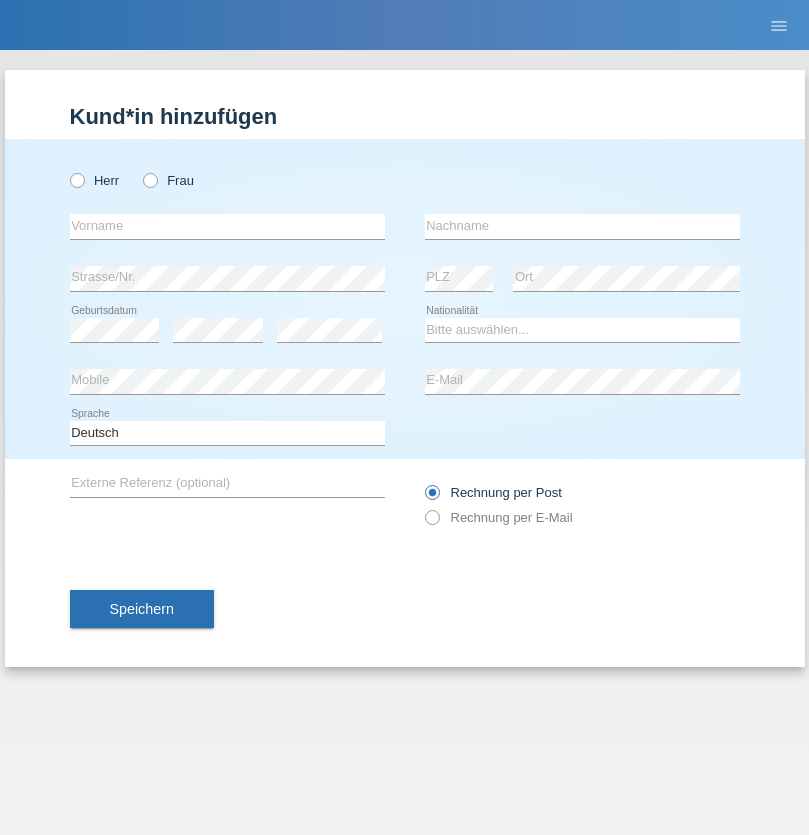 scroll, scrollTop: 0, scrollLeft: 0, axis: both 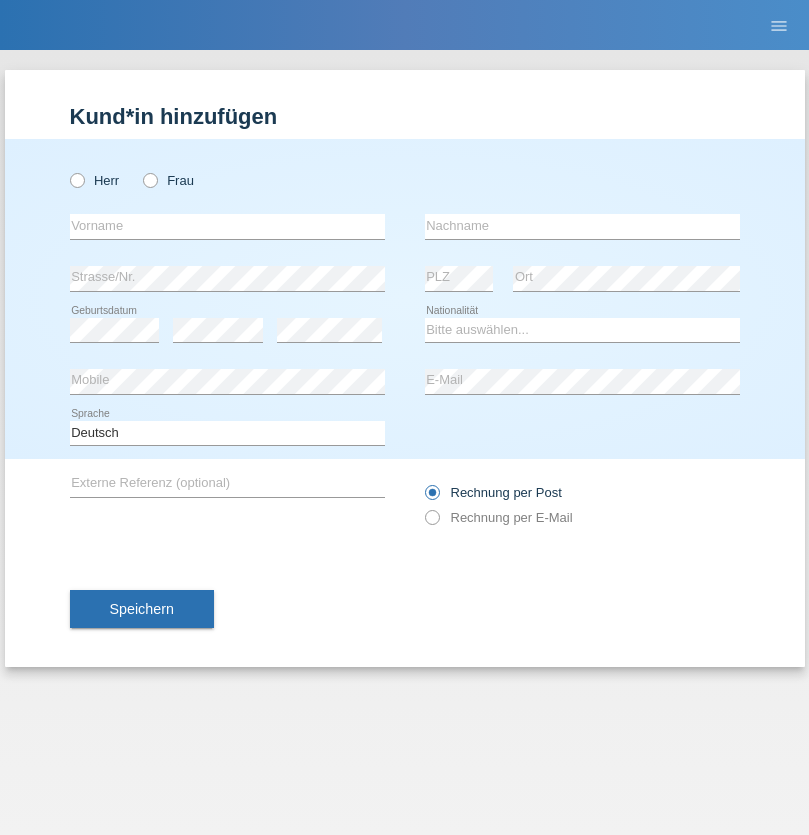 radio on "true" 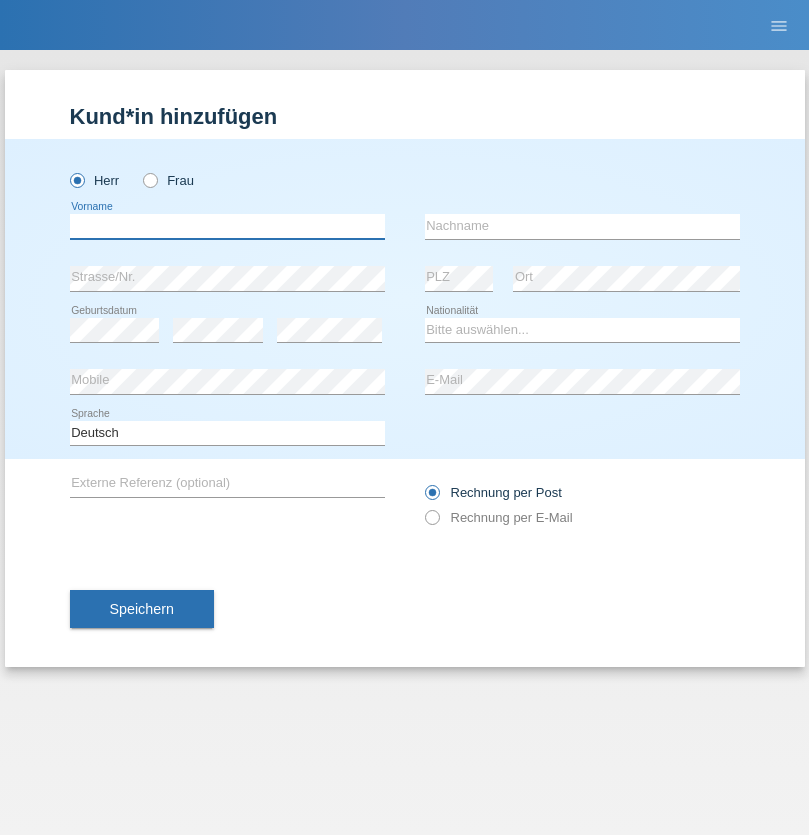 click at bounding box center [227, 226] 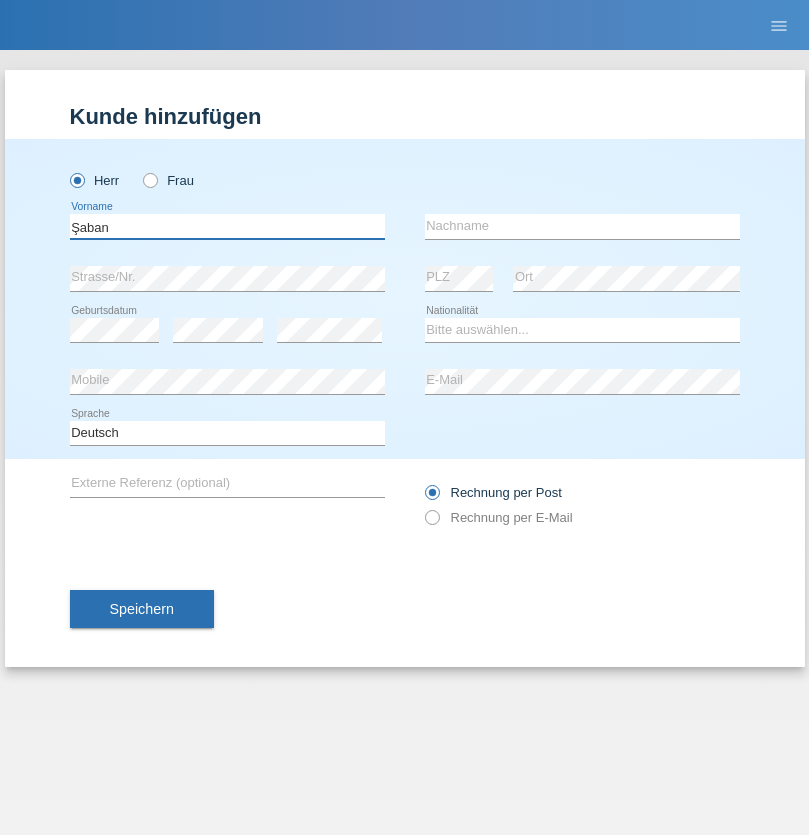 type on "Şaban" 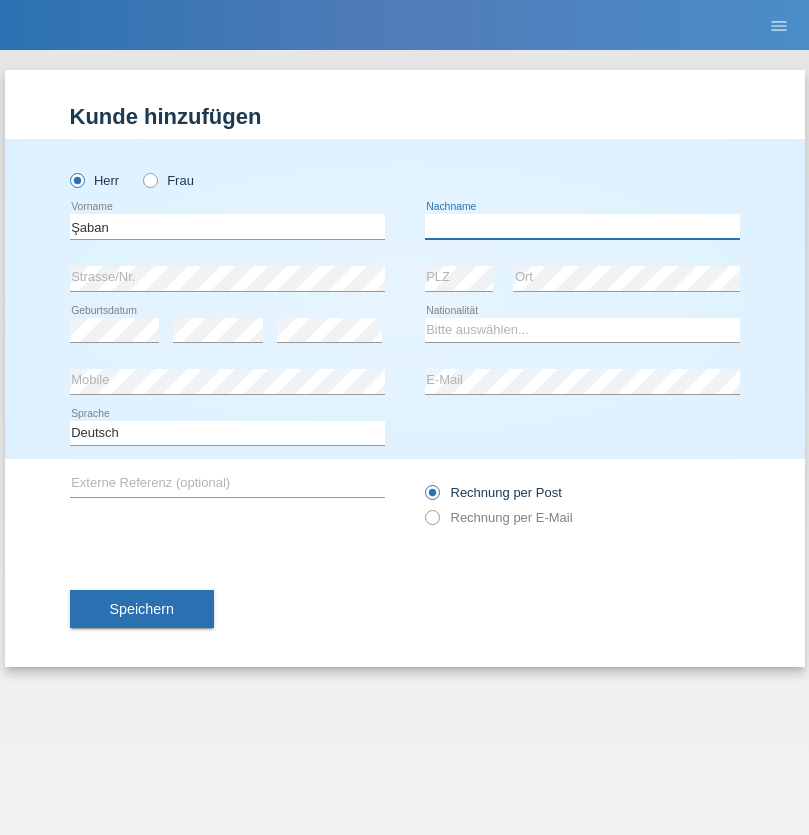click at bounding box center [582, 226] 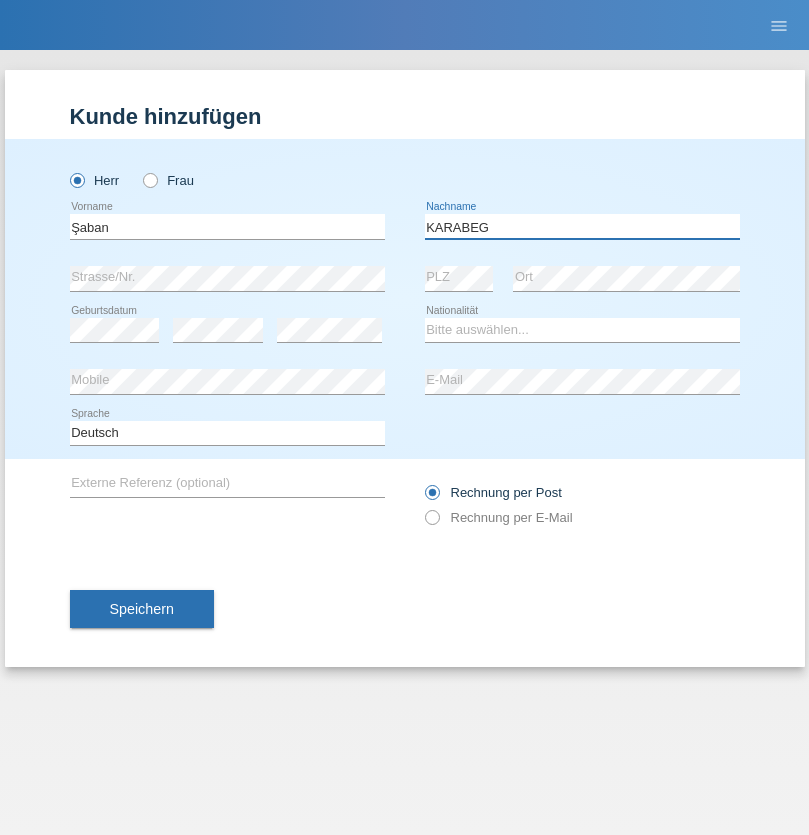 type on "KARABEG" 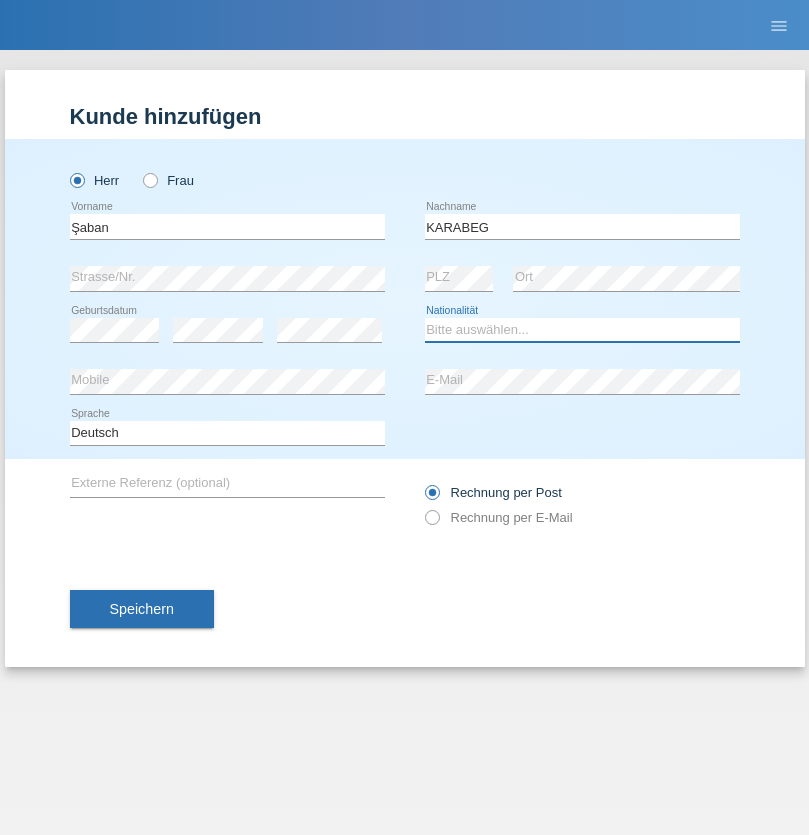 select on "TR" 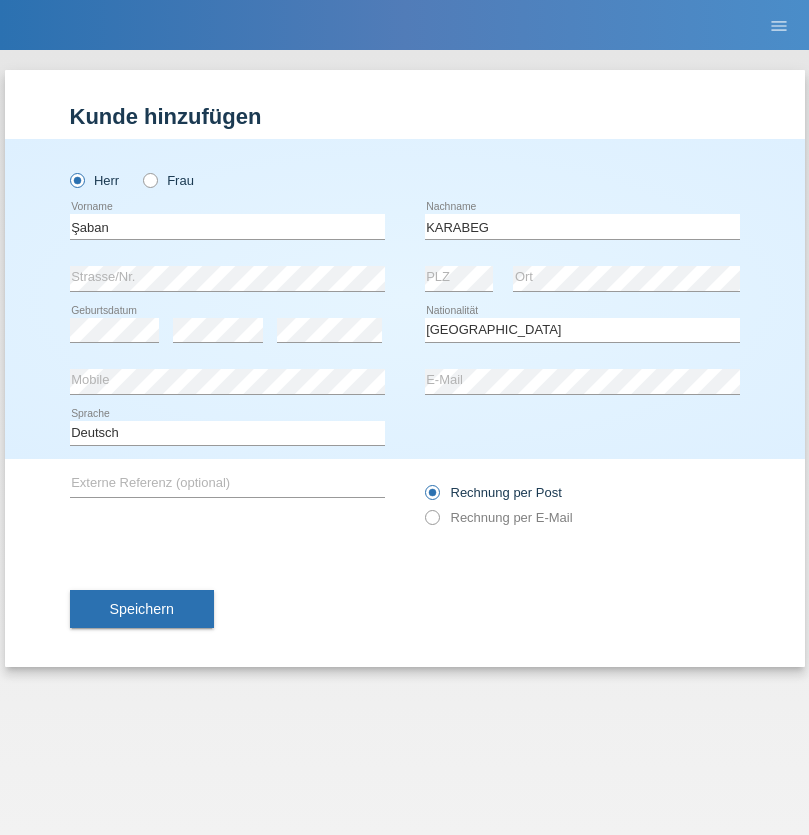 select on "C" 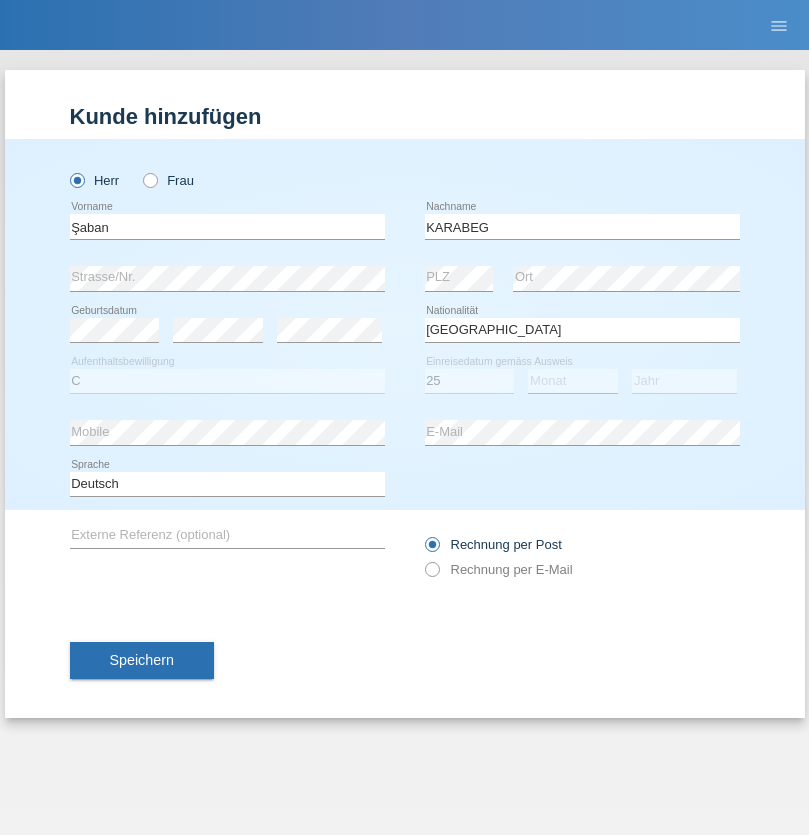 select on "09" 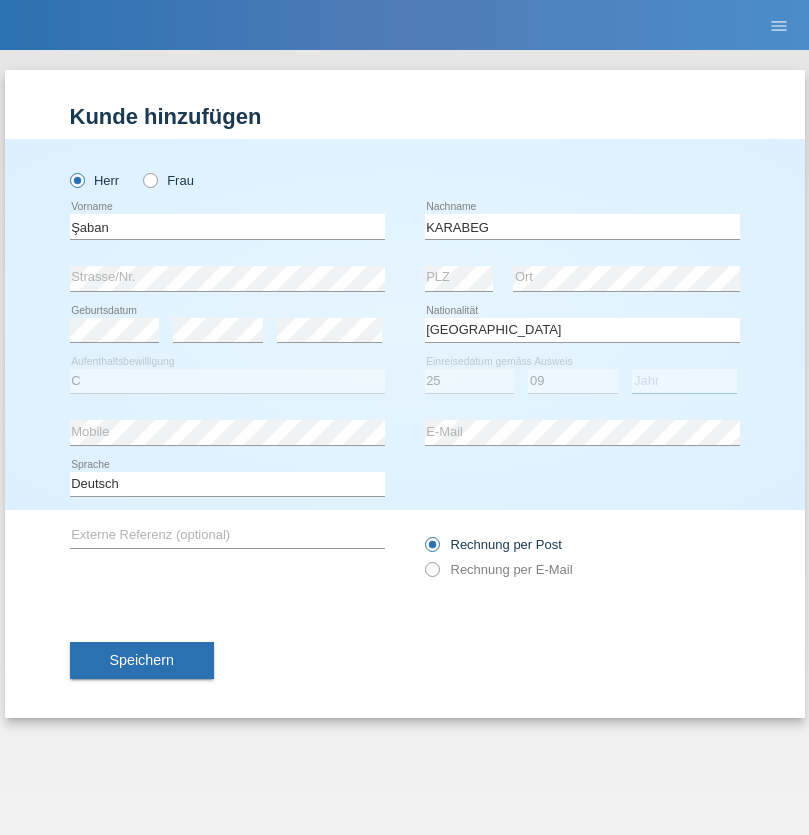 select on "2021" 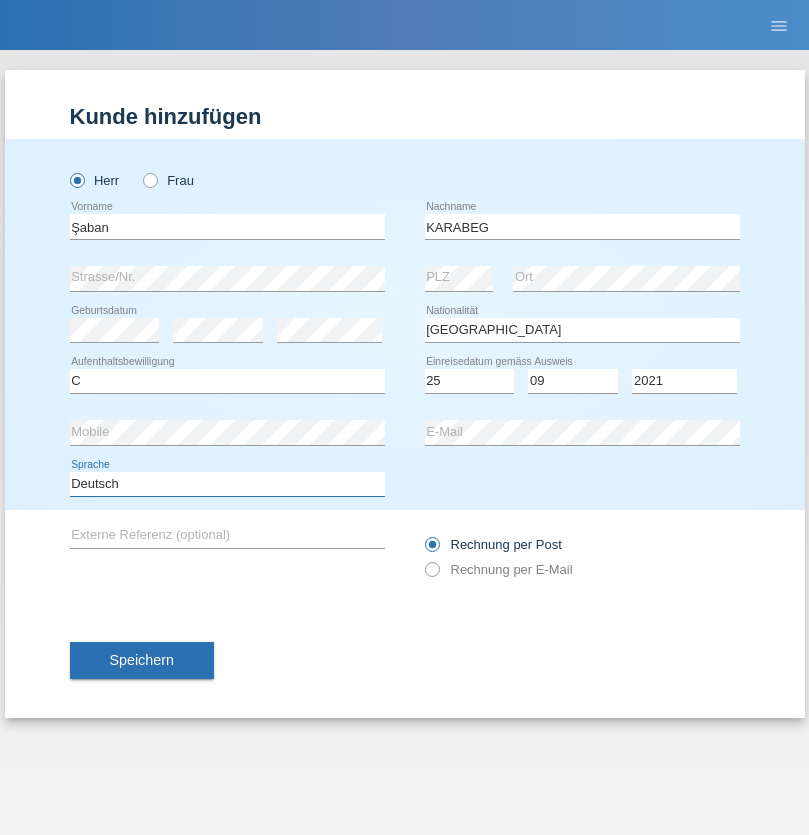 select on "en" 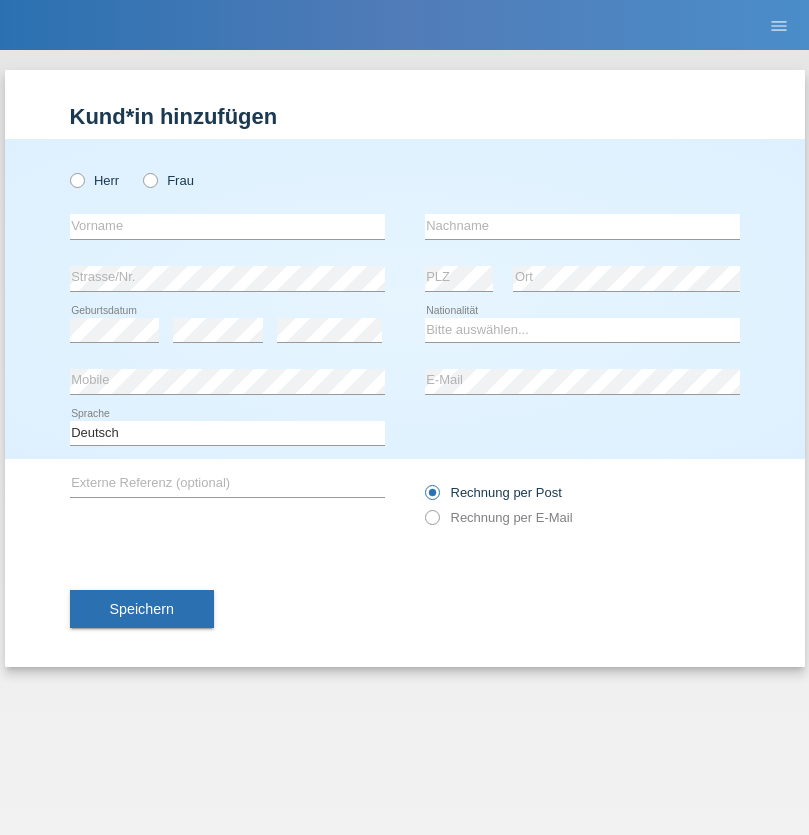 scroll, scrollTop: 0, scrollLeft: 0, axis: both 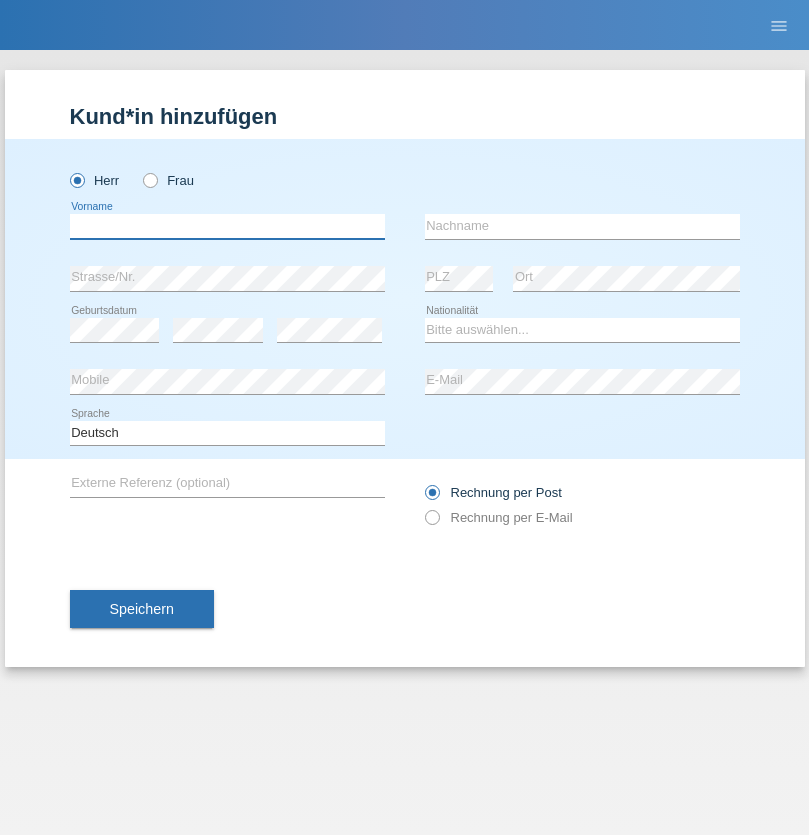 click at bounding box center (227, 226) 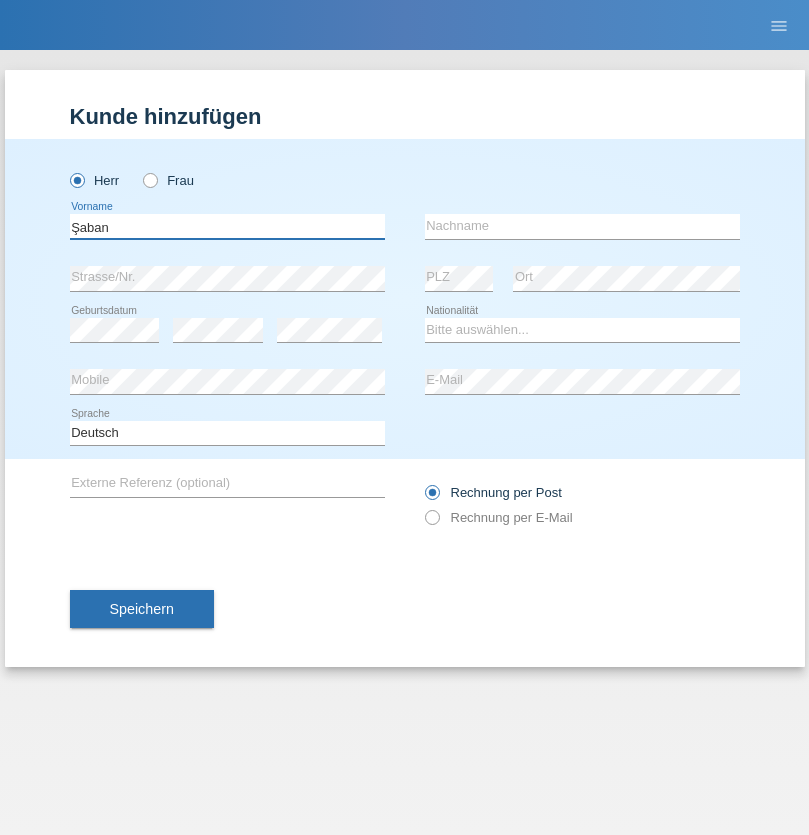 type on "Şaban" 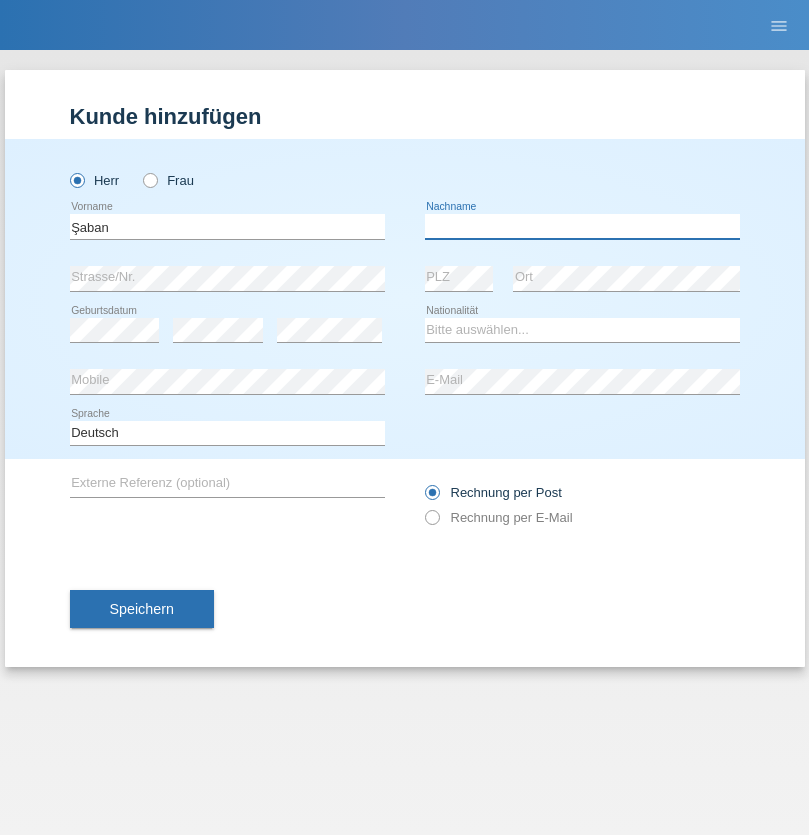 click at bounding box center (582, 226) 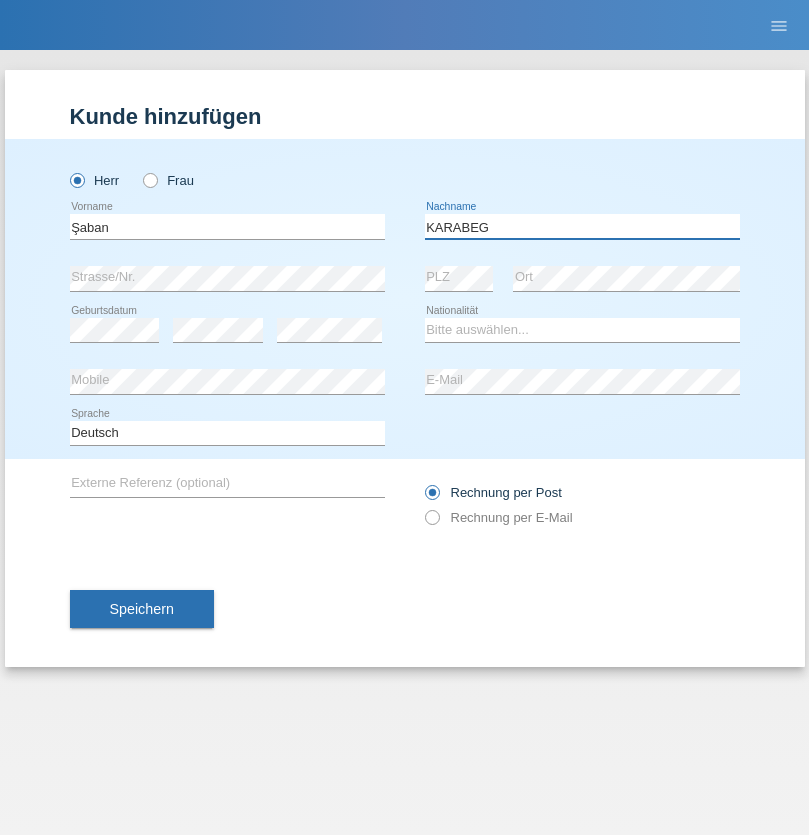 type on "KARABEG" 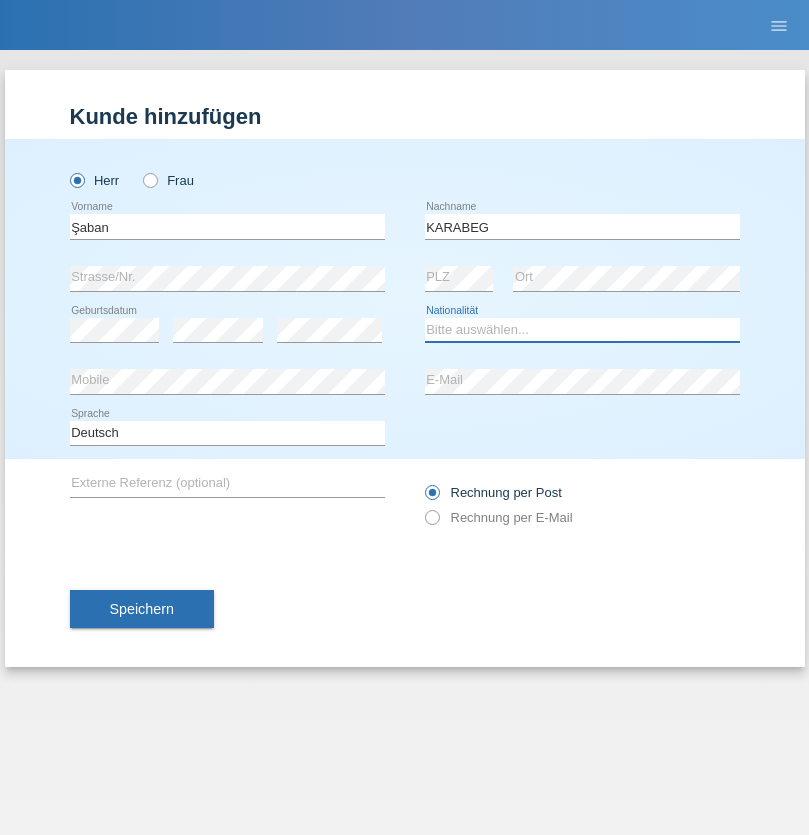select on "TR" 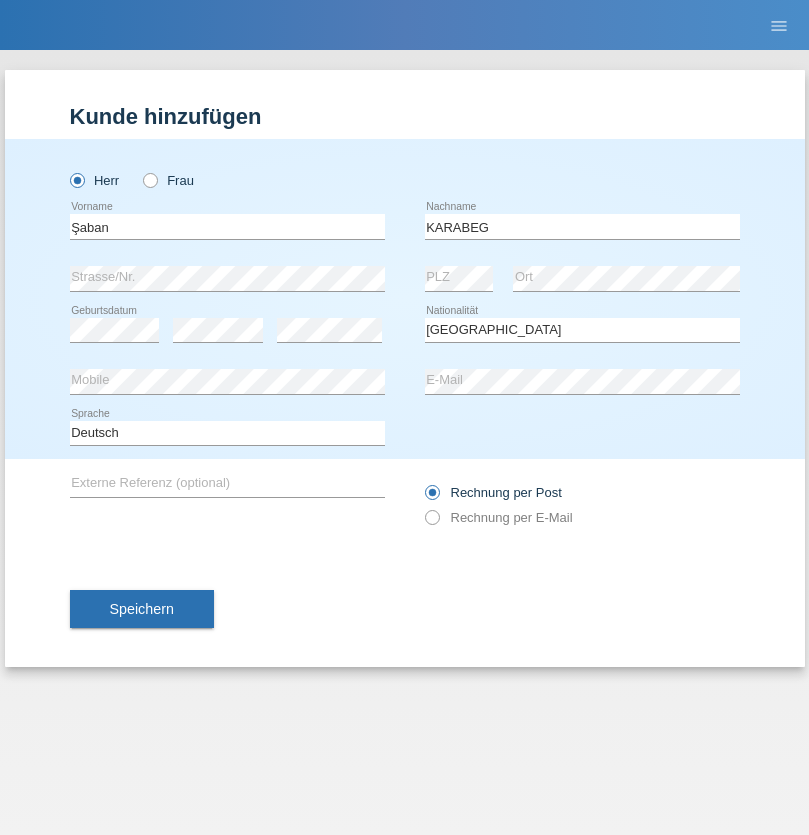 select on "C" 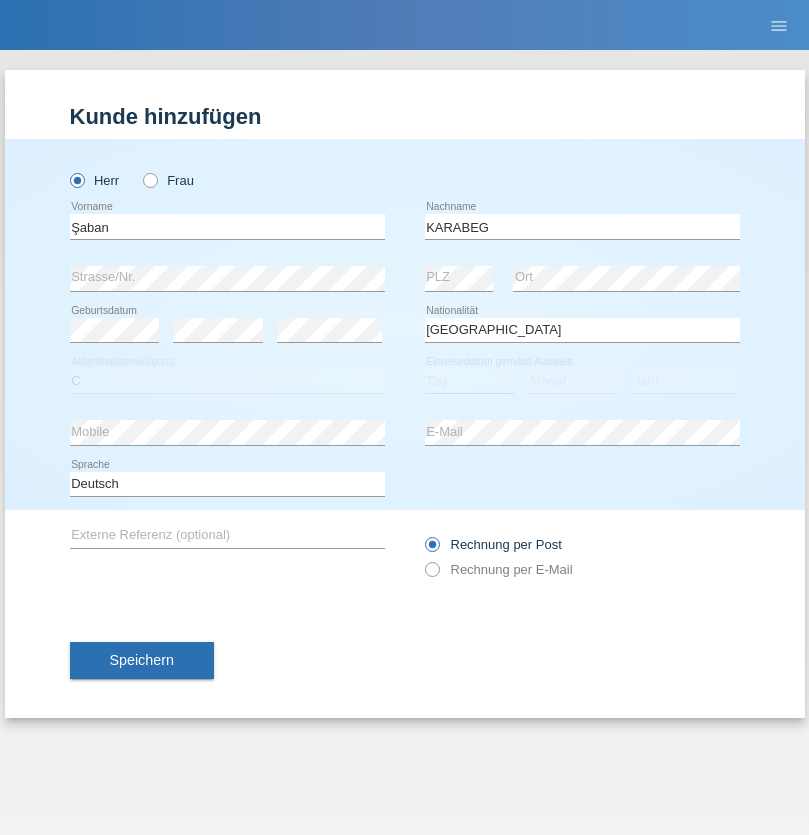 select on "25" 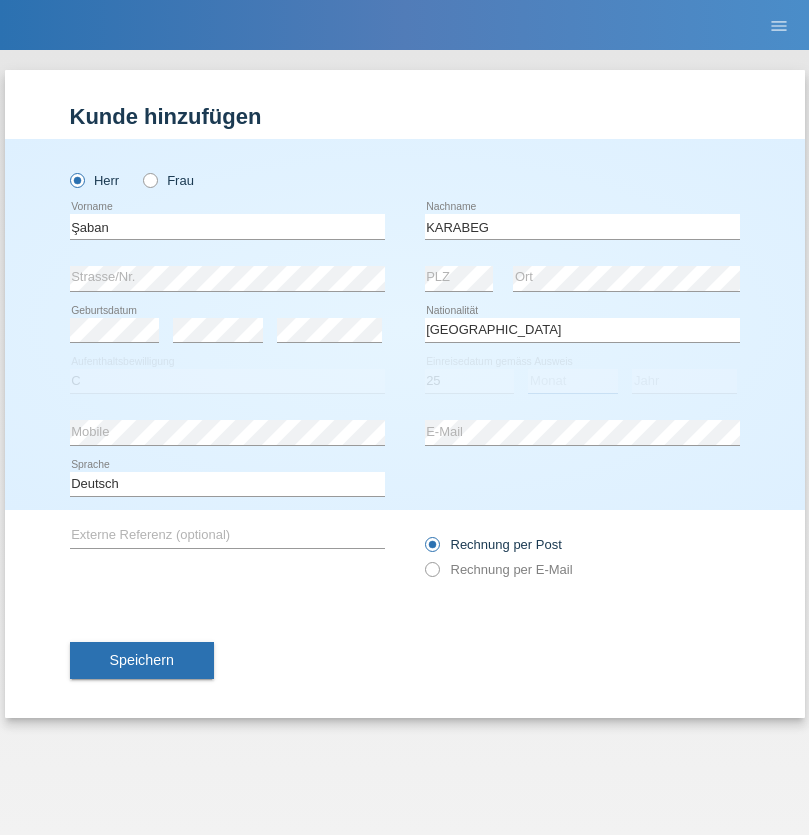 select on "09" 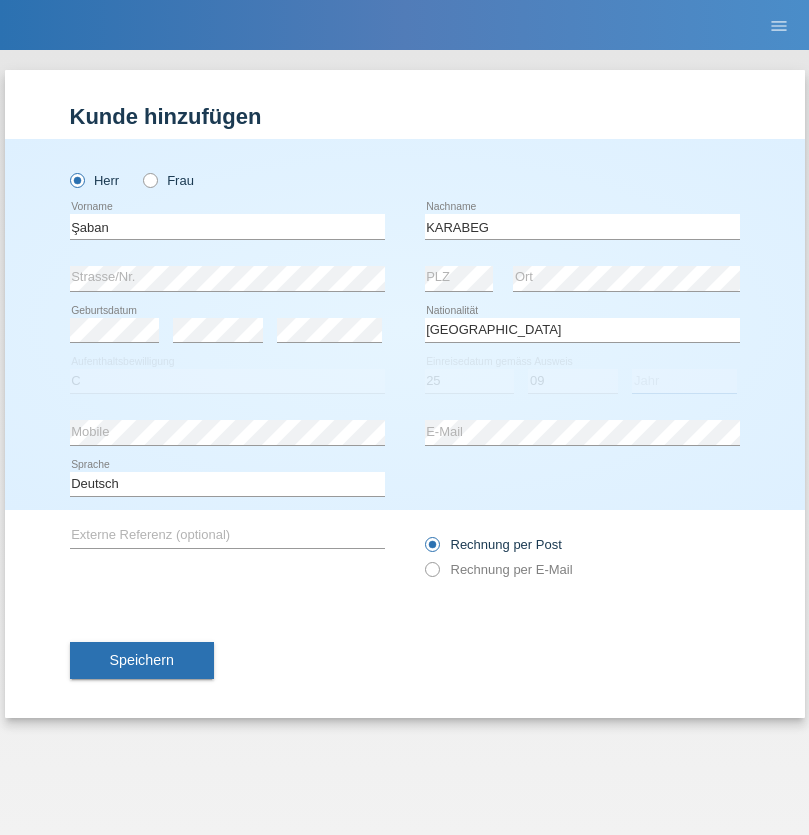 select on "2021" 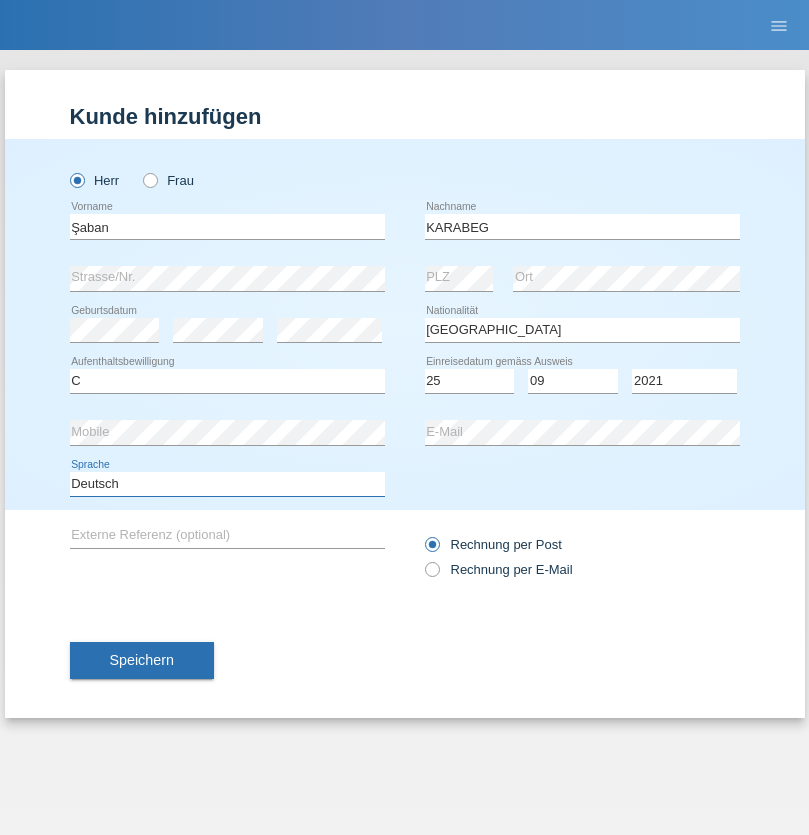 select on "en" 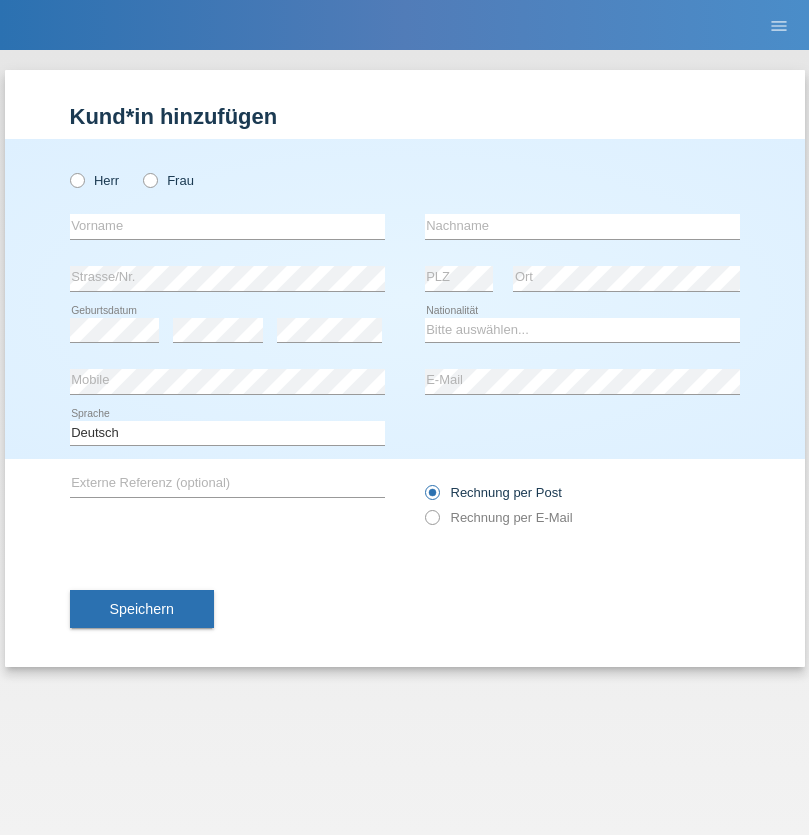 scroll, scrollTop: 0, scrollLeft: 0, axis: both 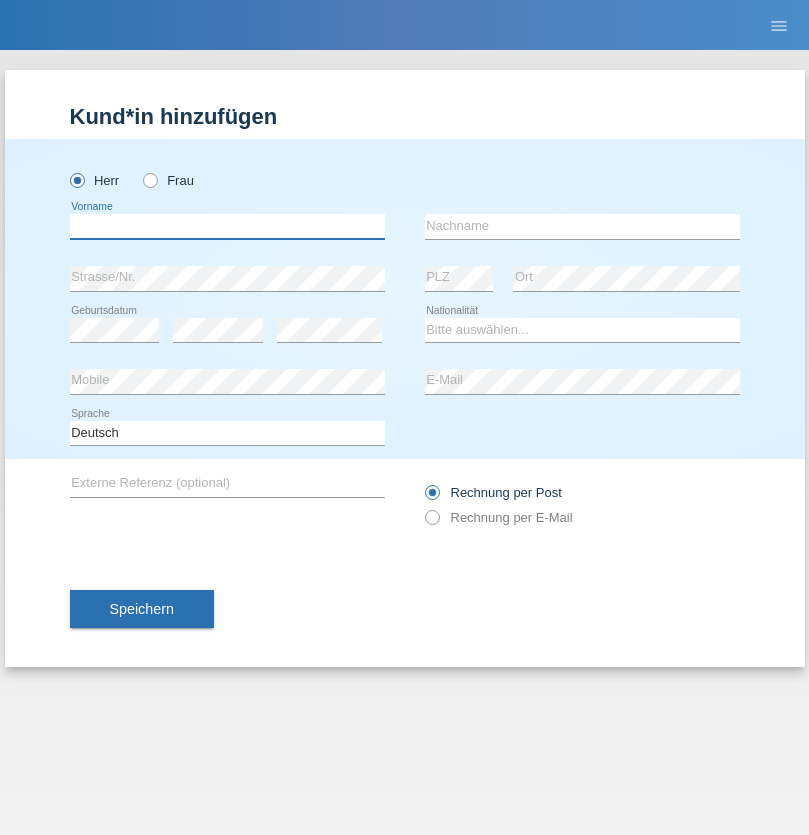 click at bounding box center (227, 226) 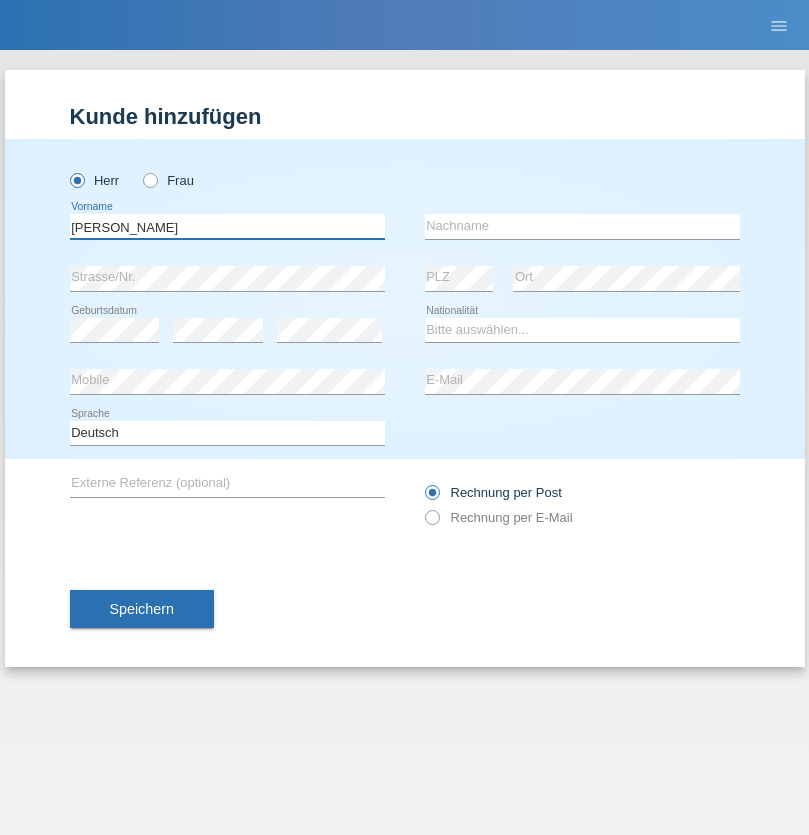 type on "Janior francisco" 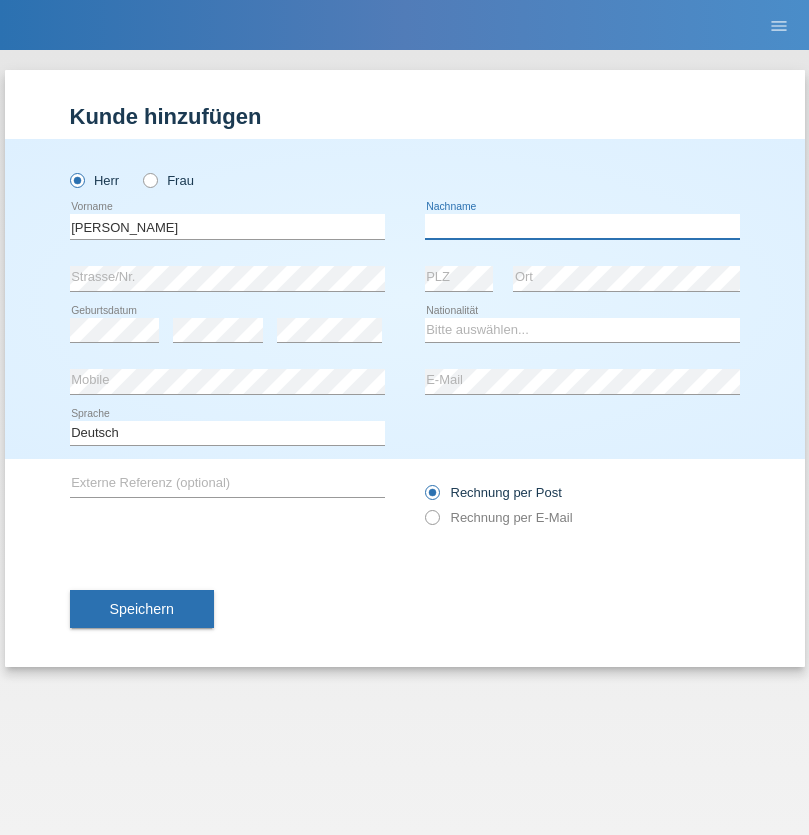 click at bounding box center (582, 226) 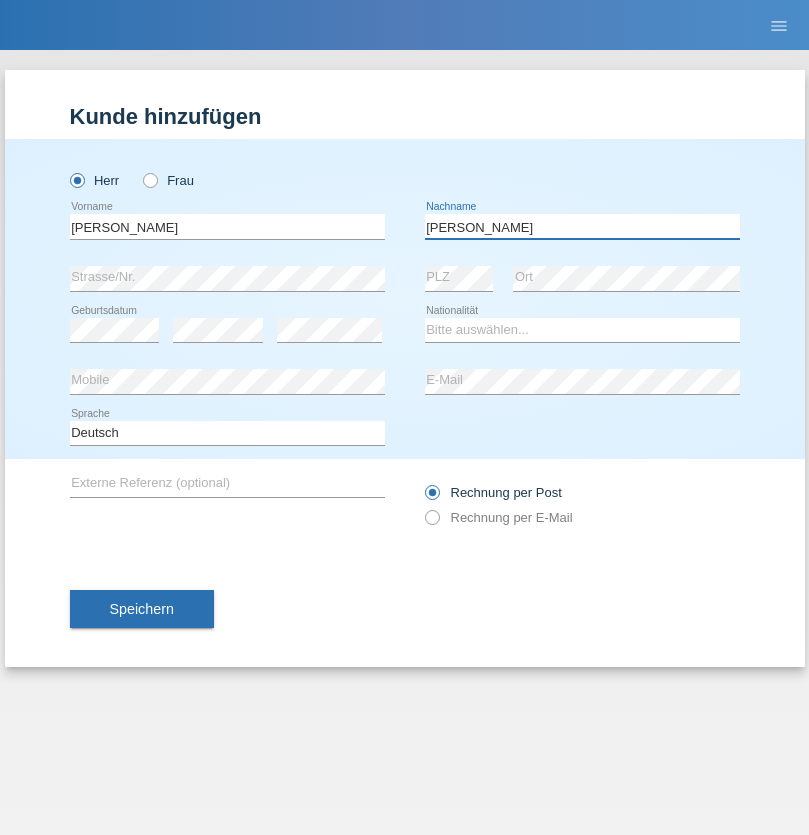 type on "Romero romero" 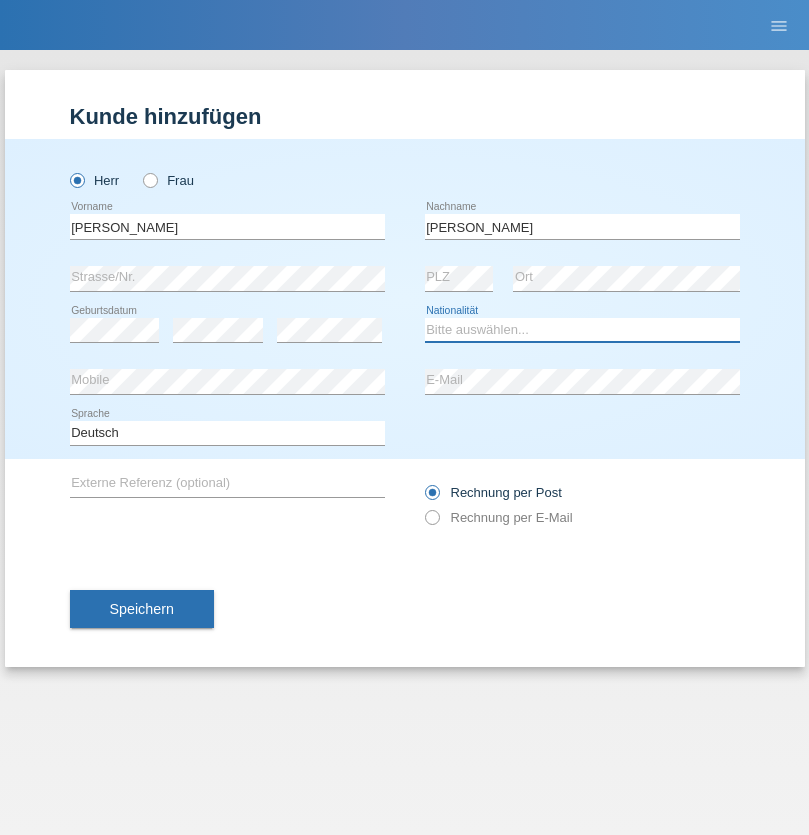 select on "AO" 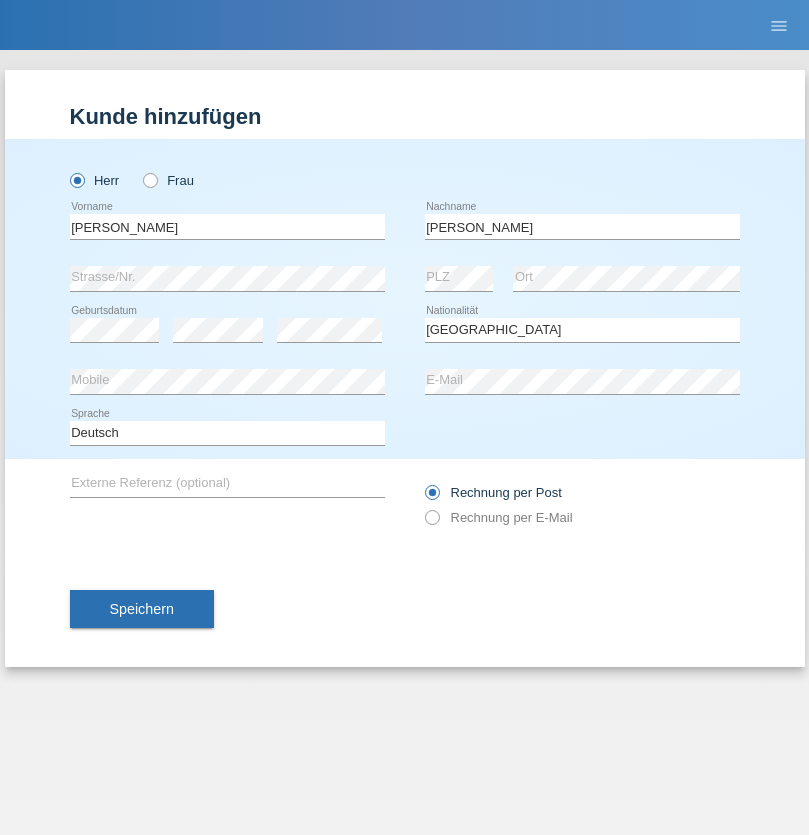 select on "C" 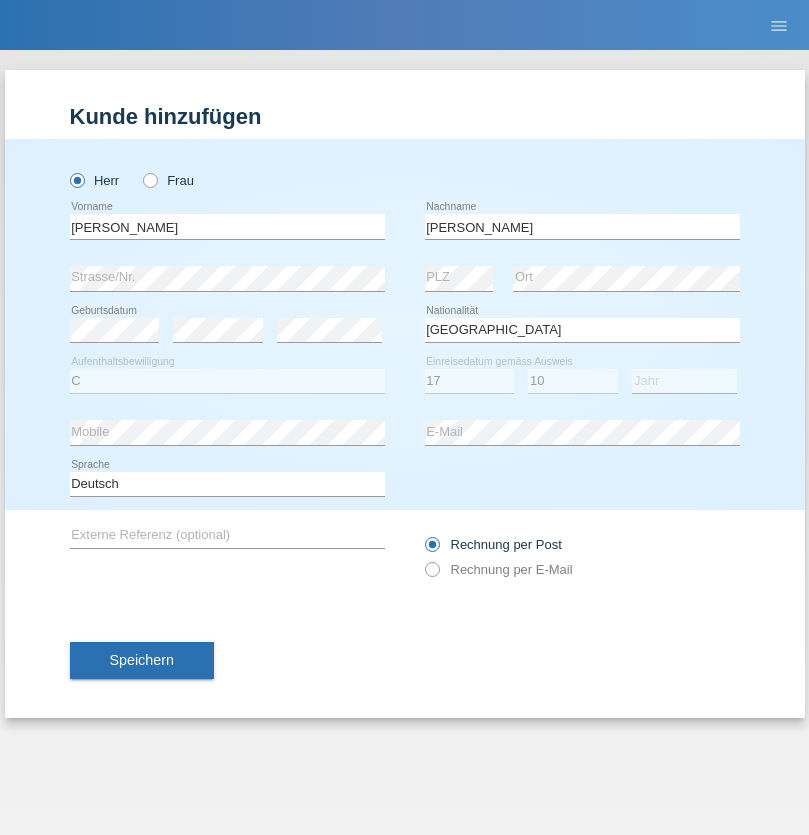 select on "2021" 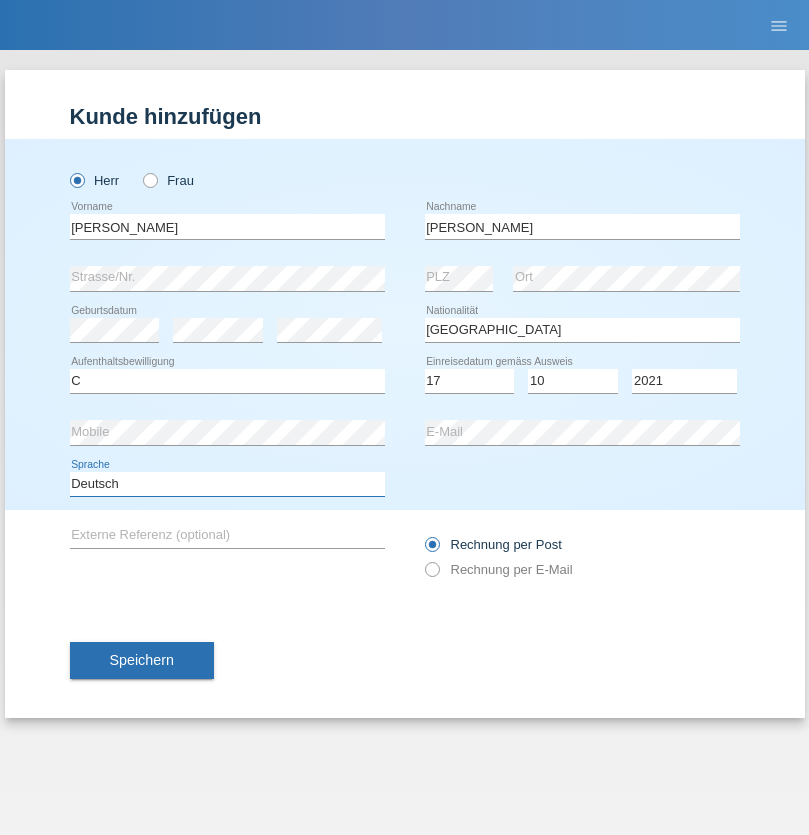 select on "en" 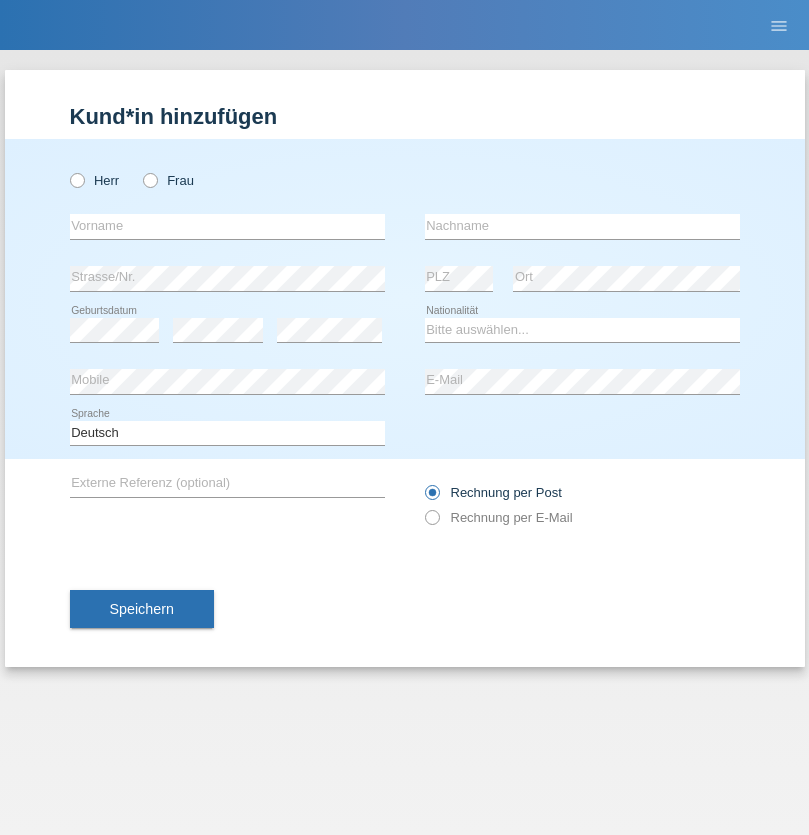 scroll, scrollTop: 0, scrollLeft: 0, axis: both 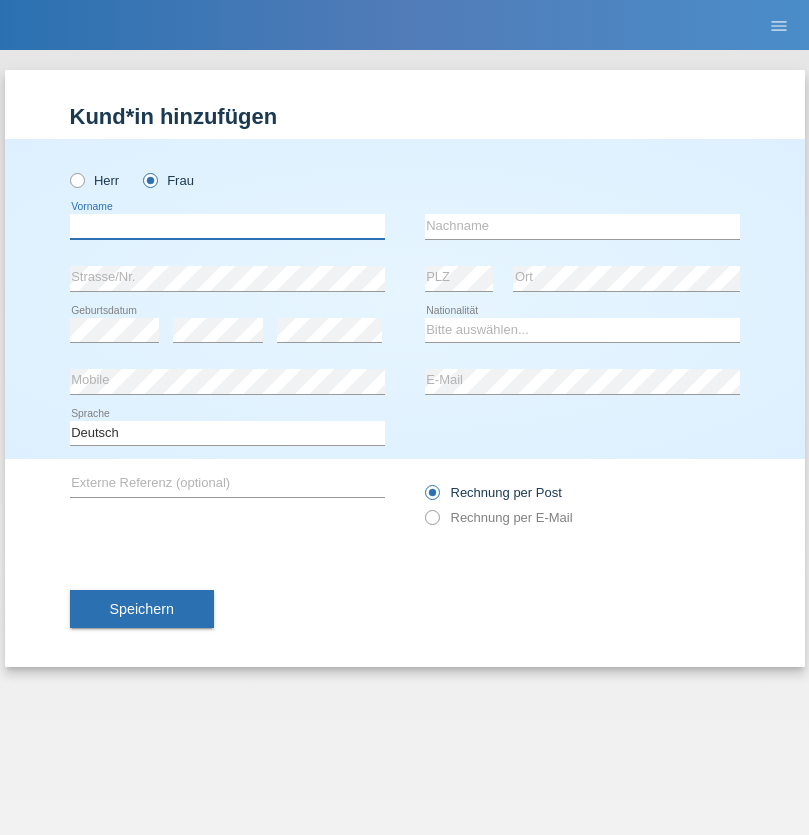 click at bounding box center (227, 226) 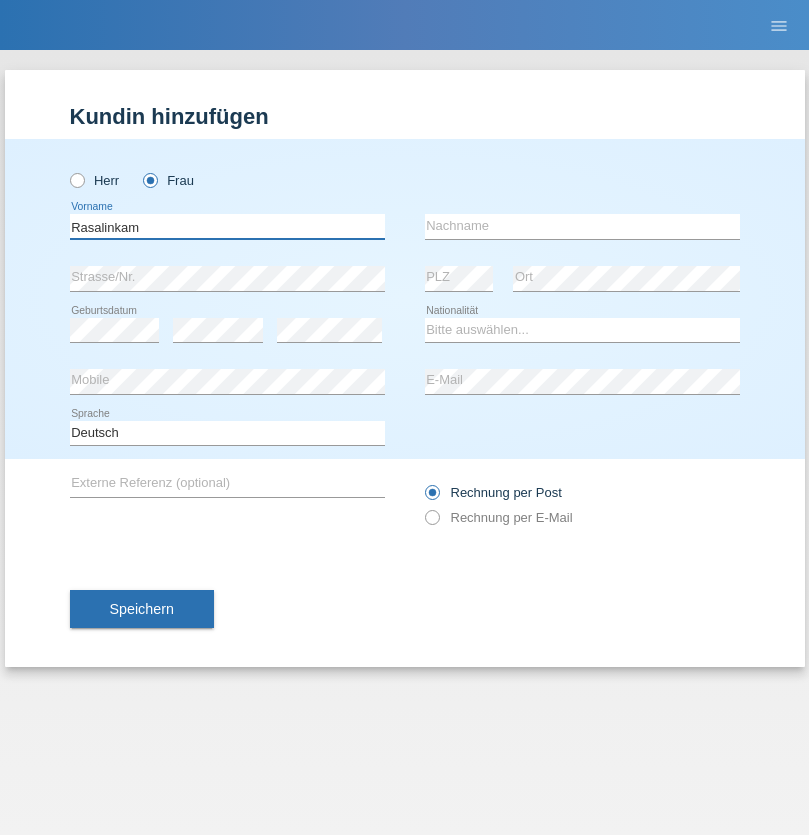 type on "Rasalinkam" 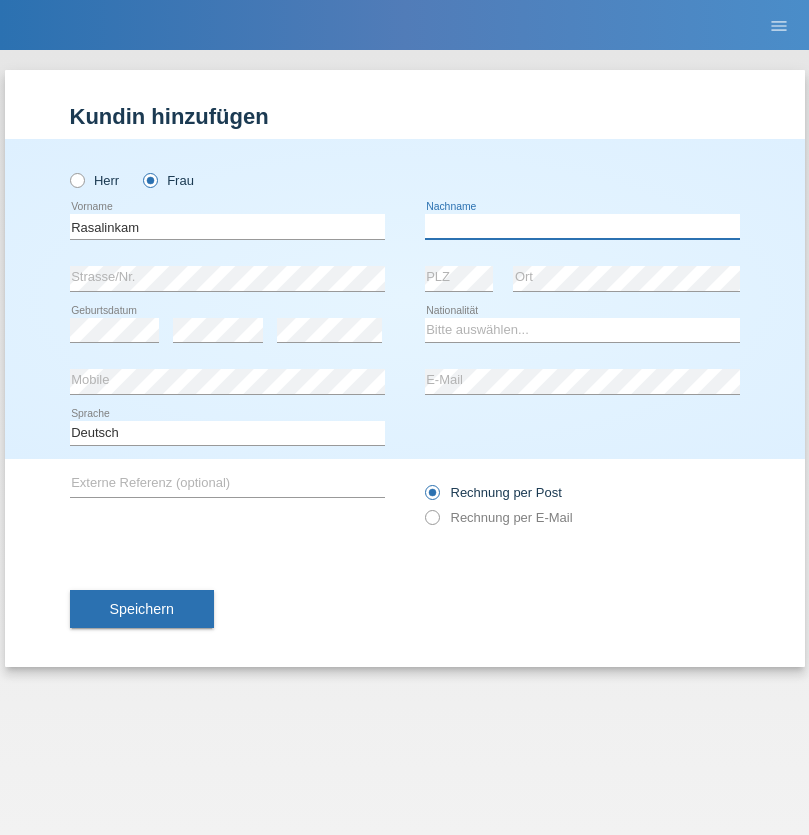 click at bounding box center (582, 226) 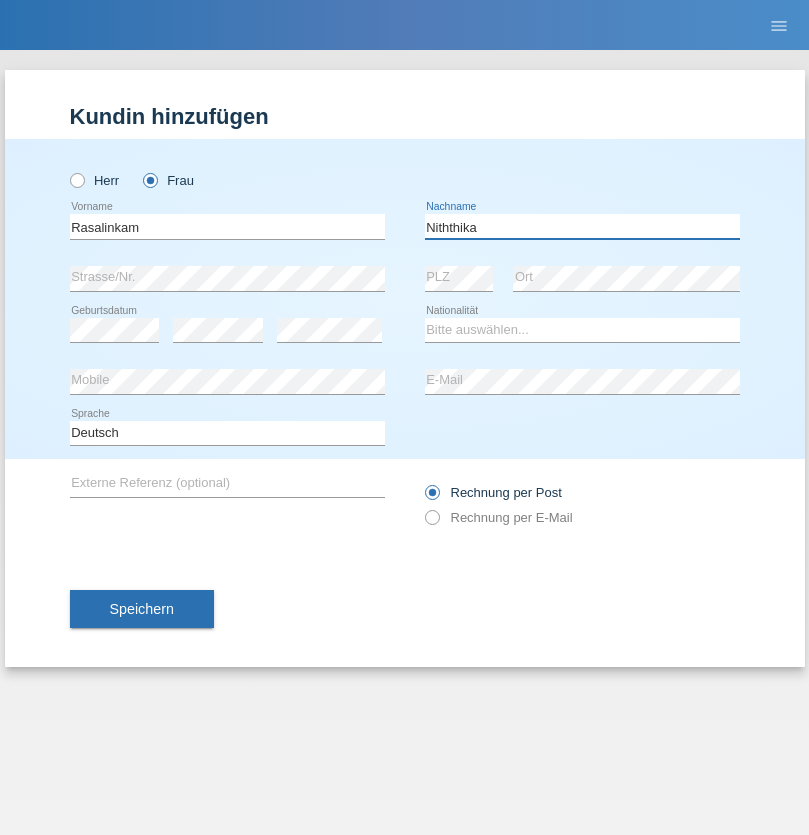 type on "Niththika" 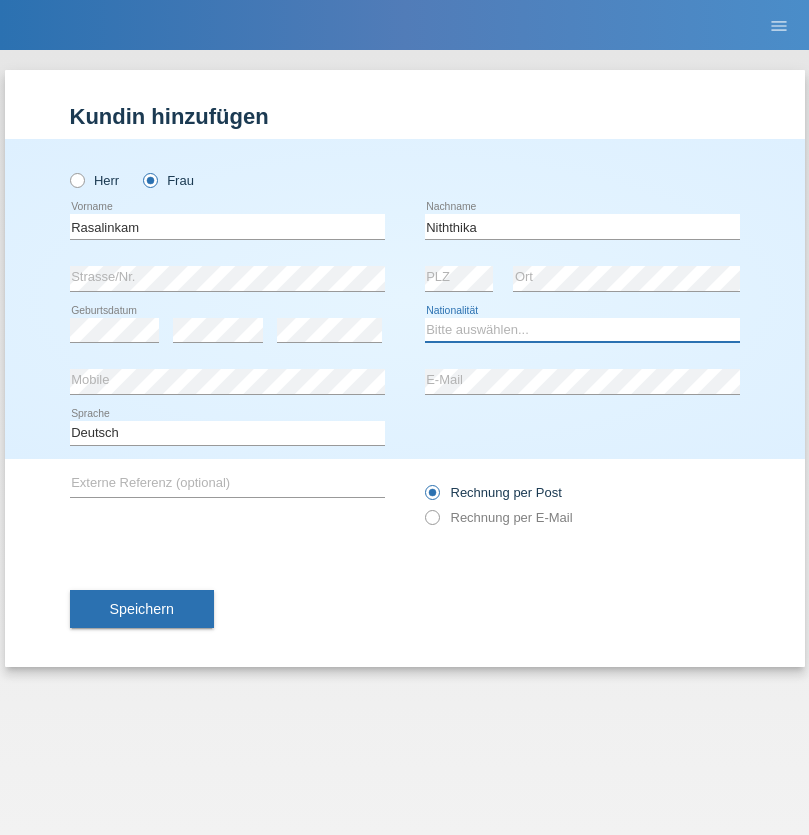 select on "LK" 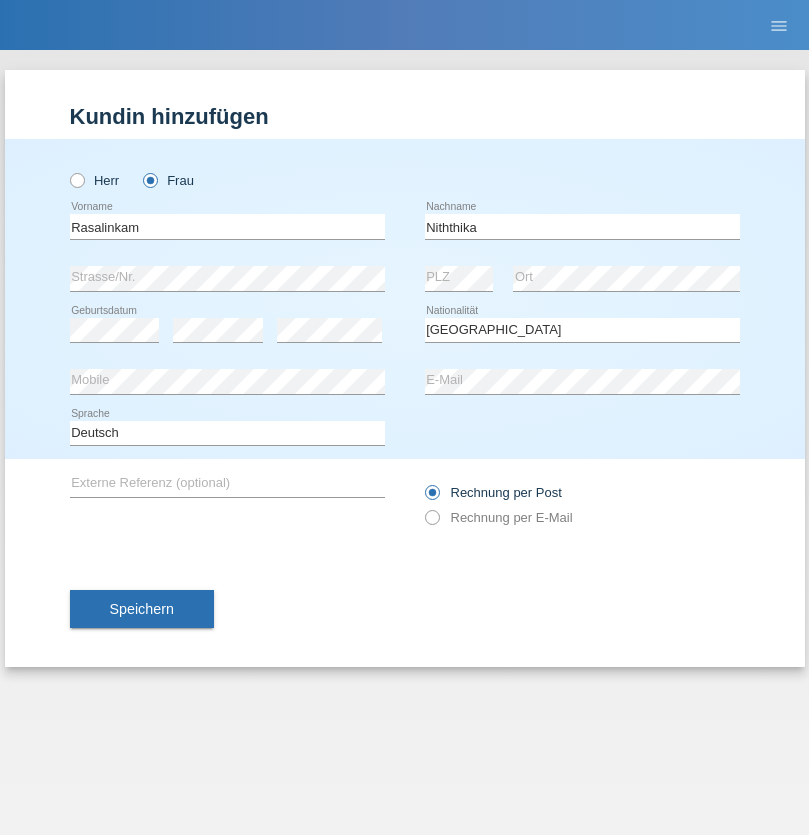 select on "C" 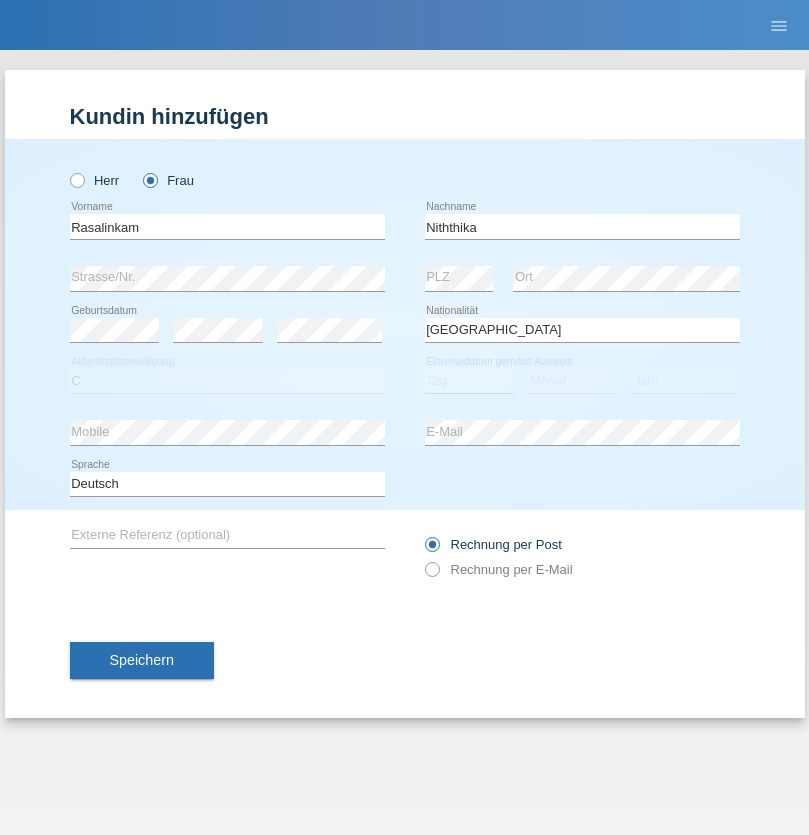 select on "20" 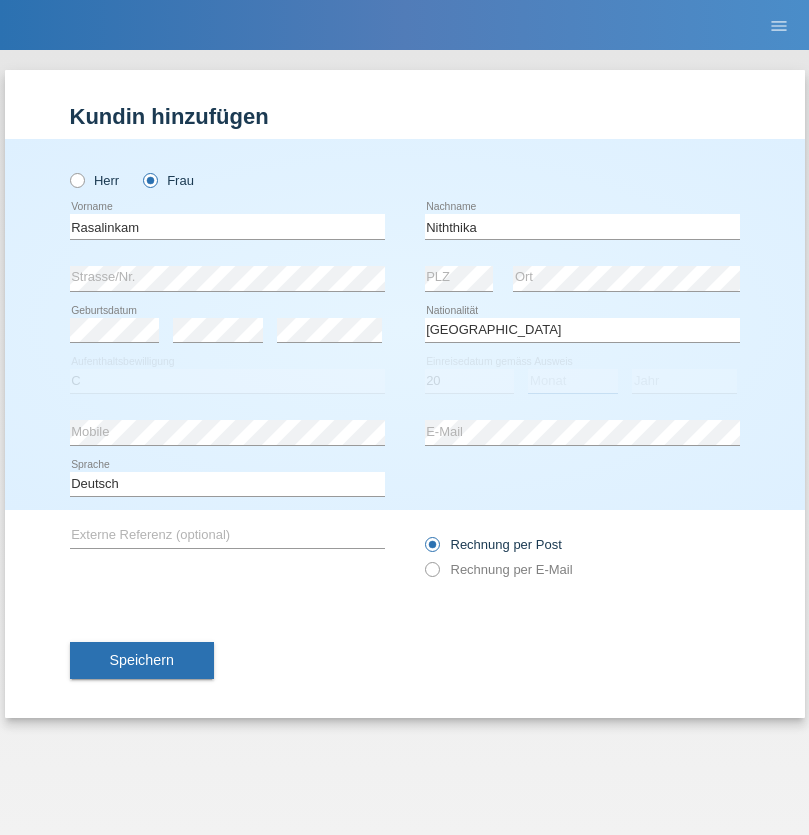 select on "07" 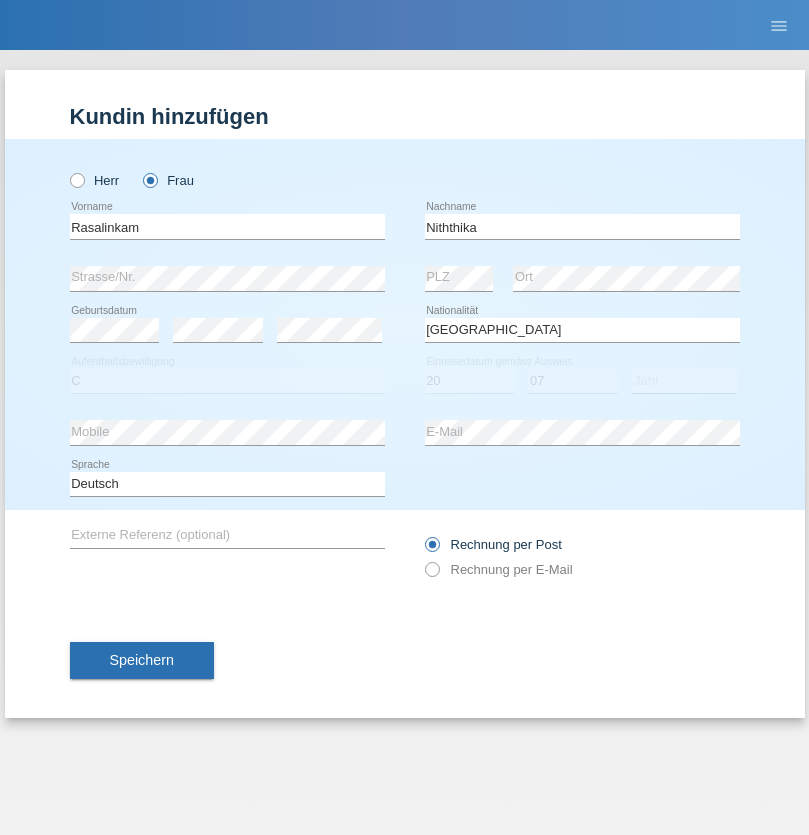 select on "2021" 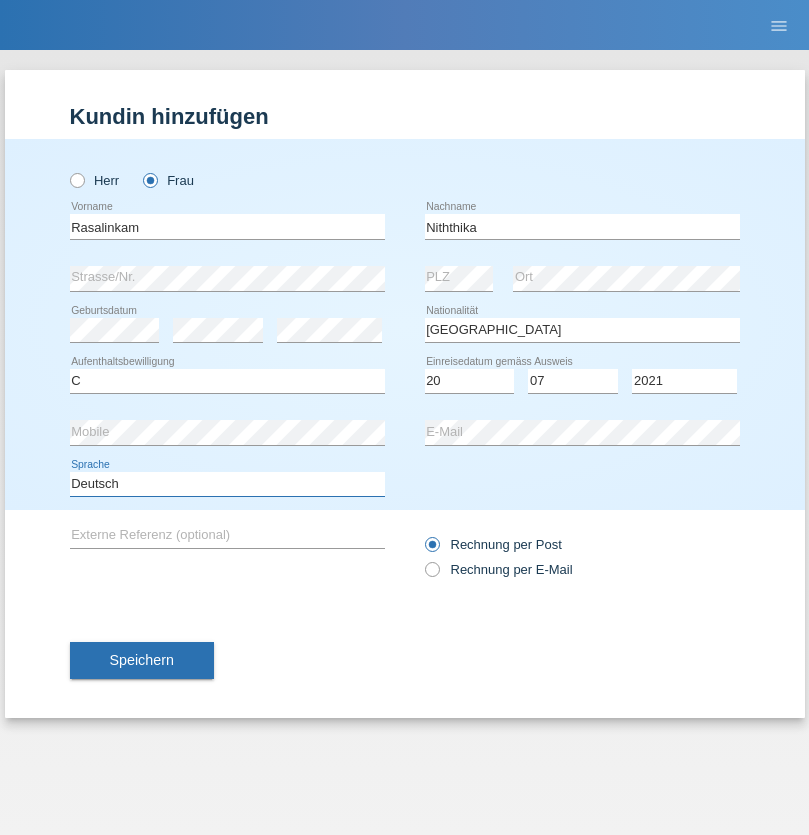 select on "en" 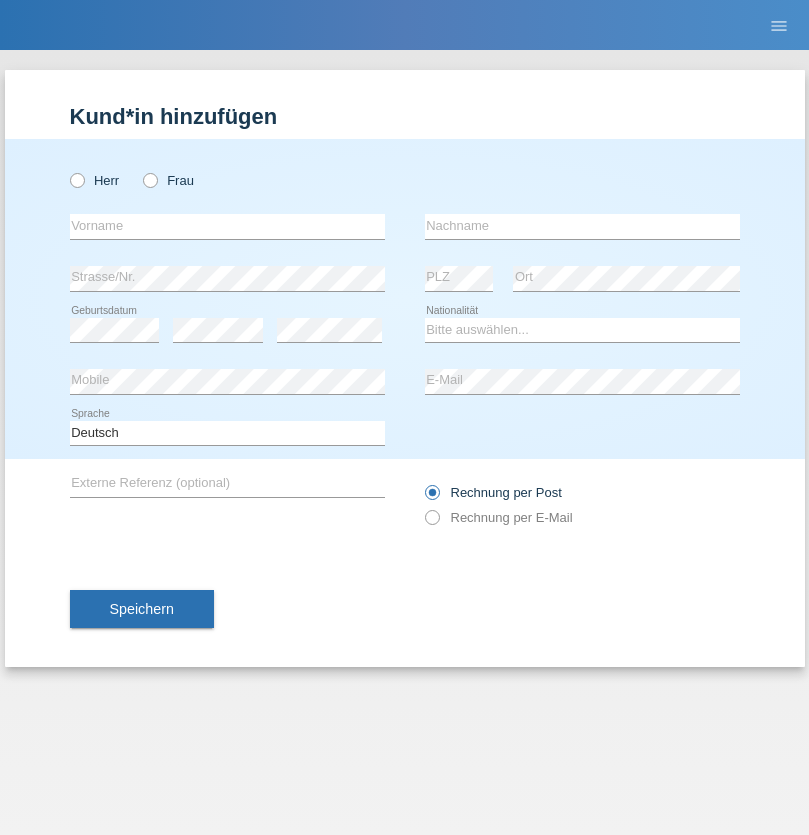 scroll, scrollTop: 0, scrollLeft: 0, axis: both 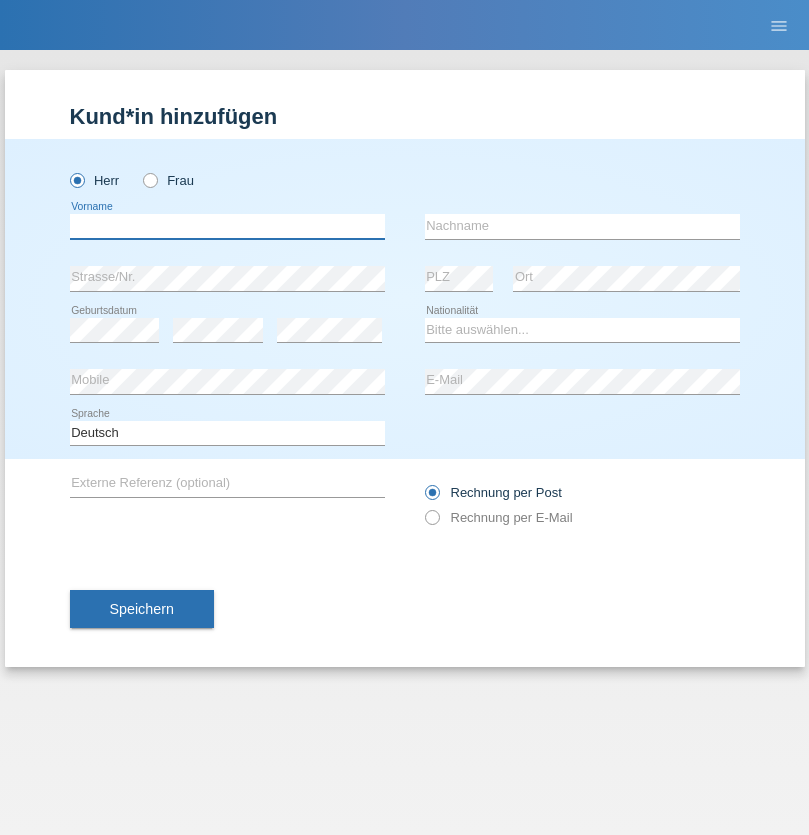 click at bounding box center [227, 226] 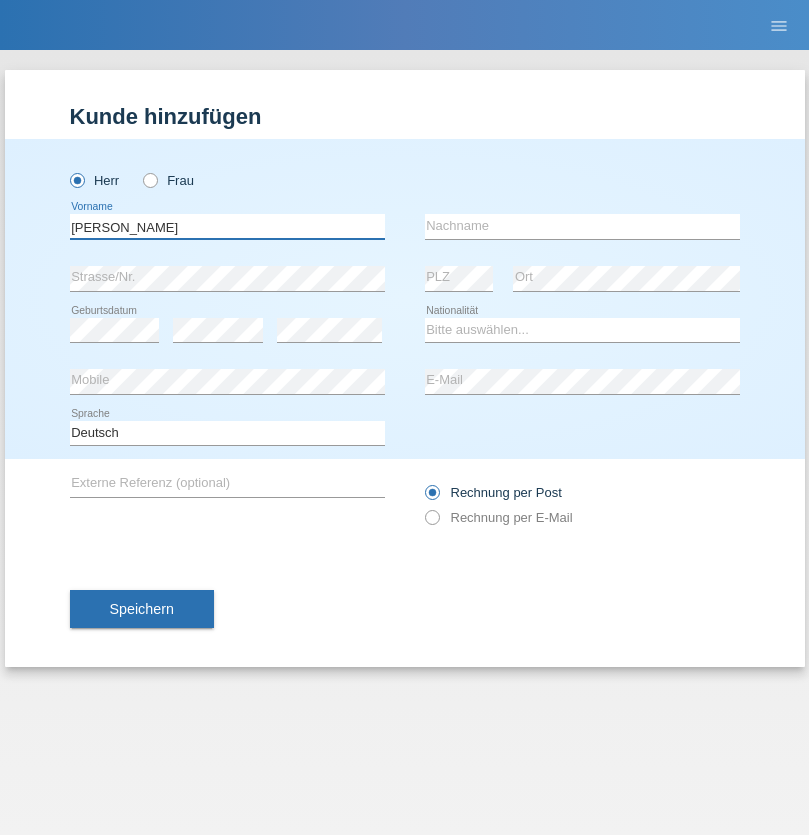 type on "[PERSON_NAME]" 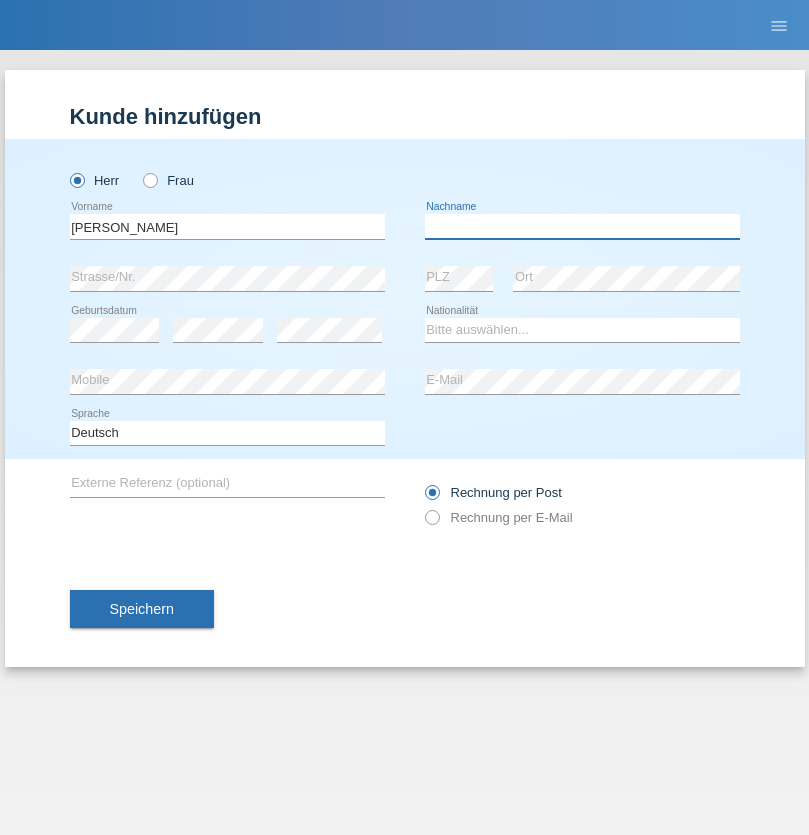 click at bounding box center (582, 226) 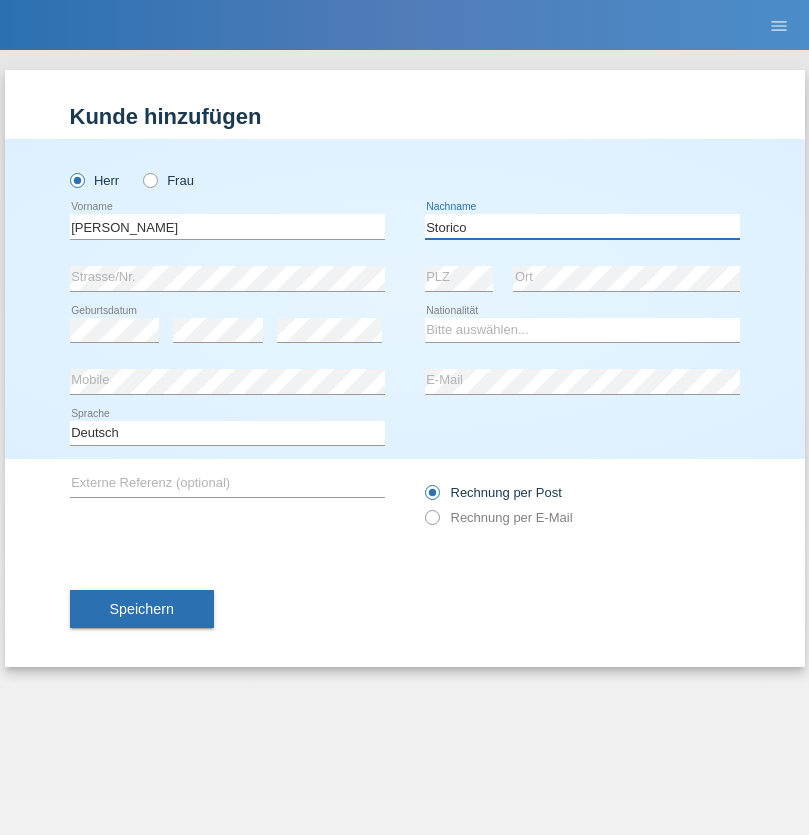 type on "Storico" 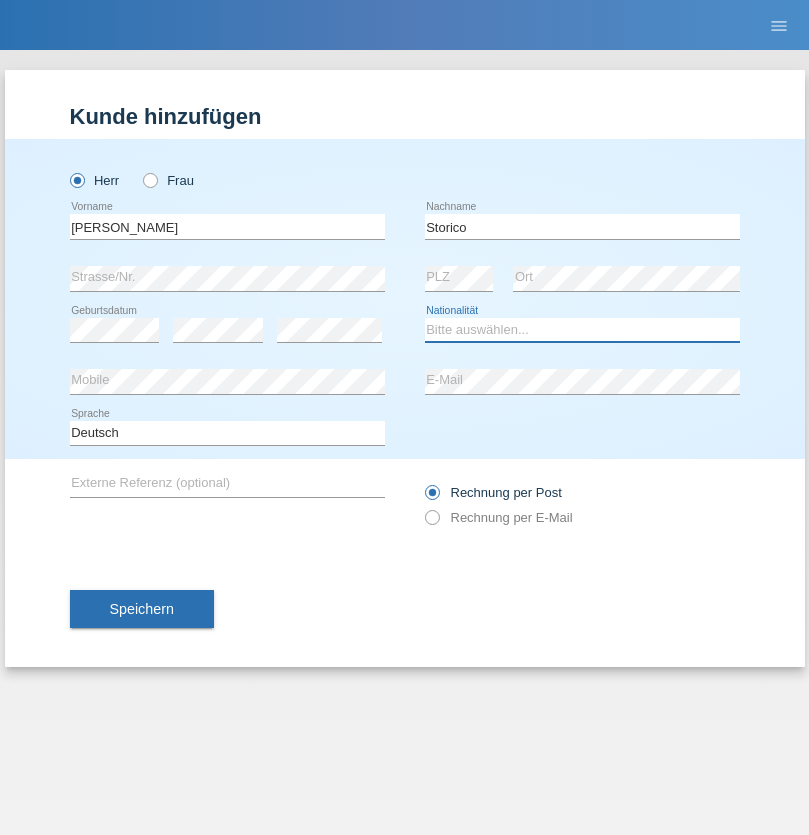 select on "IT" 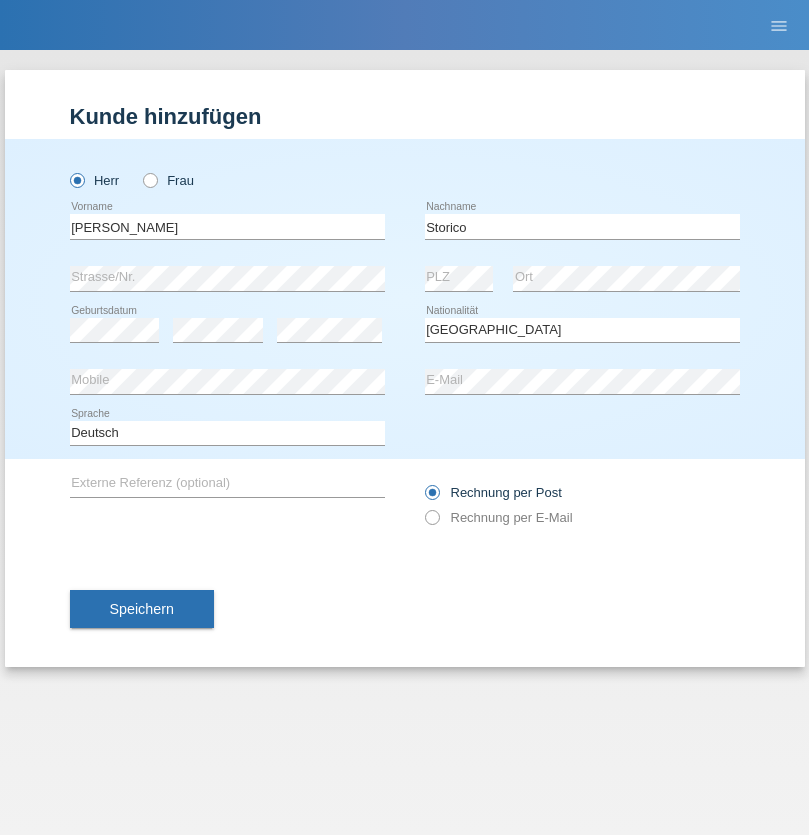select on "C" 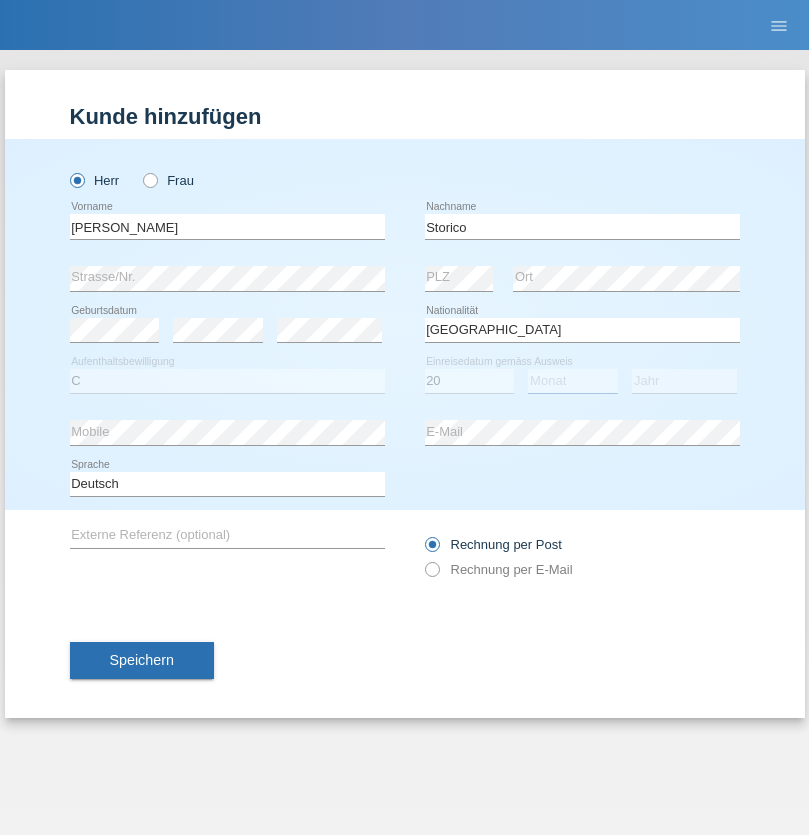 select on "07" 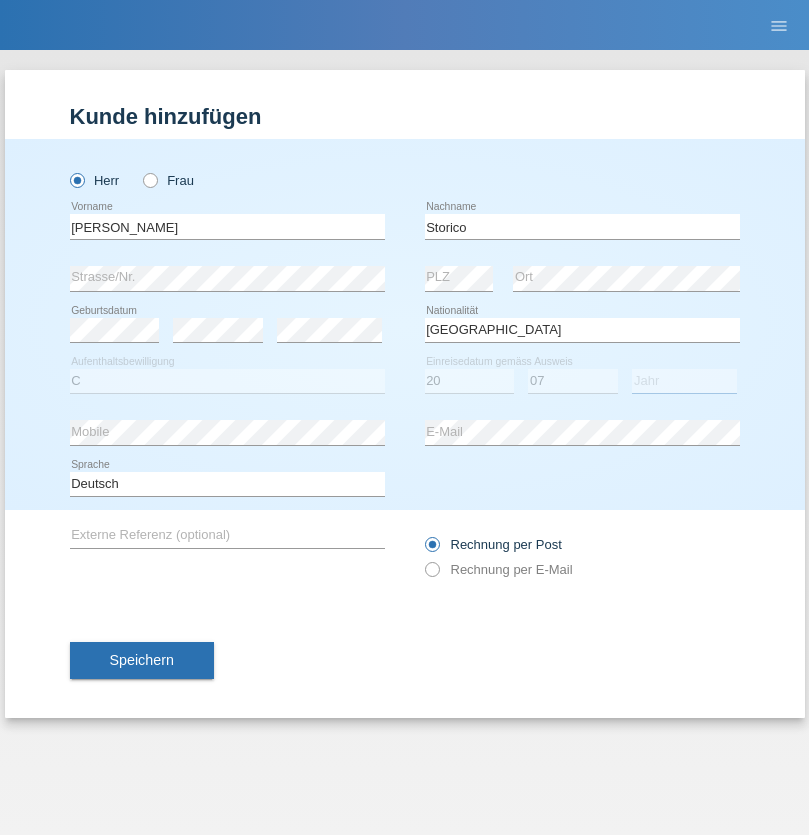 select on "2021" 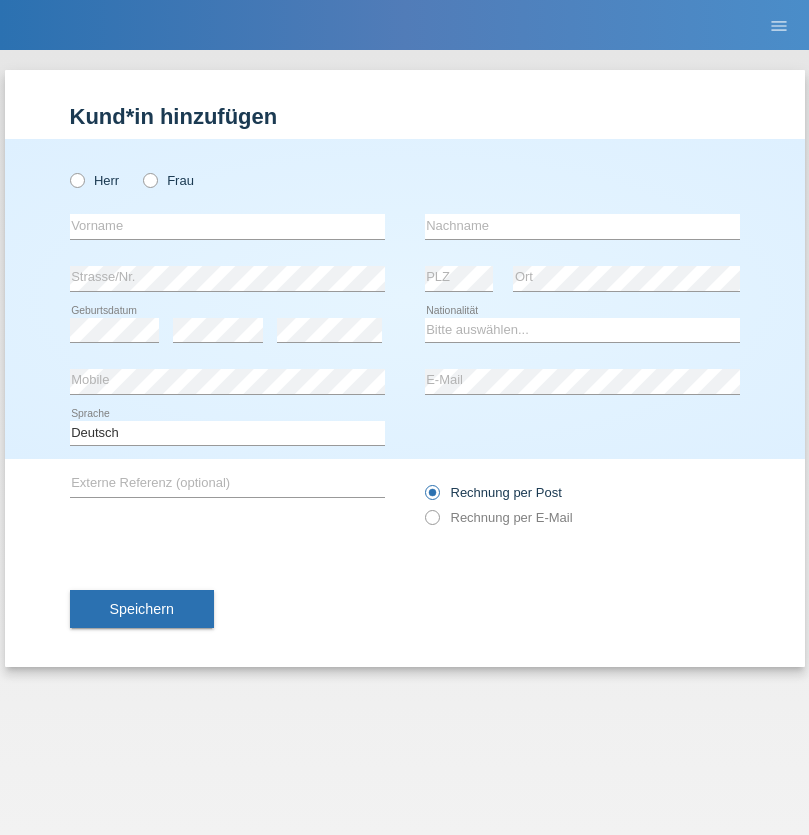 scroll, scrollTop: 0, scrollLeft: 0, axis: both 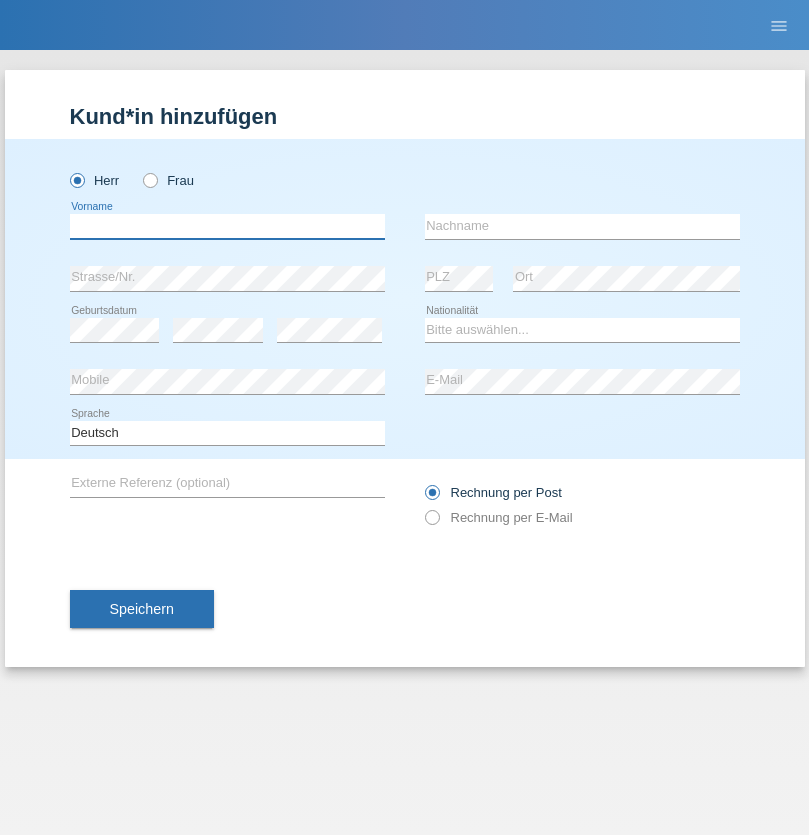 click at bounding box center [227, 226] 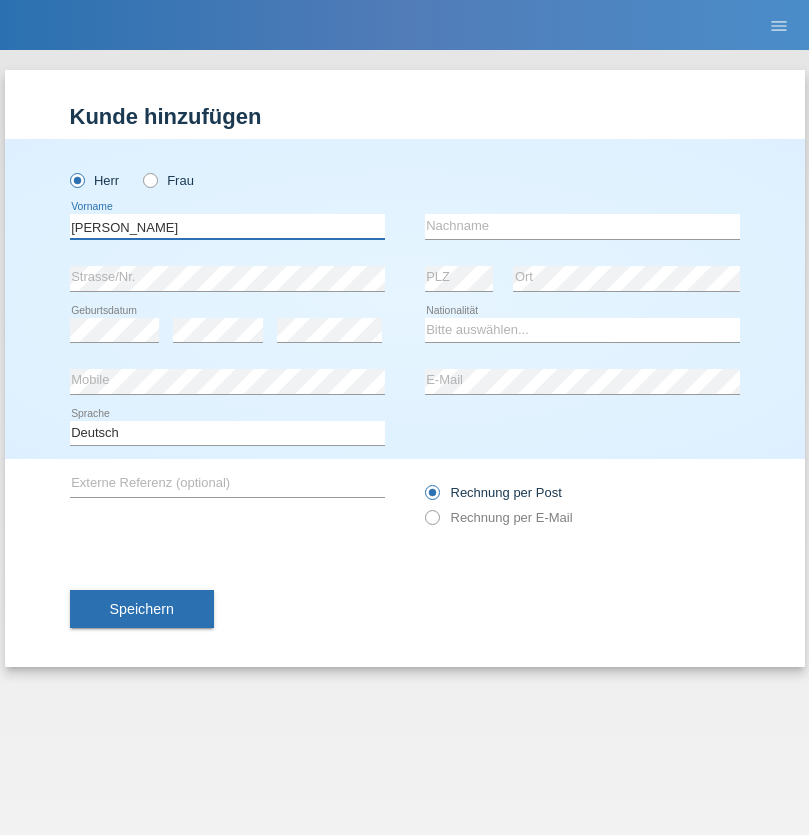 type on "[PERSON_NAME]" 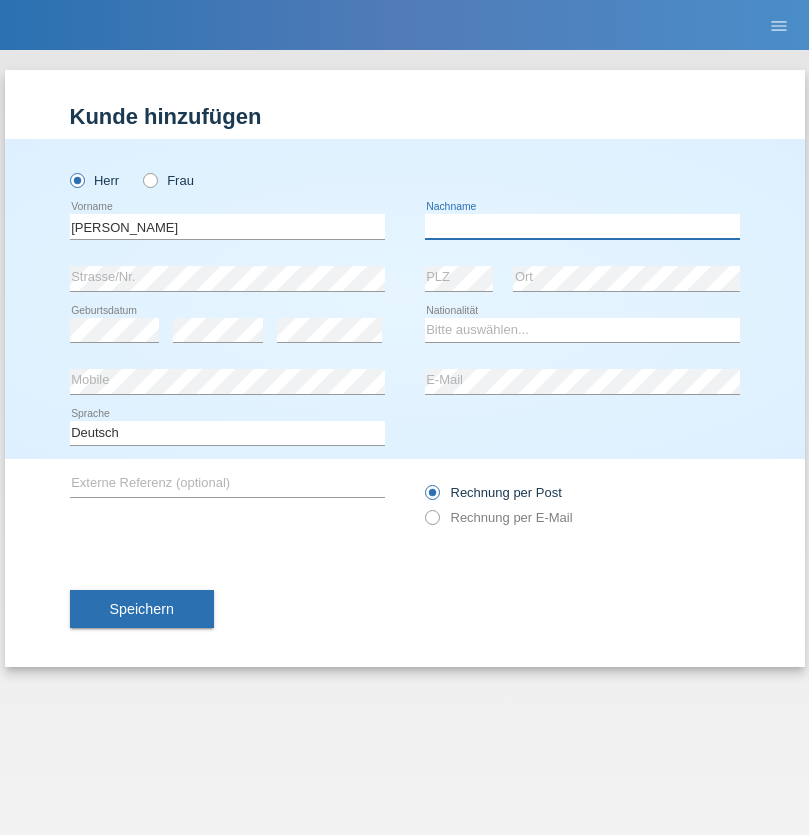 click at bounding box center (582, 226) 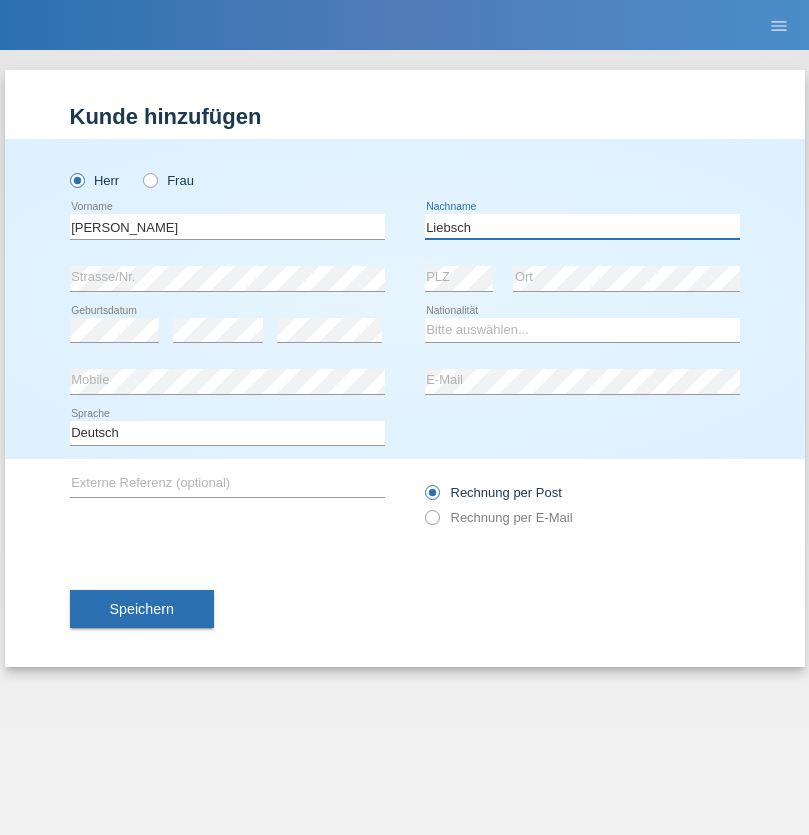 type on "Liebsch" 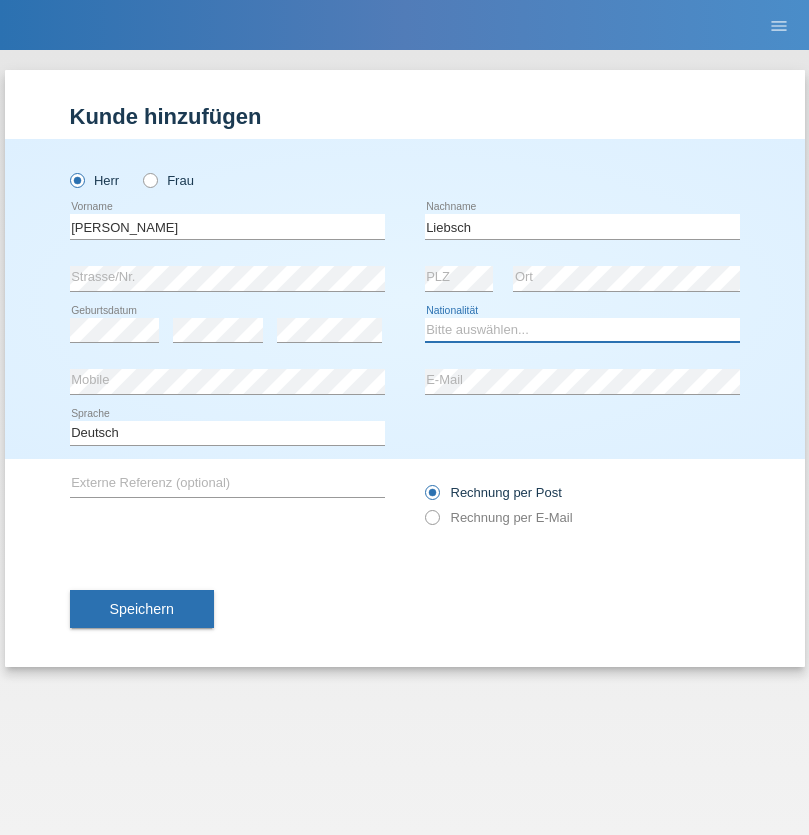 select on "DE" 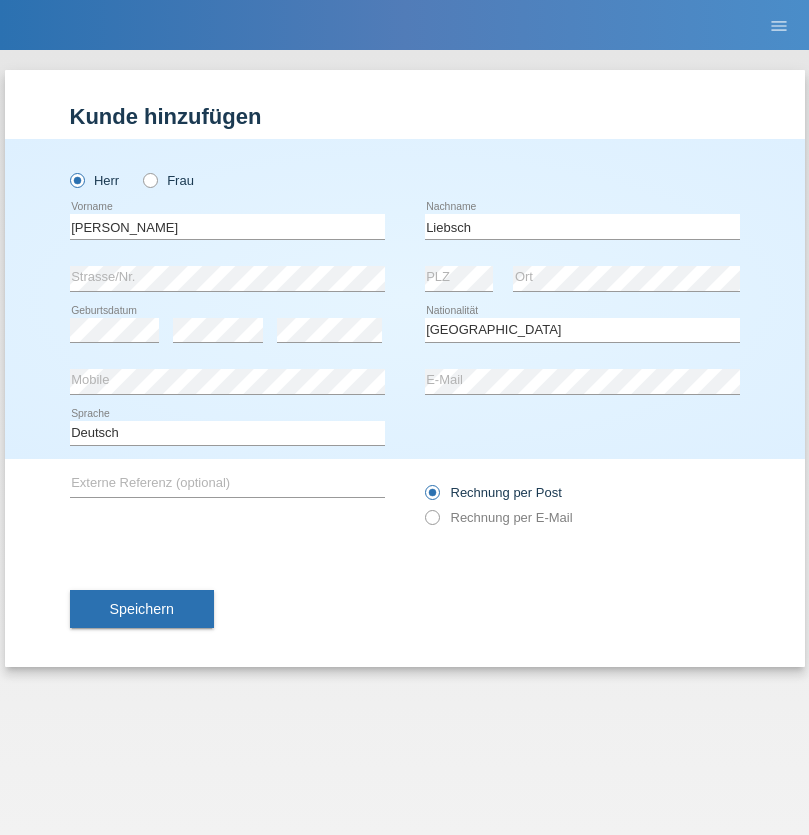 select on "C" 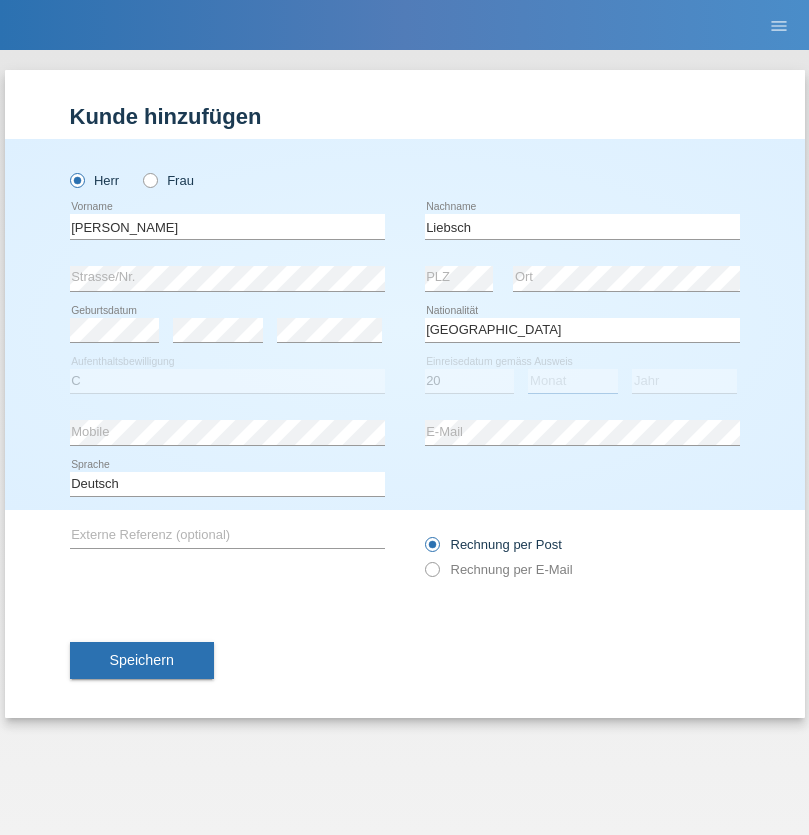 select on "07" 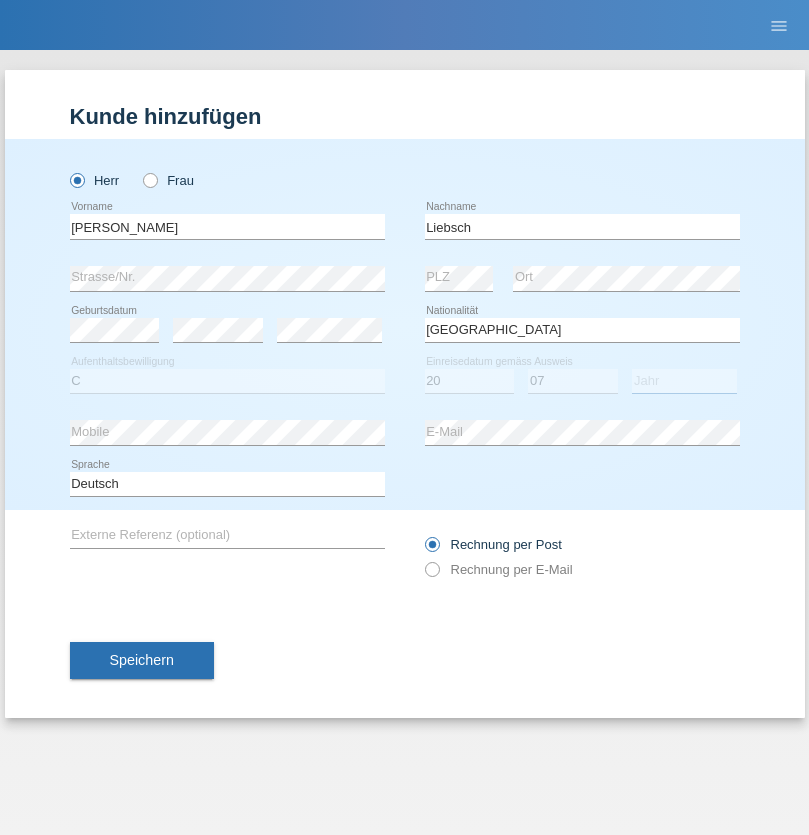 select on "2021" 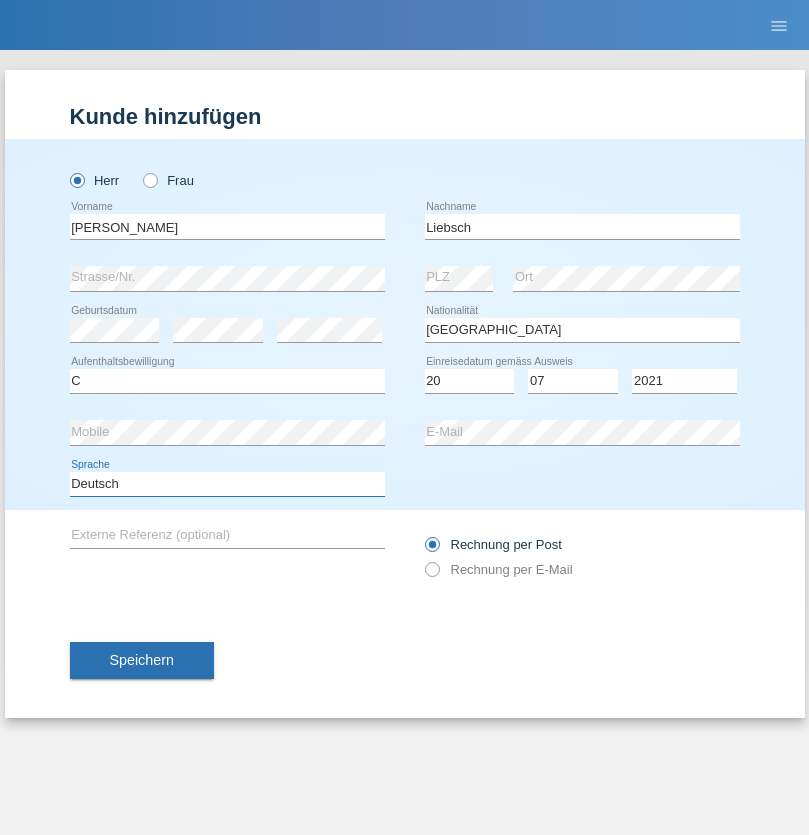 select on "en" 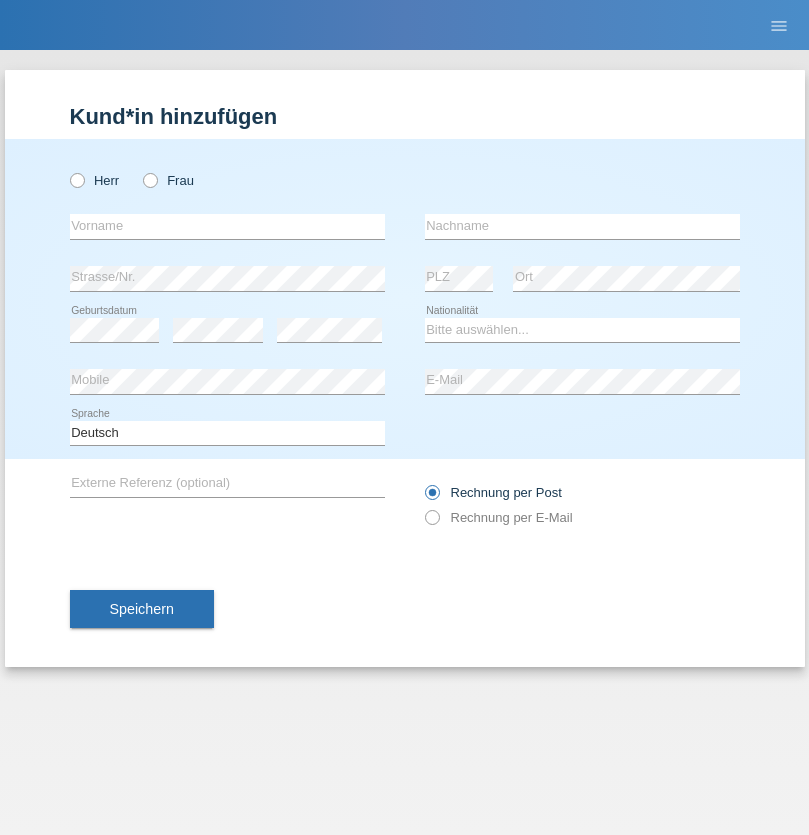 scroll, scrollTop: 0, scrollLeft: 0, axis: both 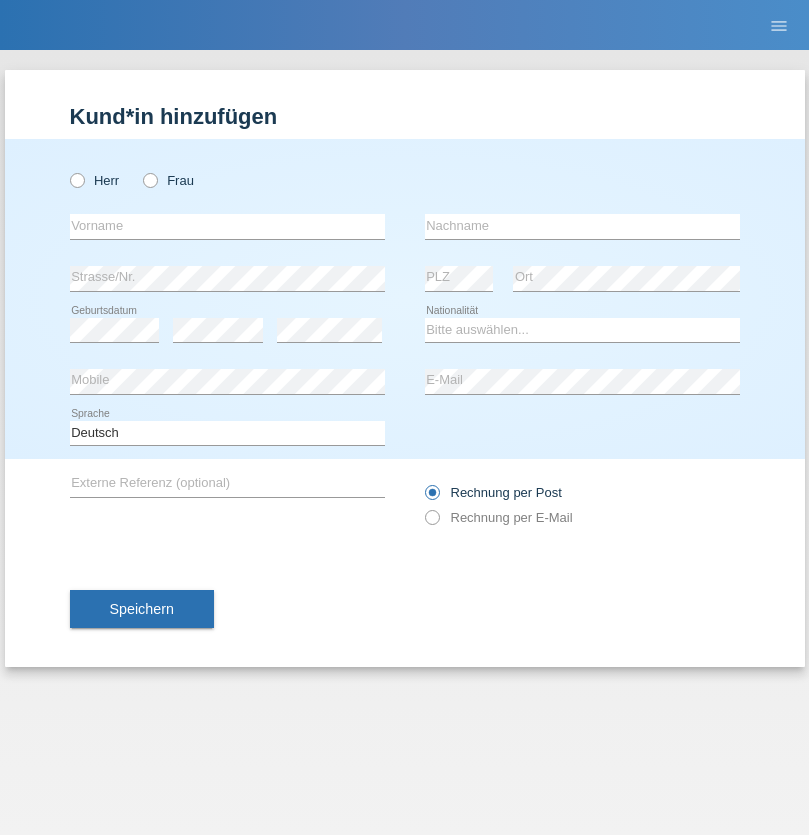 radio on "true" 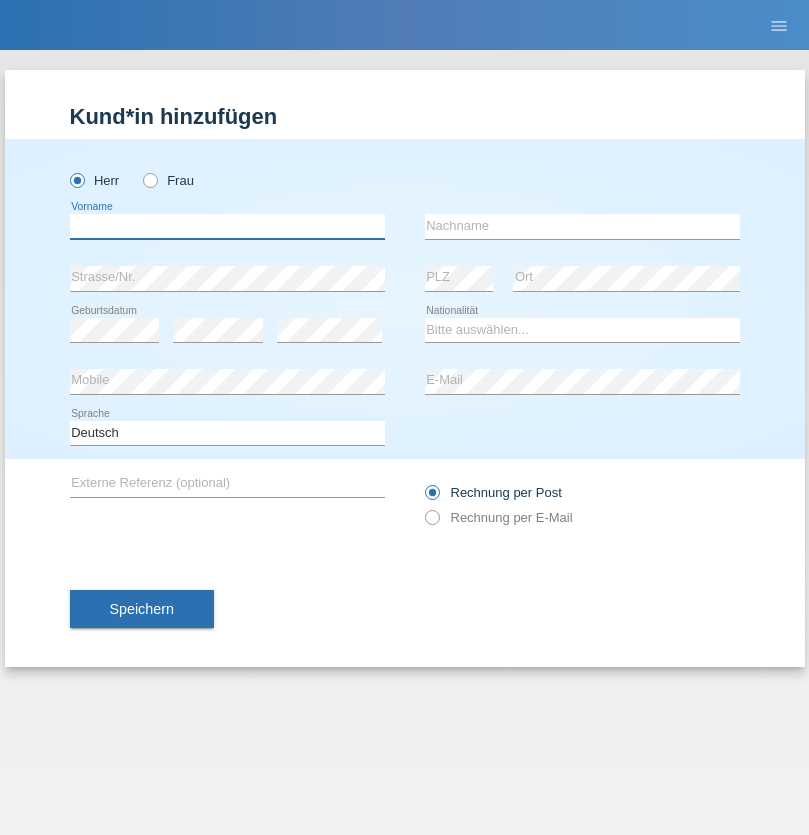 click at bounding box center (227, 226) 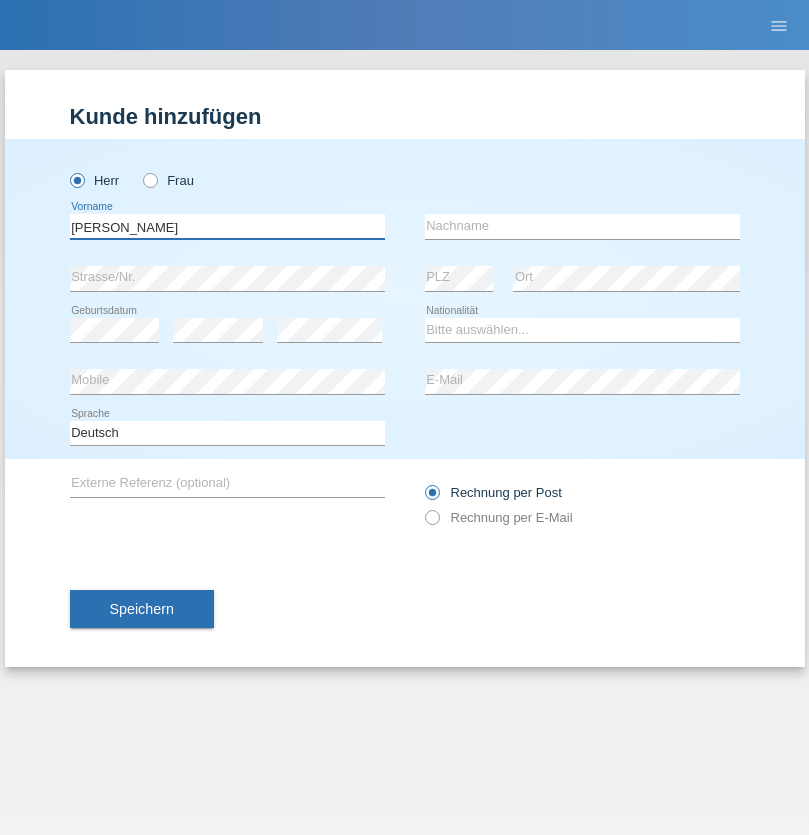 type on "Paolo" 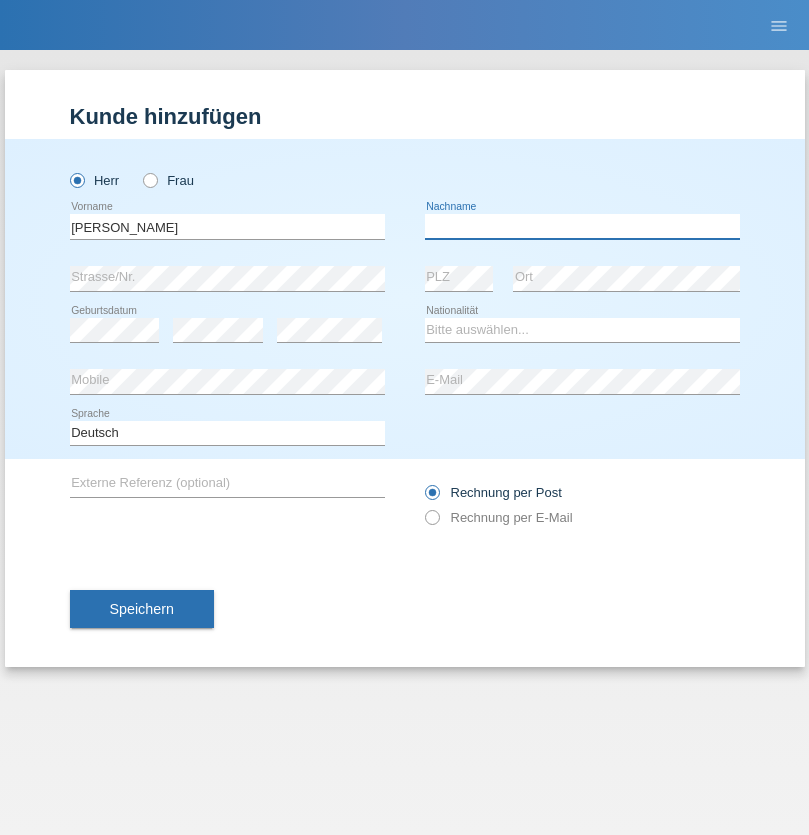 click at bounding box center [582, 226] 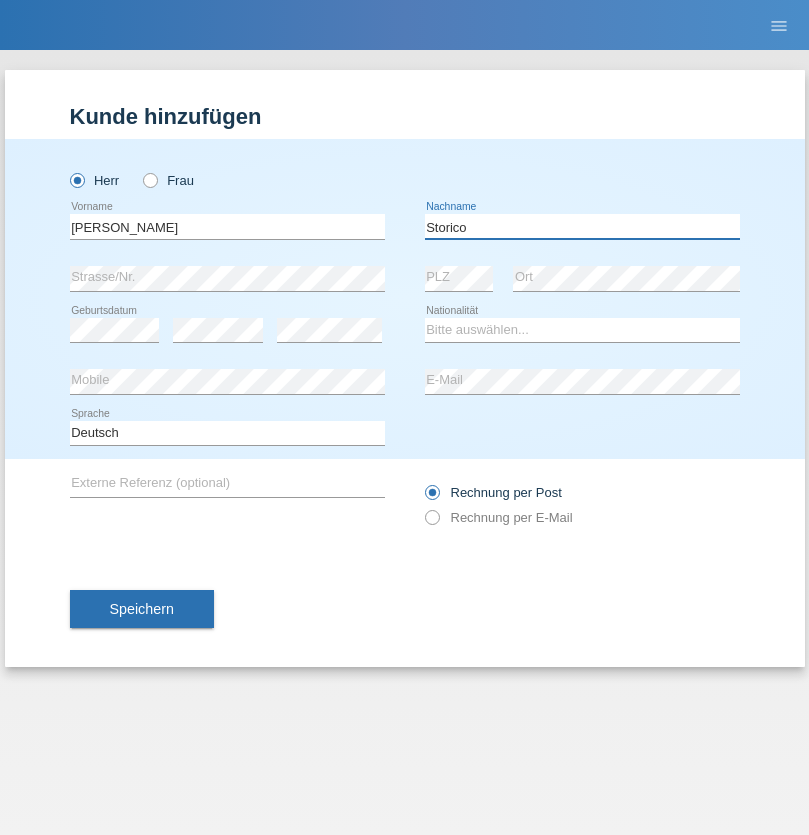 type on "Storico" 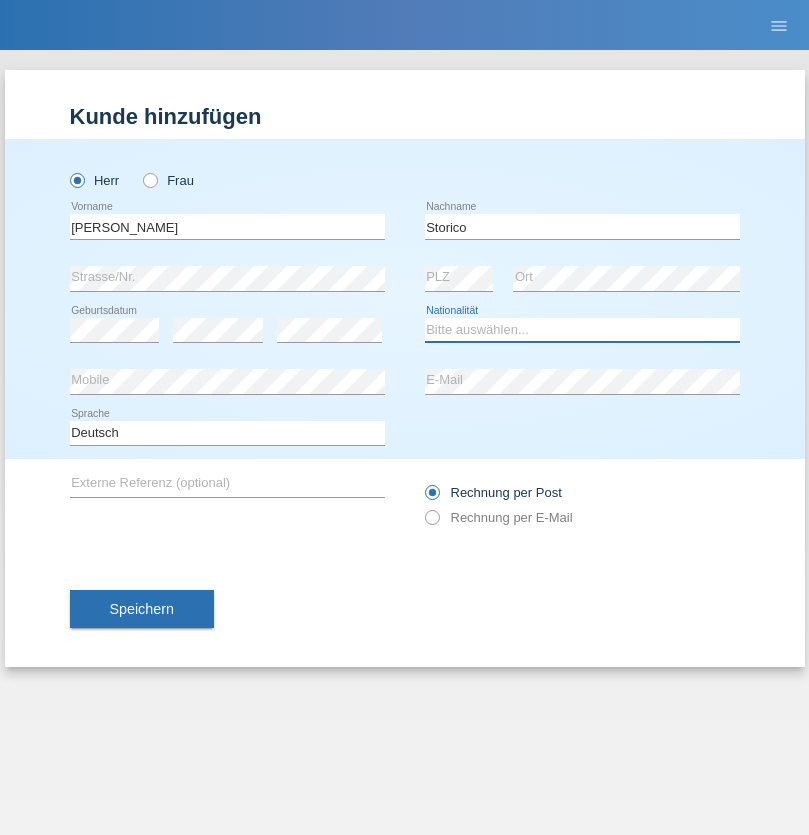 select on "IT" 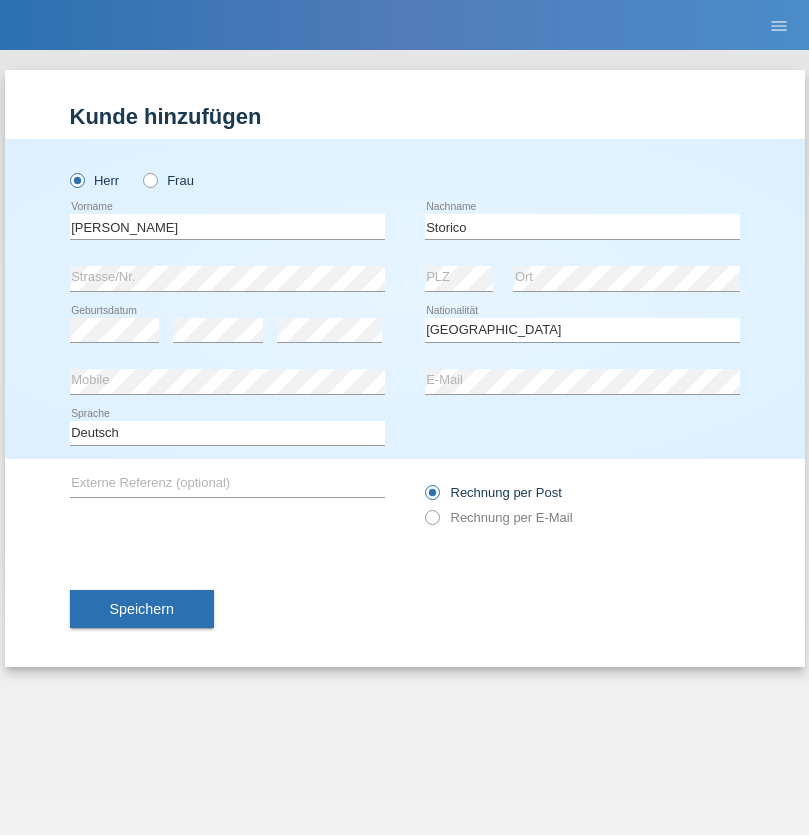 select on "C" 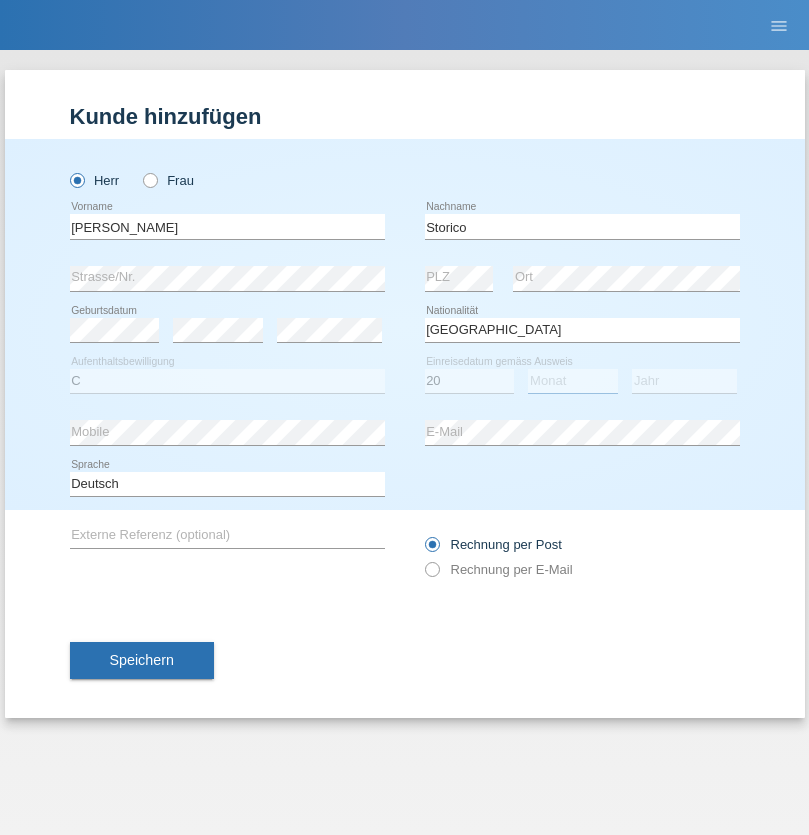 select on "07" 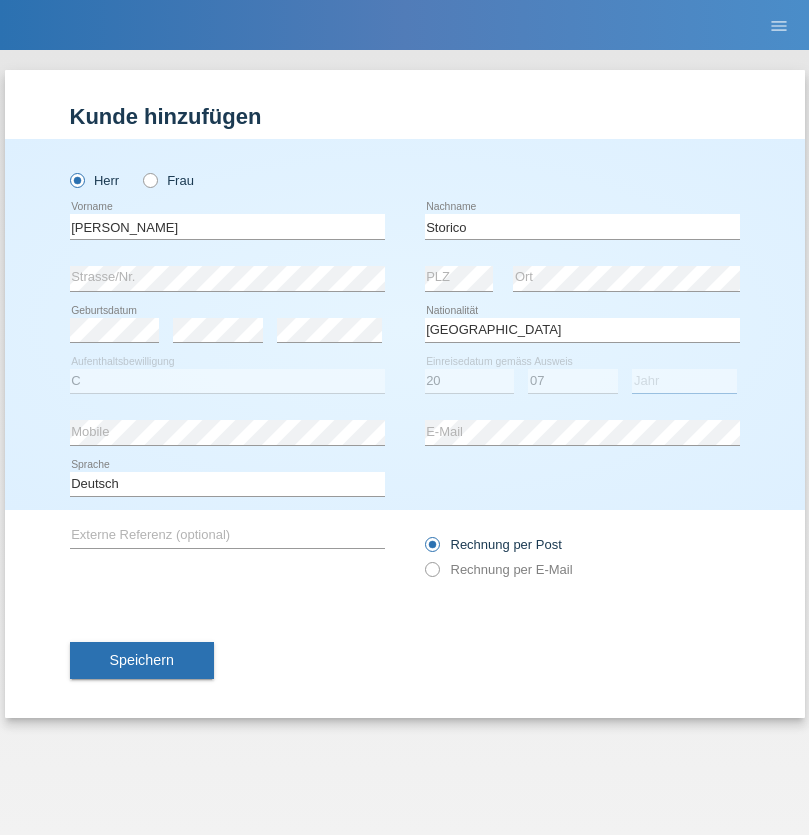 select on "2021" 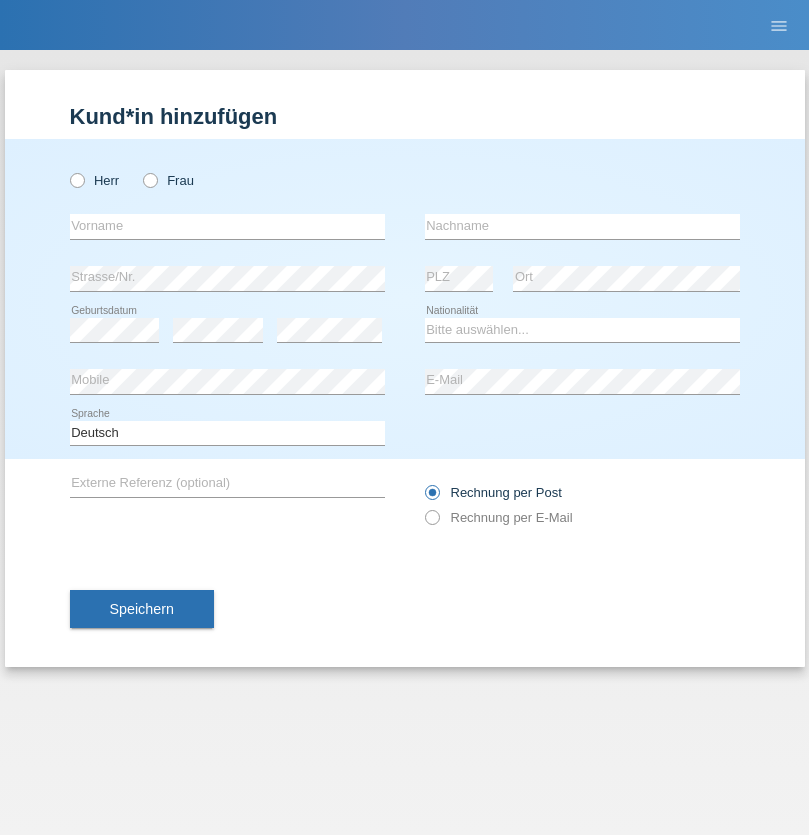 scroll, scrollTop: 0, scrollLeft: 0, axis: both 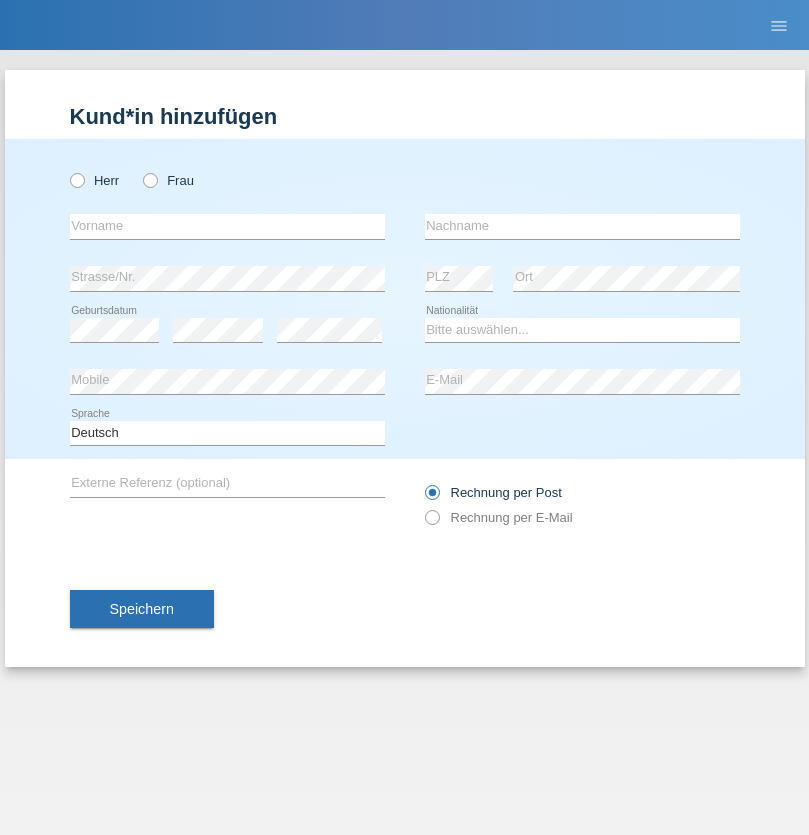 radio on "true" 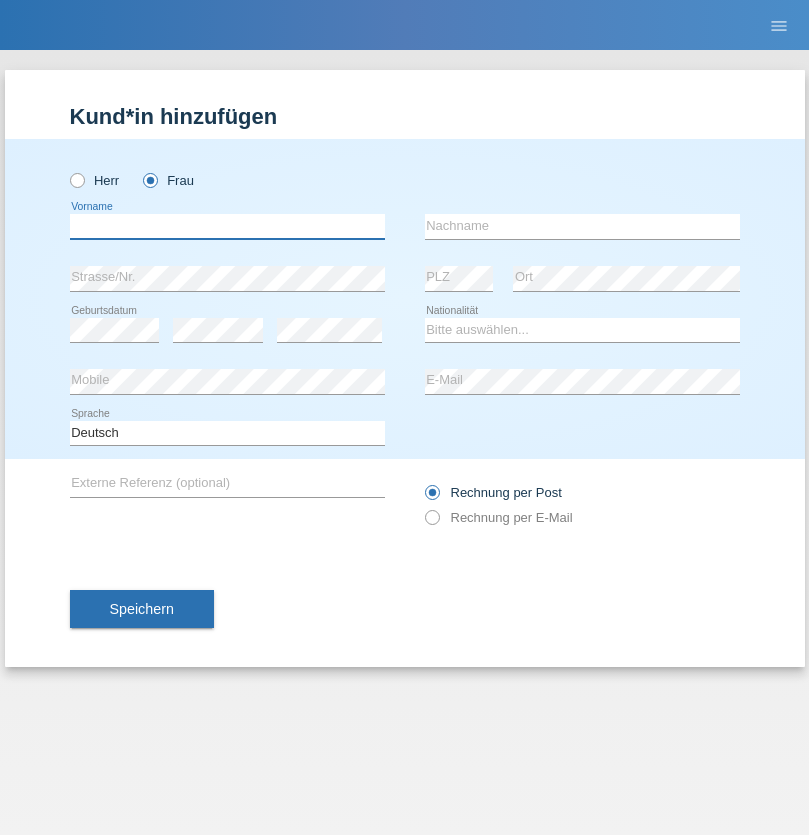 click at bounding box center [227, 226] 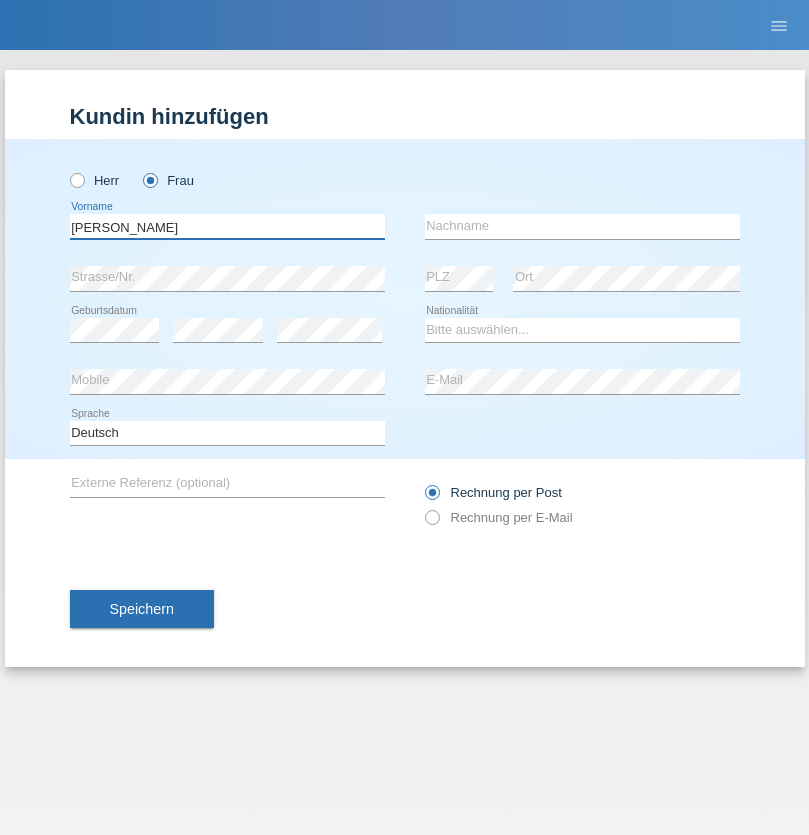 type on "[PERSON_NAME]" 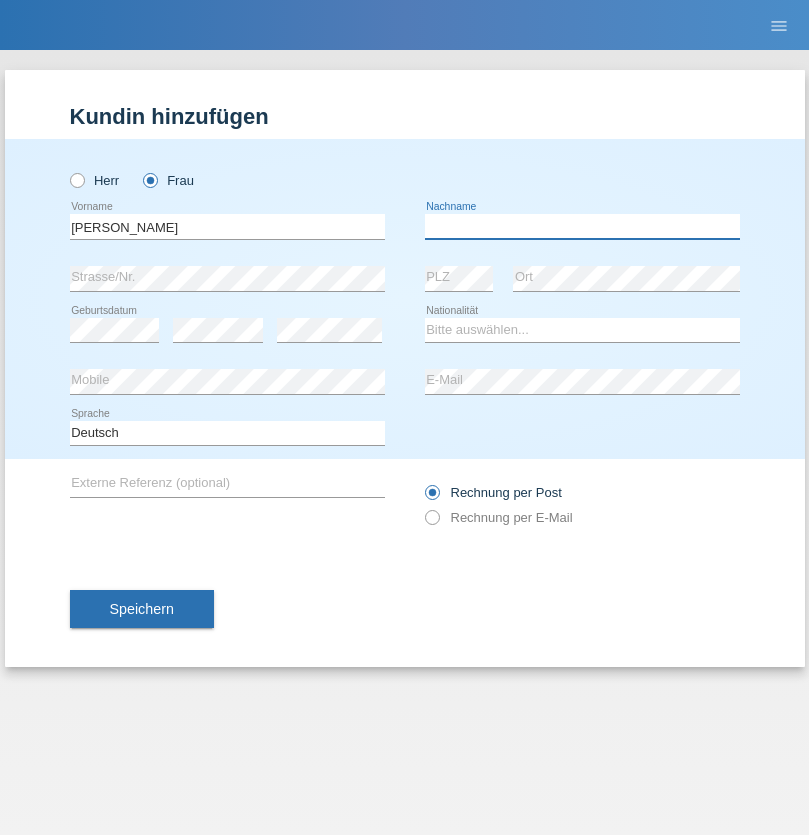 click at bounding box center (582, 226) 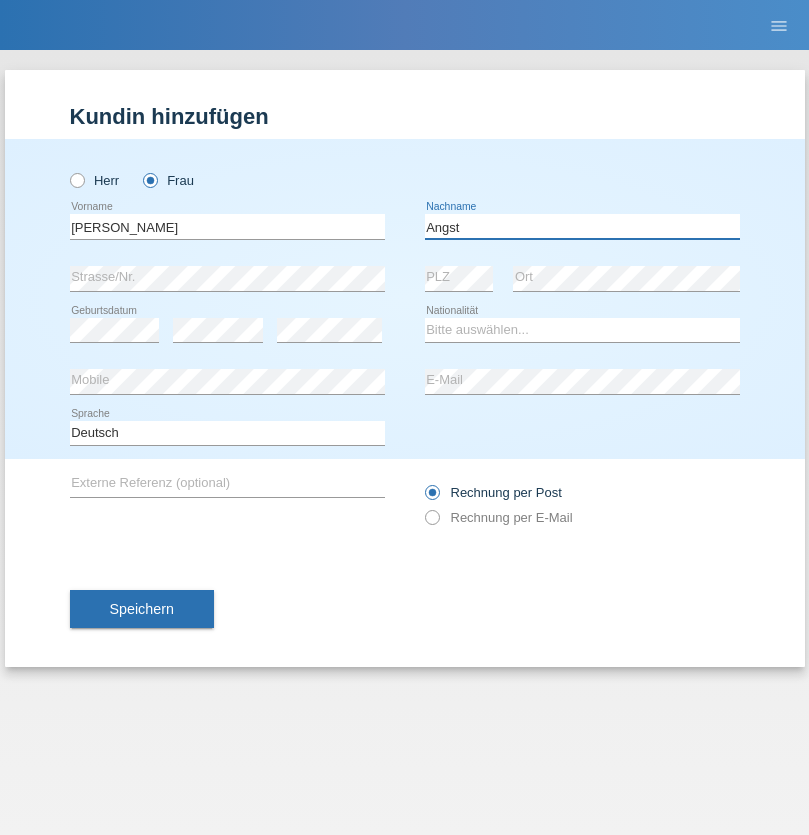 type on "Angst" 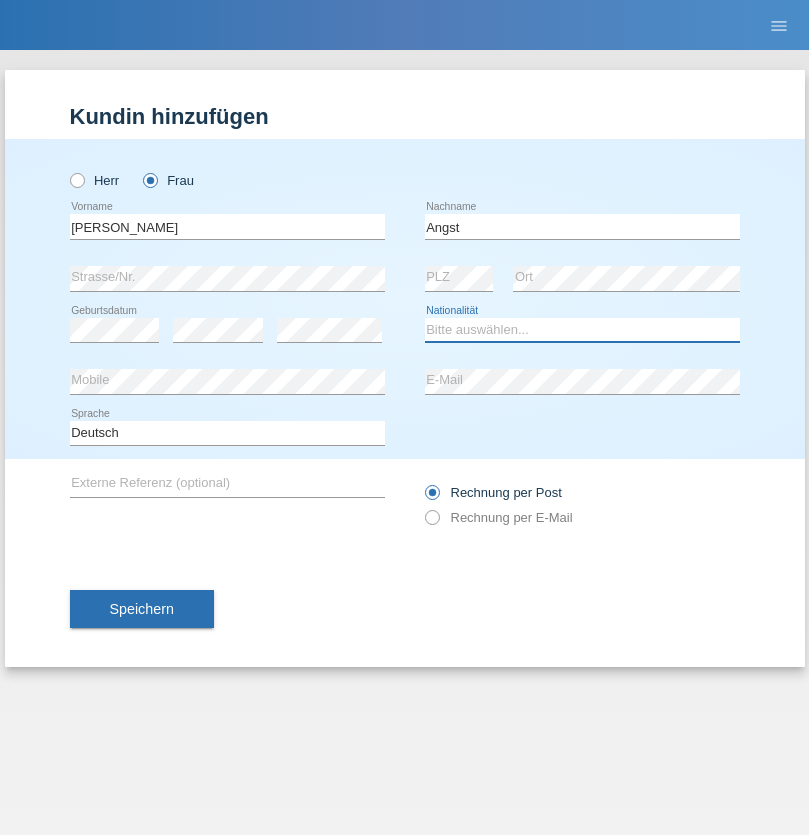 select on "CH" 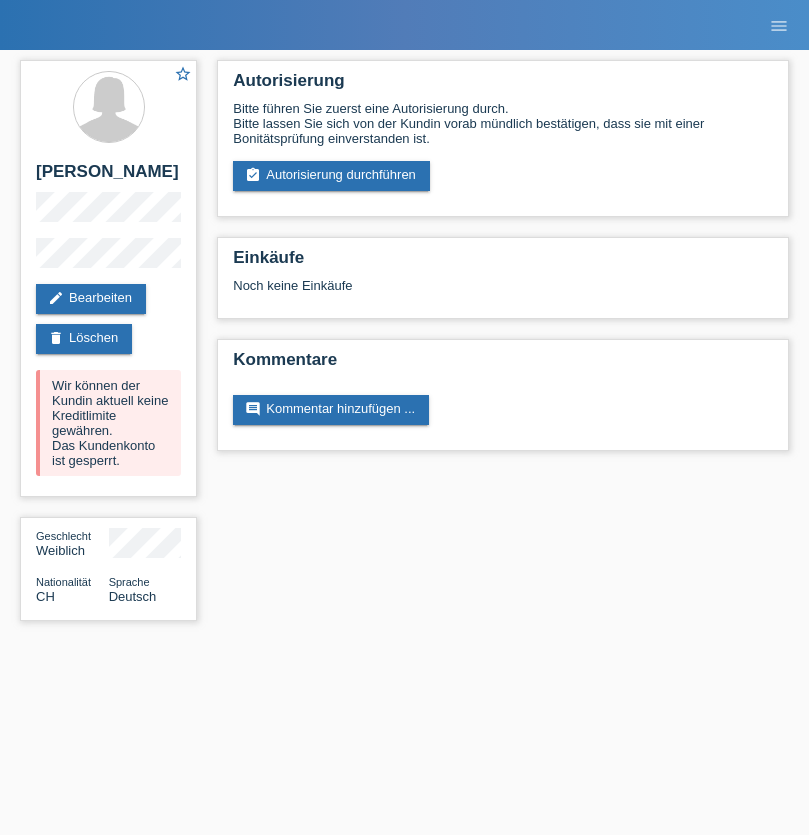 scroll, scrollTop: 0, scrollLeft: 0, axis: both 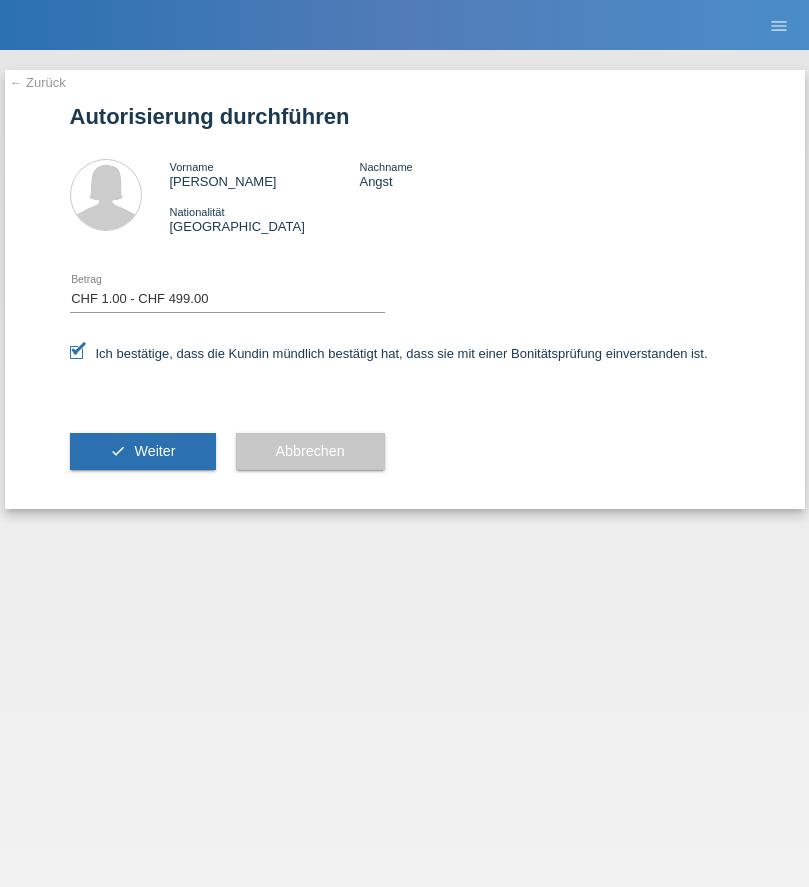 select on "1" 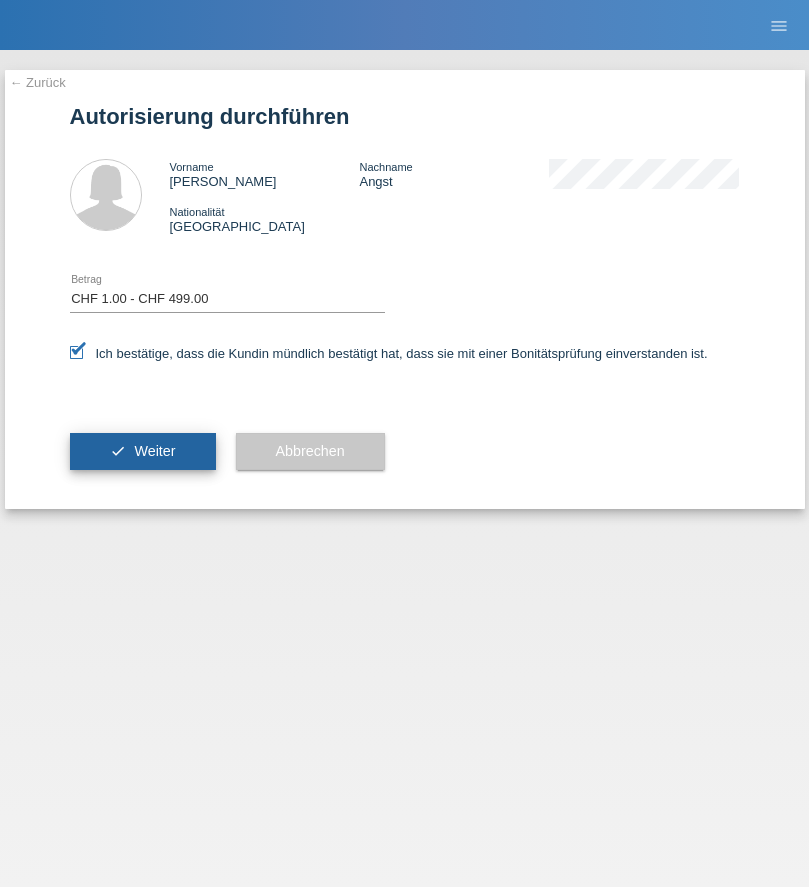 click on "Weiter" at bounding box center [154, 451] 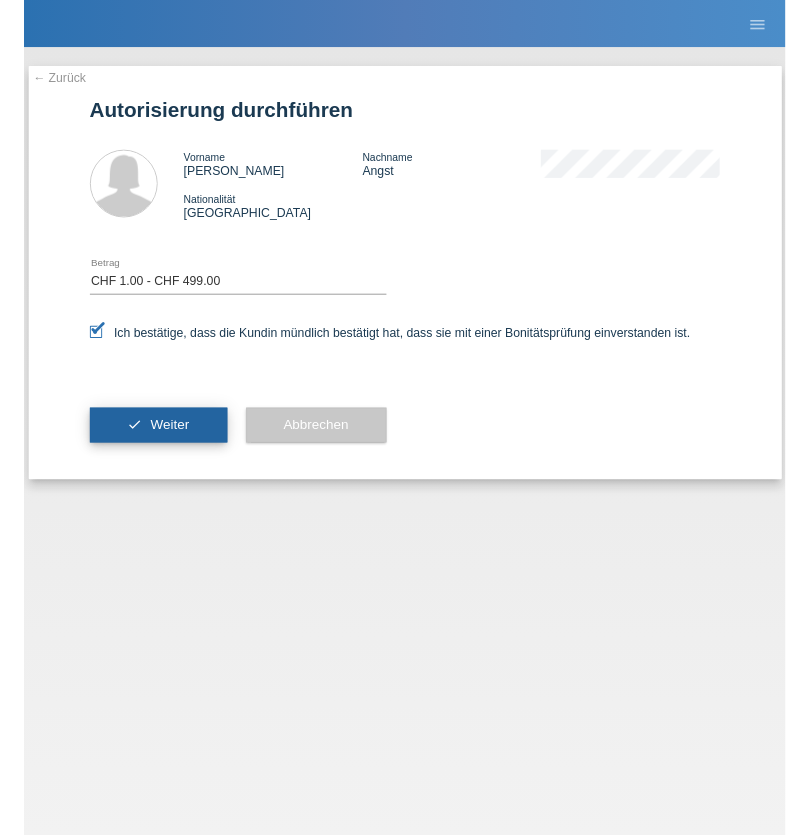 scroll, scrollTop: 0, scrollLeft: 0, axis: both 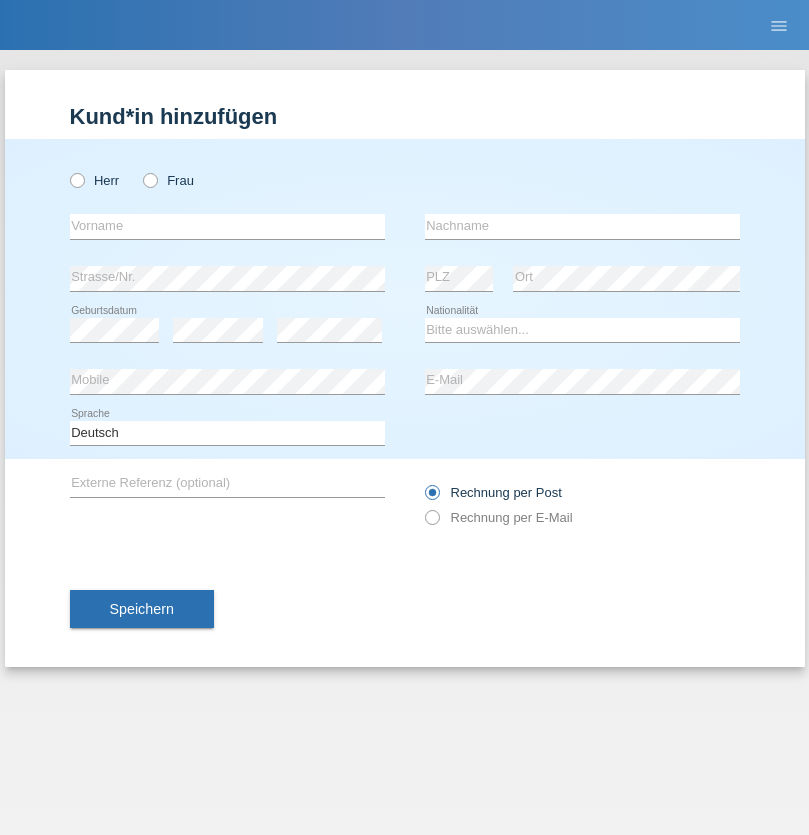 radio on "true" 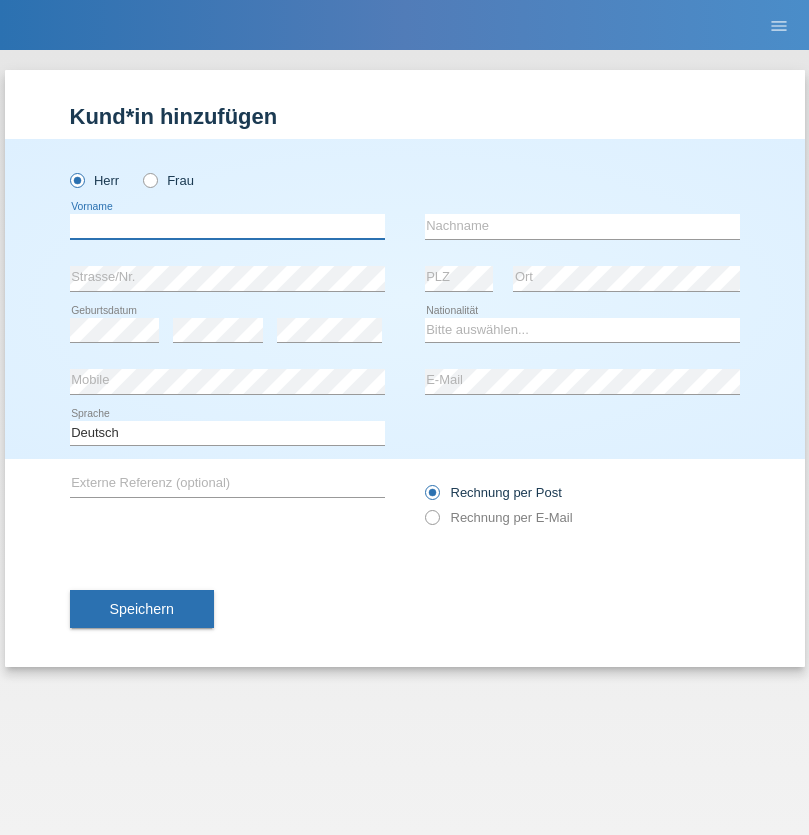 click at bounding box center (227, 226) 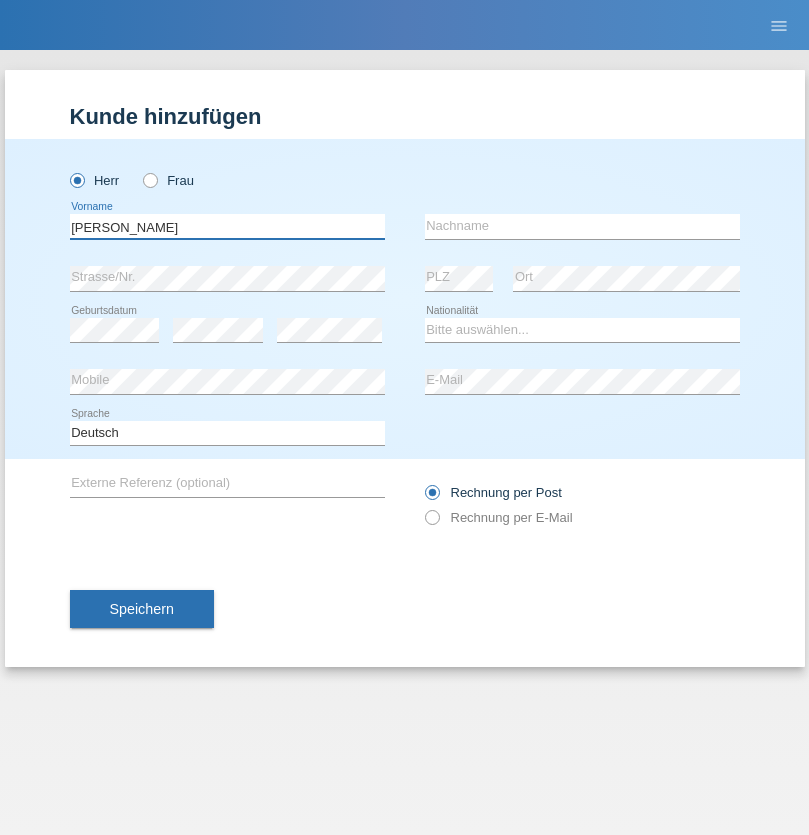 type on "George Alin" 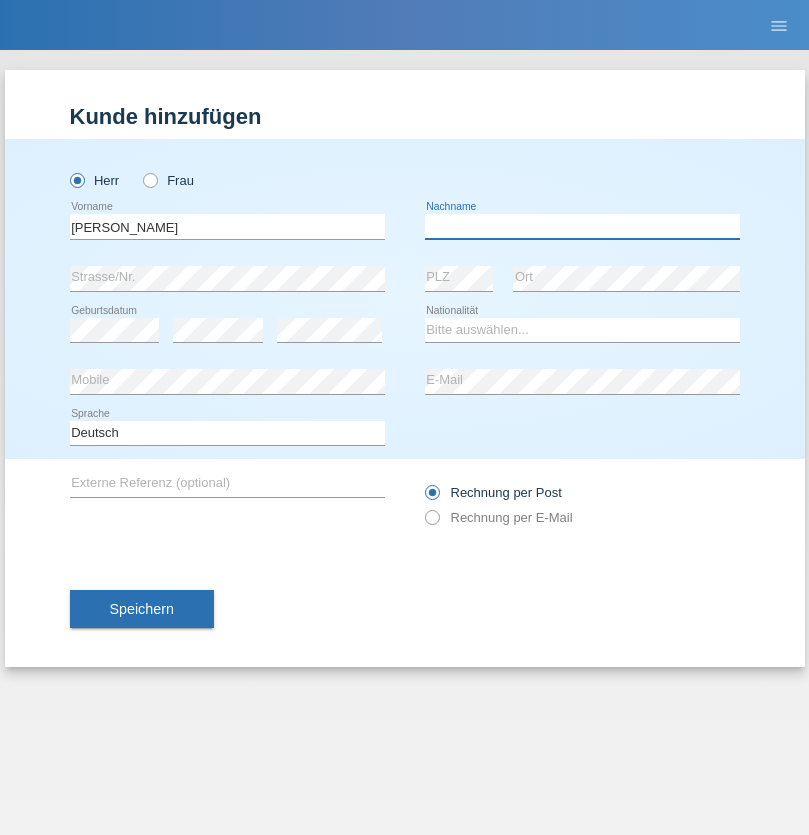 click at bounding box center (582, 226) 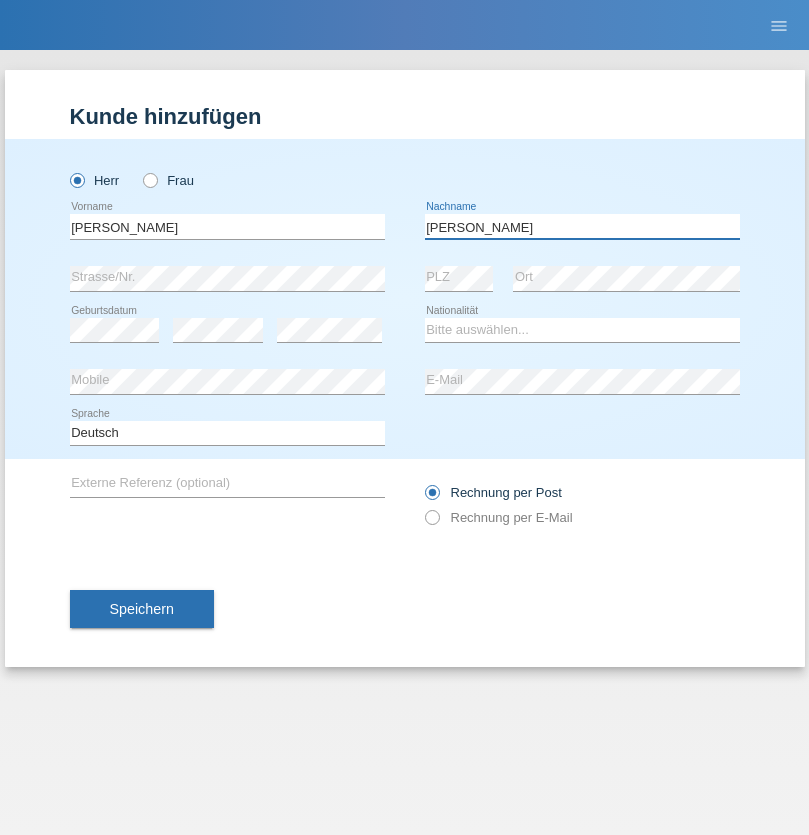 type on "Ivan" 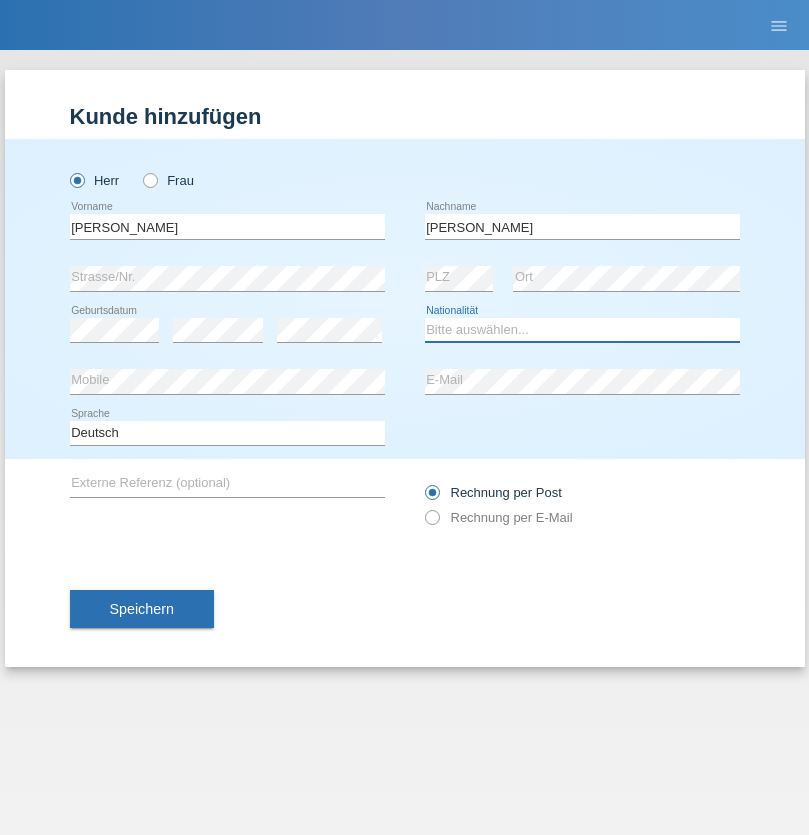 select on "RO" 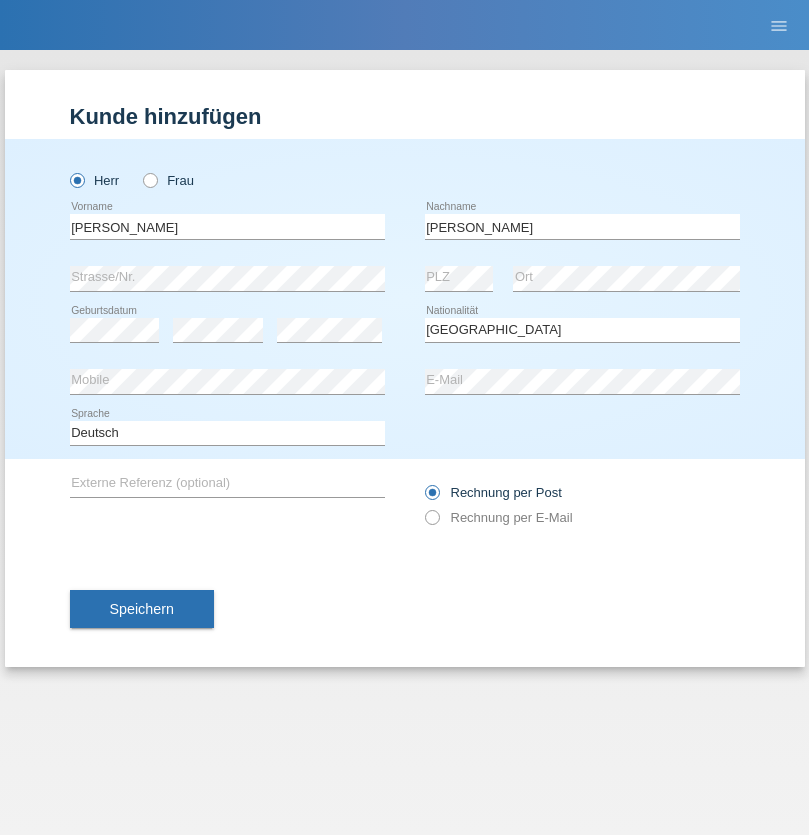 select on "C" 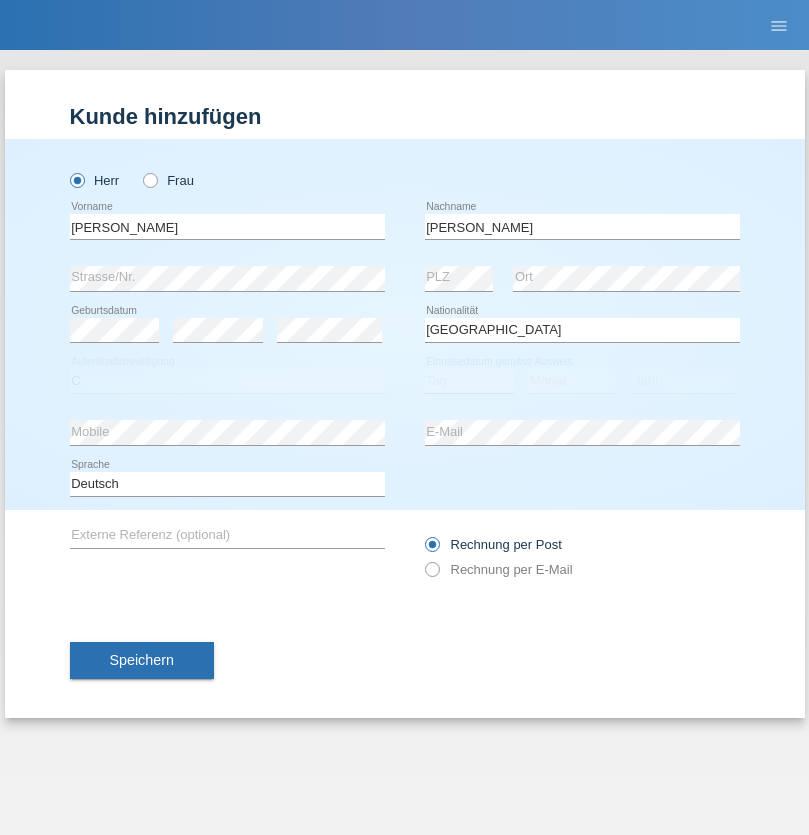select on "02" 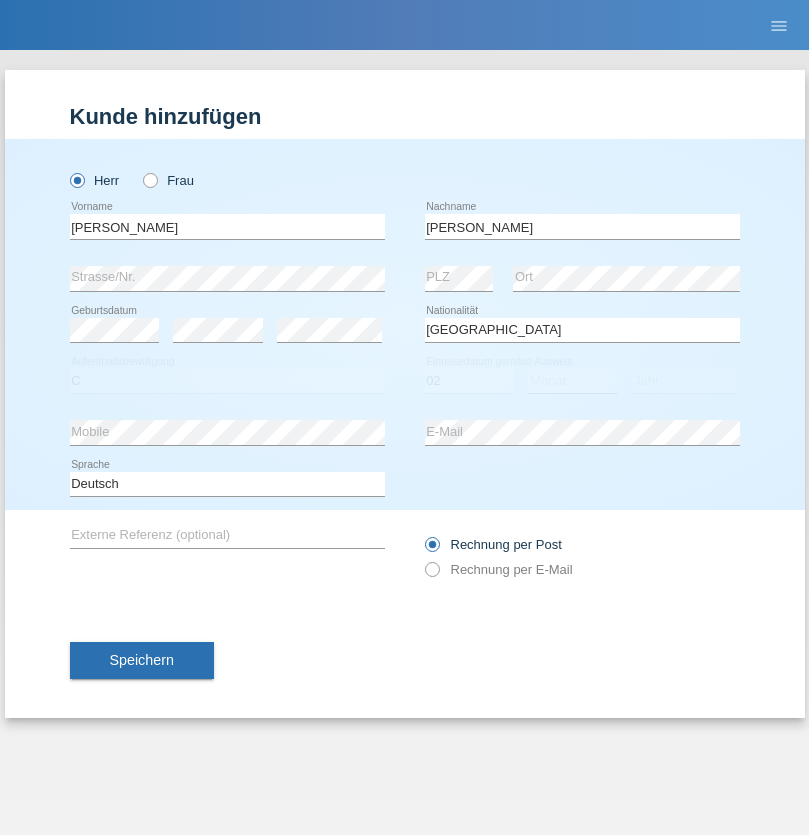 select on "07" 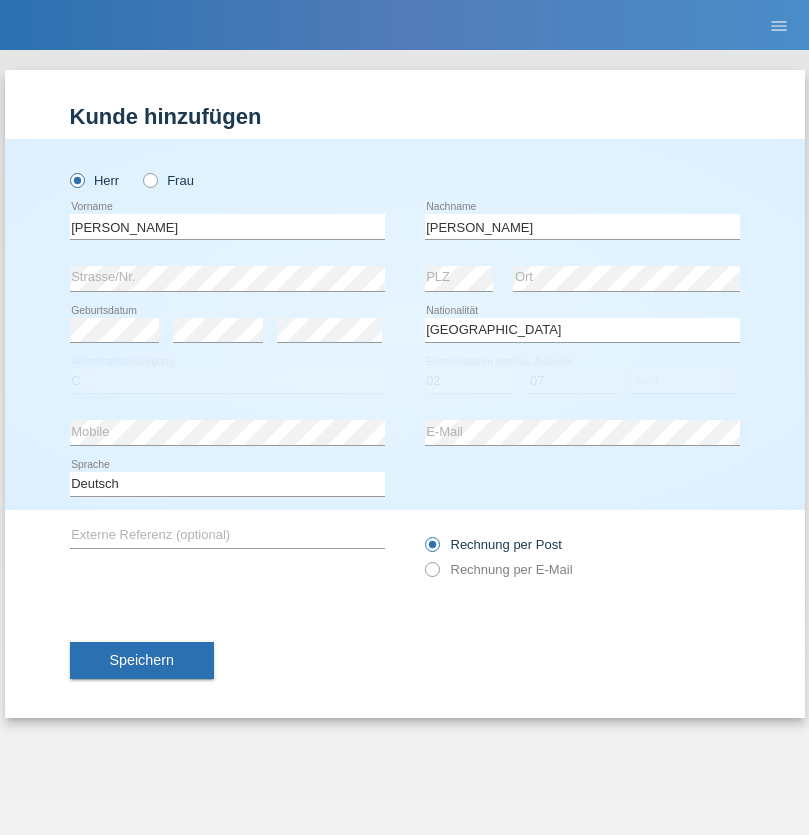 select on "2021" 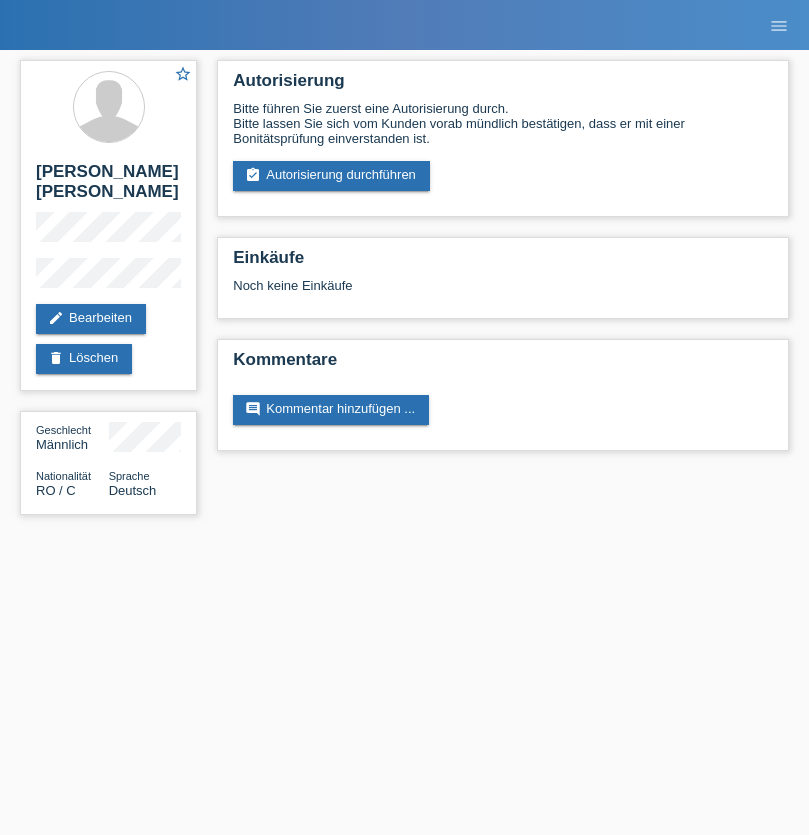 scroll, scrollTop: 0, scrollLeft: 0, axis: both 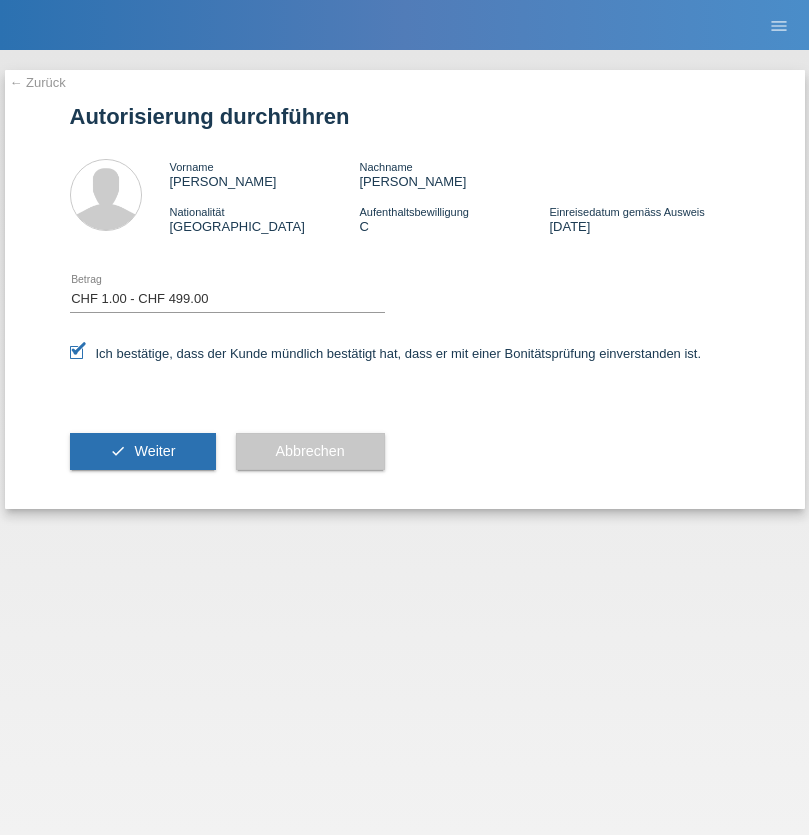 select on "1" 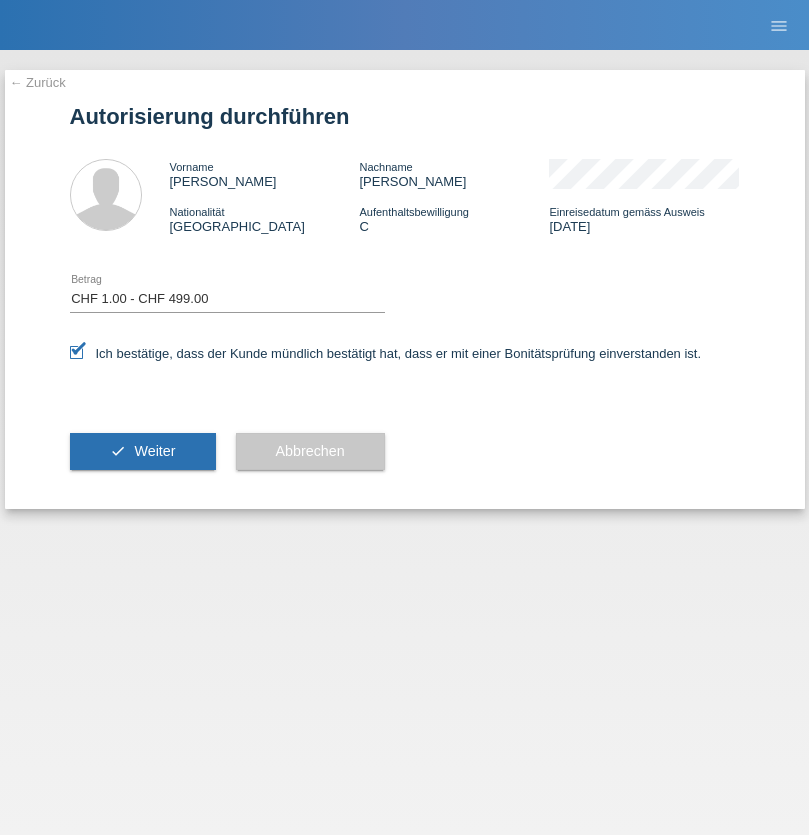 scroll, scrollTop: 0, scrollLeft: 0, axis: both 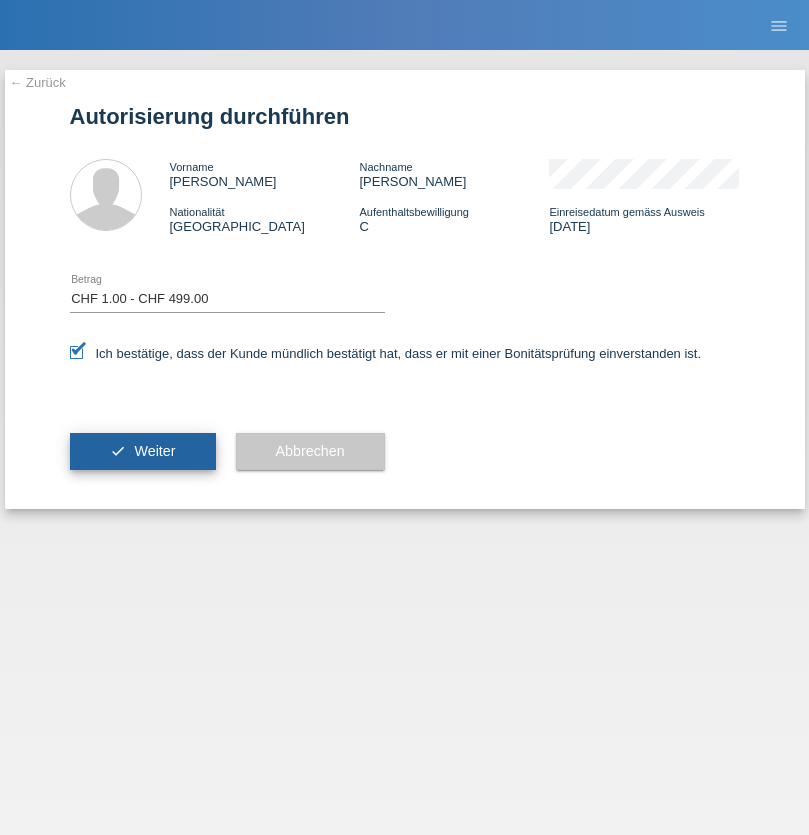 click on "Weiter" at bounding box center (154, 451) 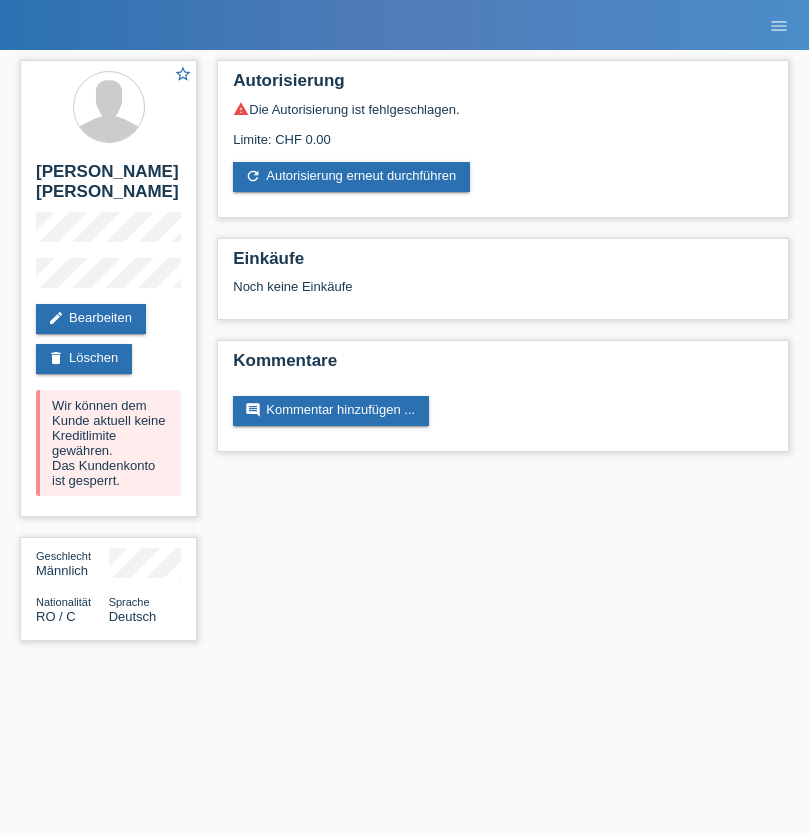 scroll, scrollTop: 0, scrollLeft: 0, axis: both 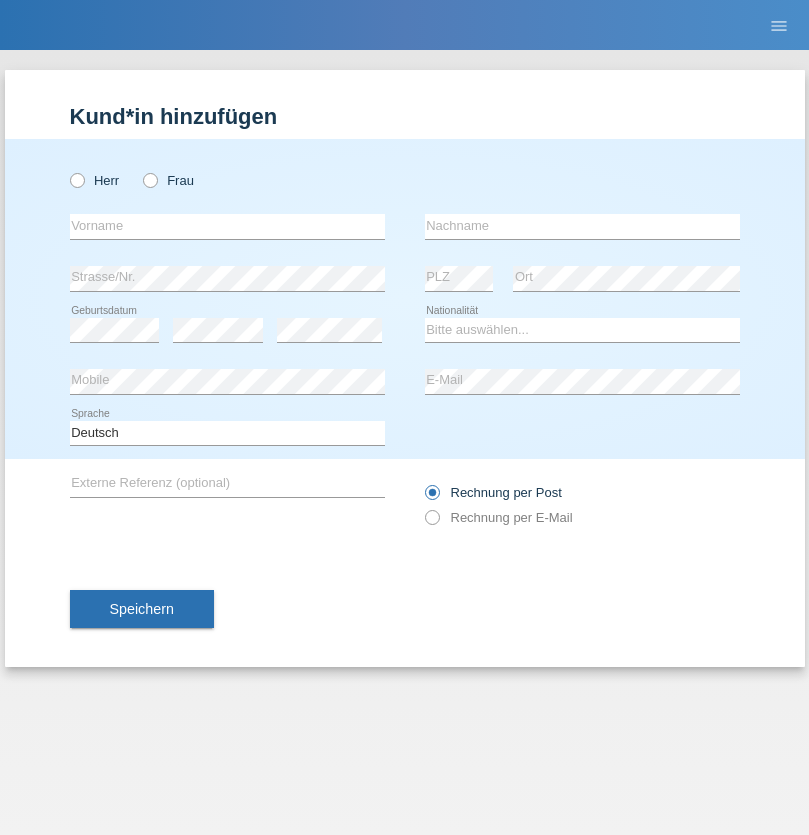 radio on "true" 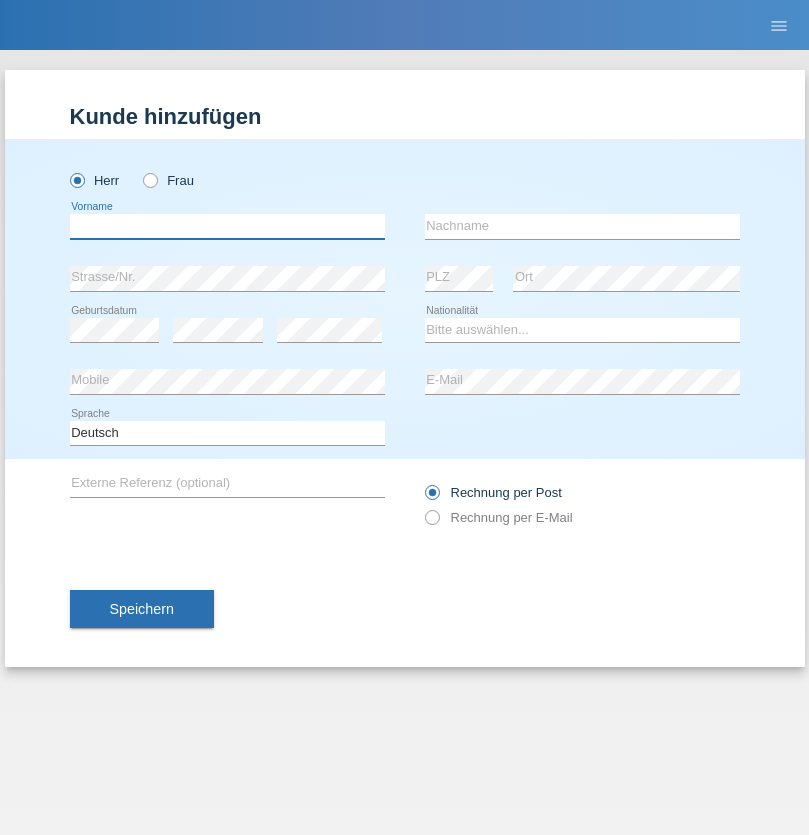 click at bounding box center [227, 226] 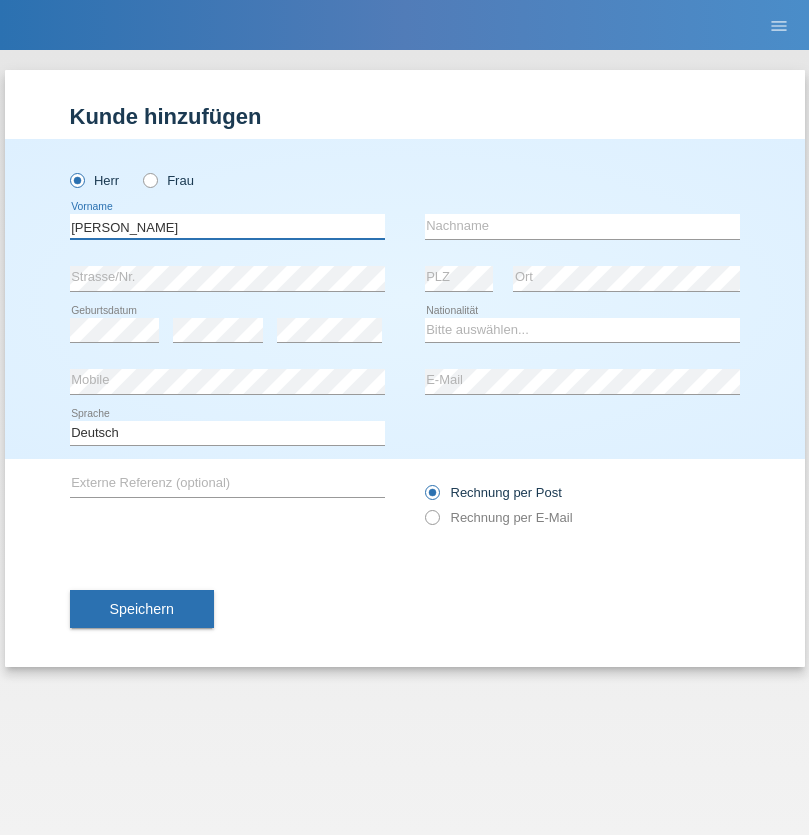type on "[PERSON_NAME]" 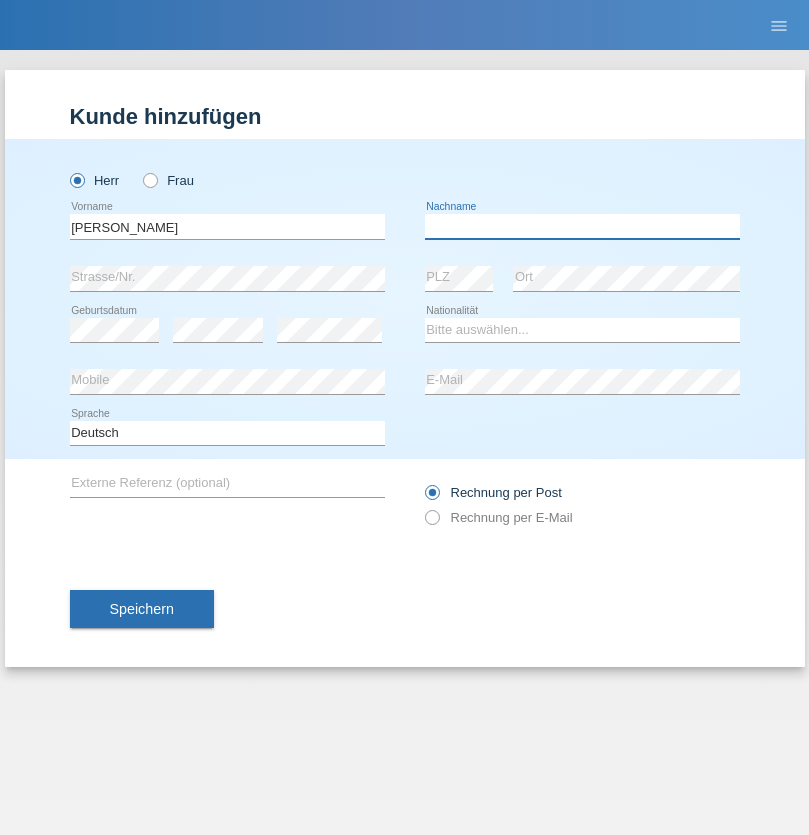 click at bounding box center (582, 226) 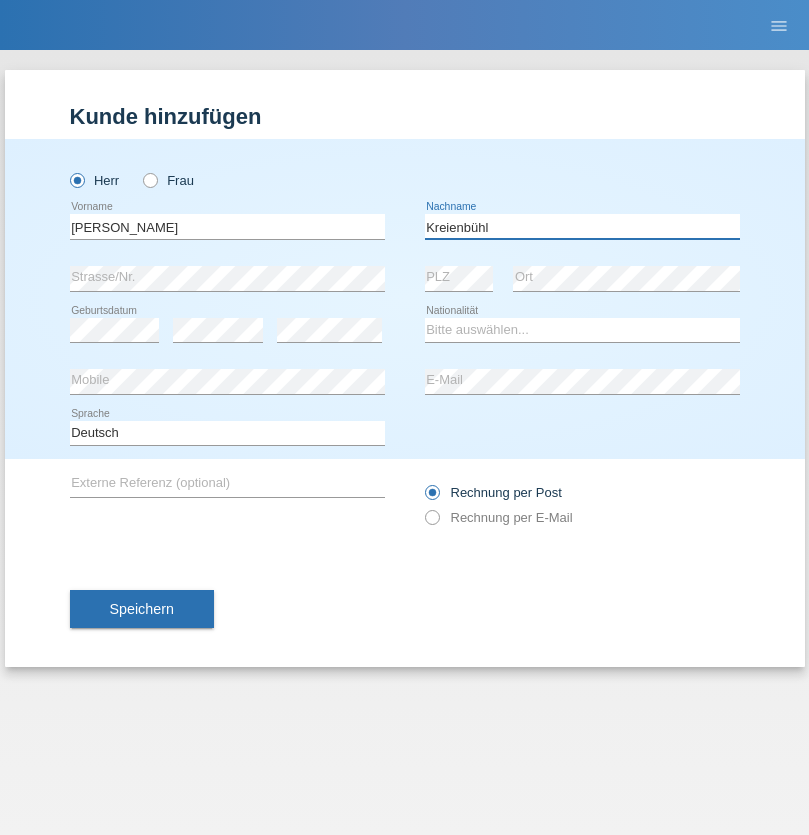 type on "Kreienbühl" 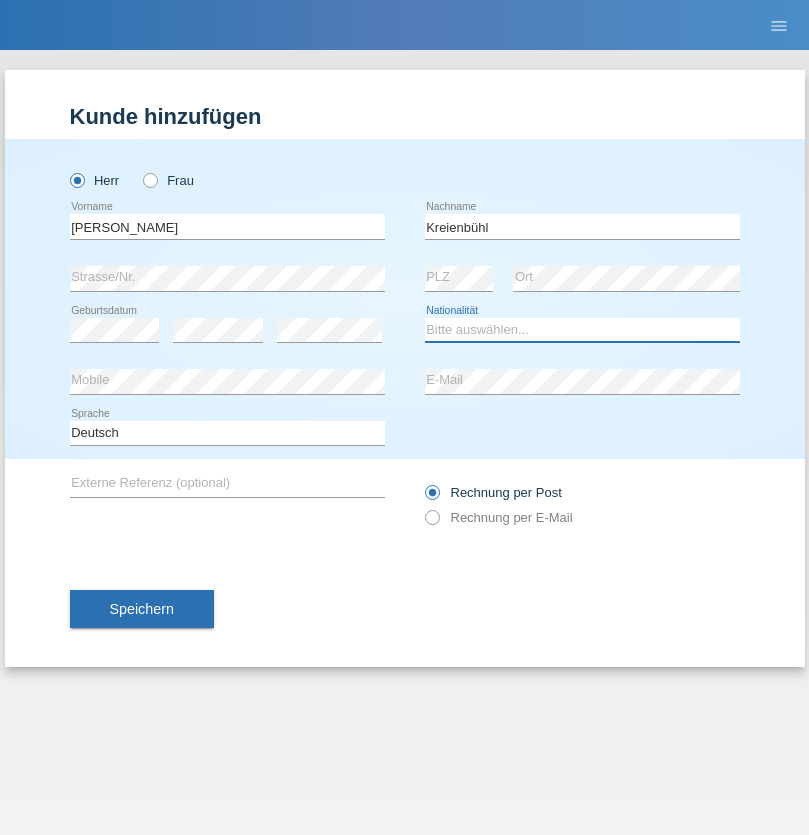 select on "CH" 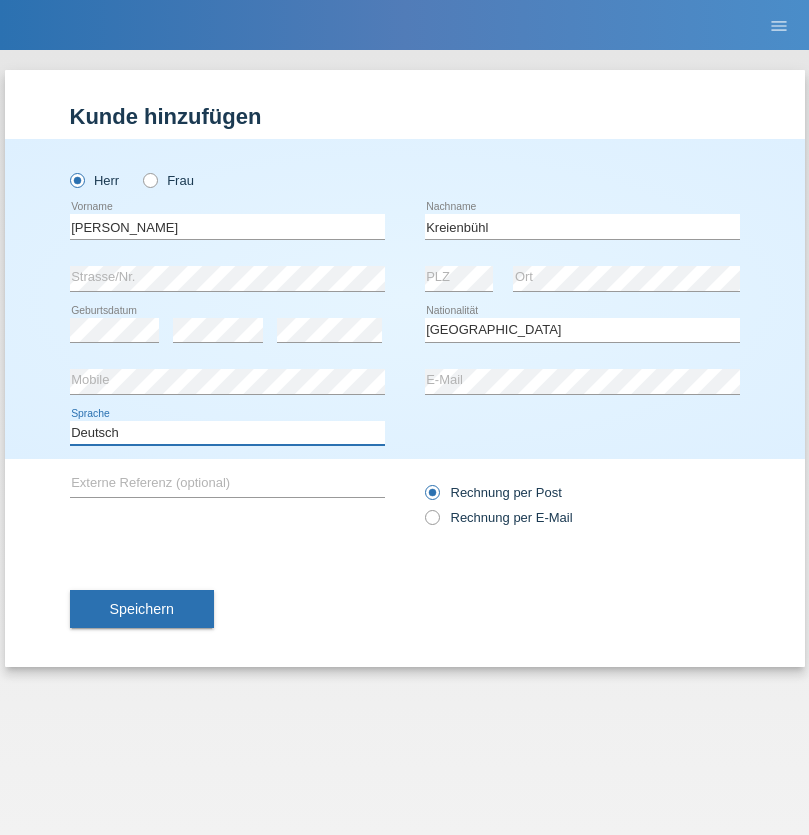select on "en" 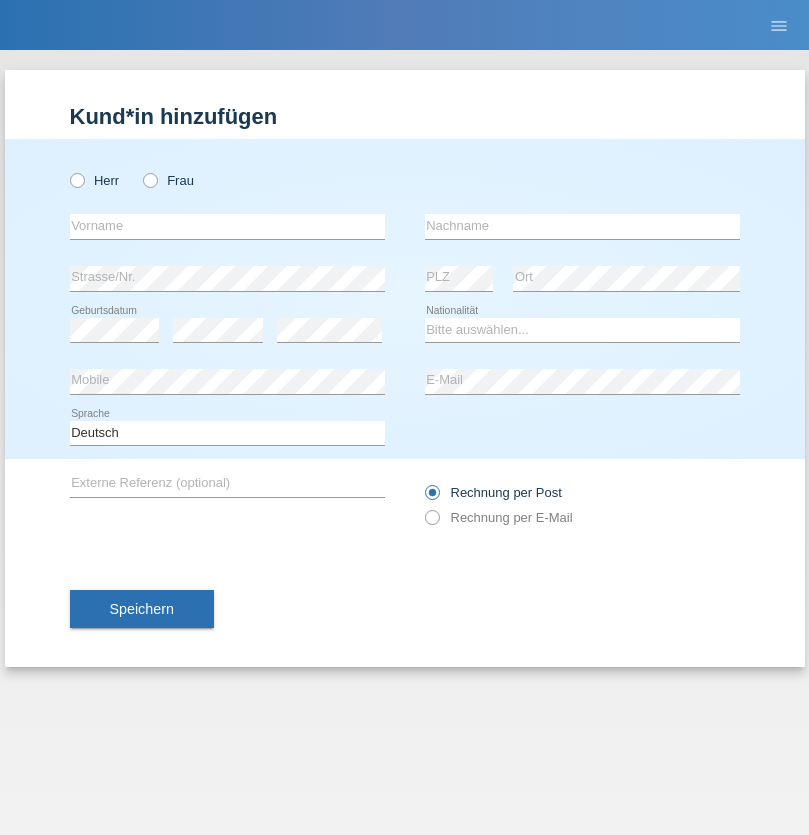 scroll, scrollTop: 0, scrollLeft: 0, axis: both 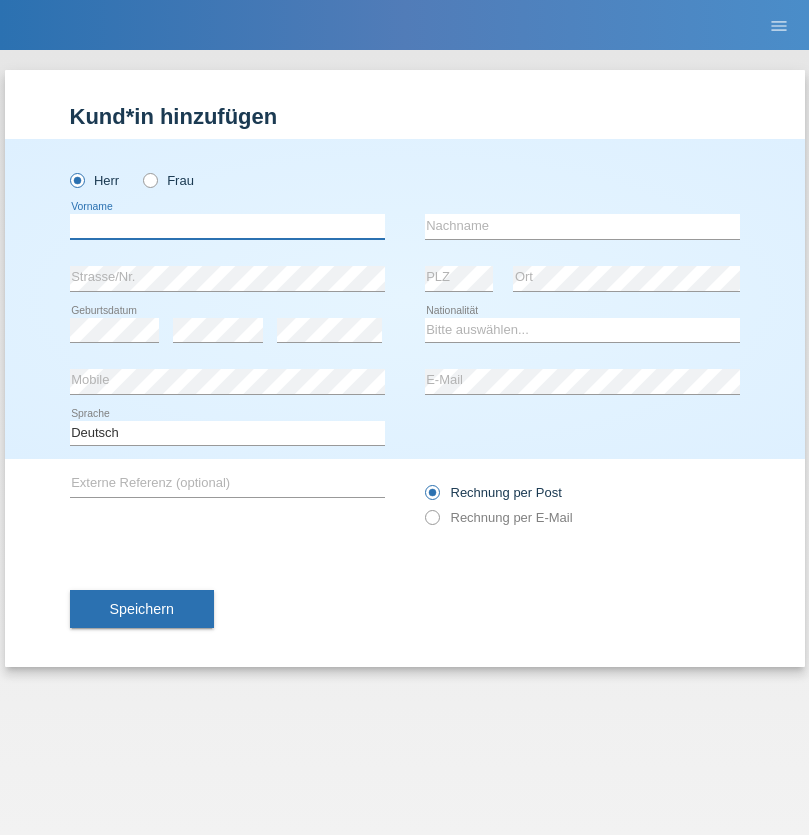 click at bounding box center (227, 226) 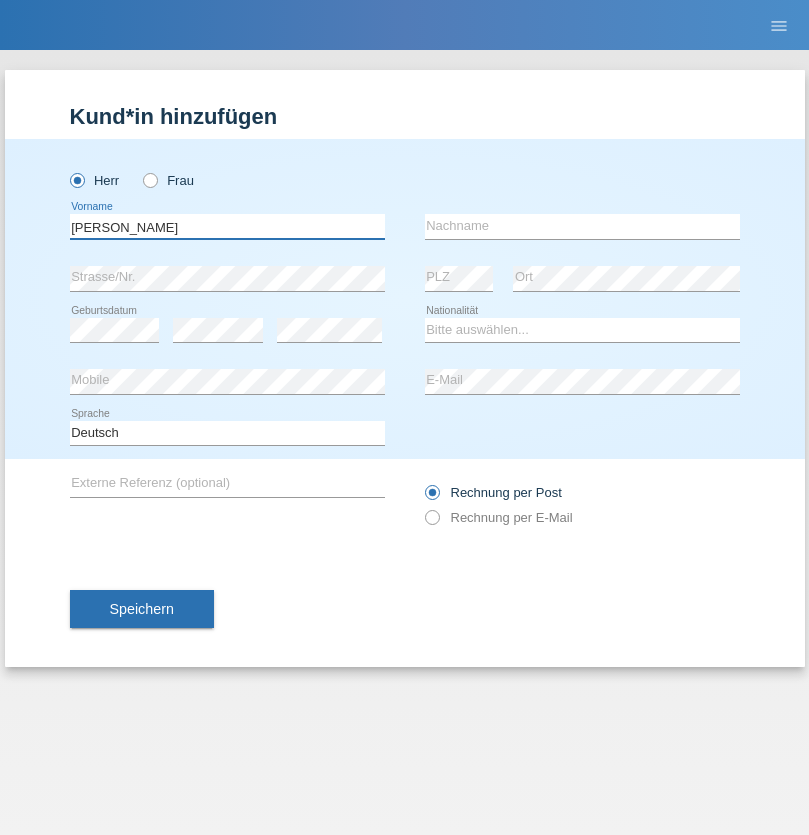 type on "Artur" 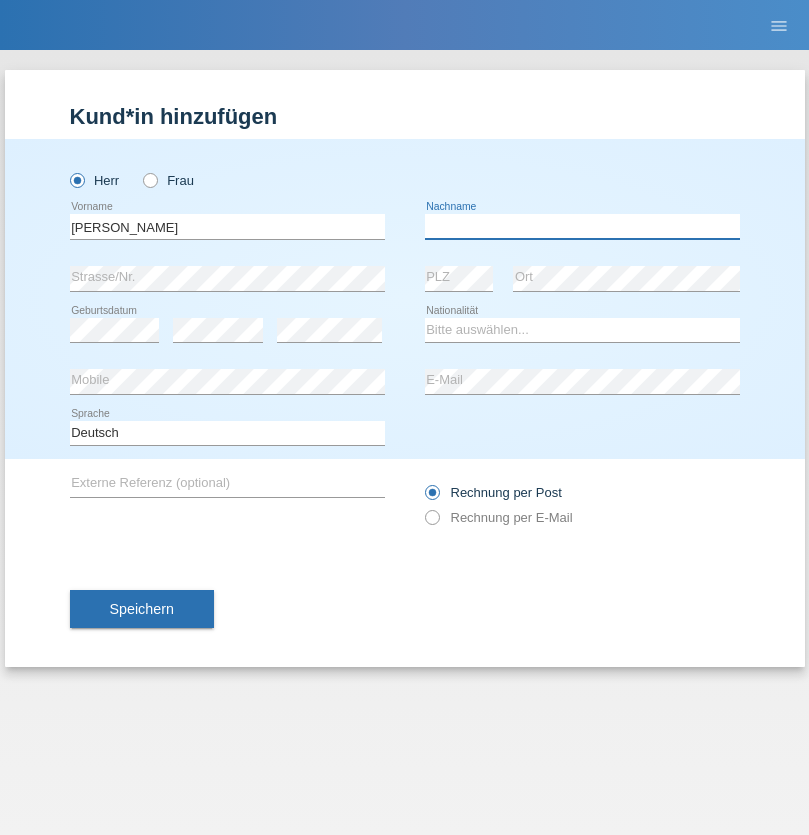 click at bounding box center (582, 226) 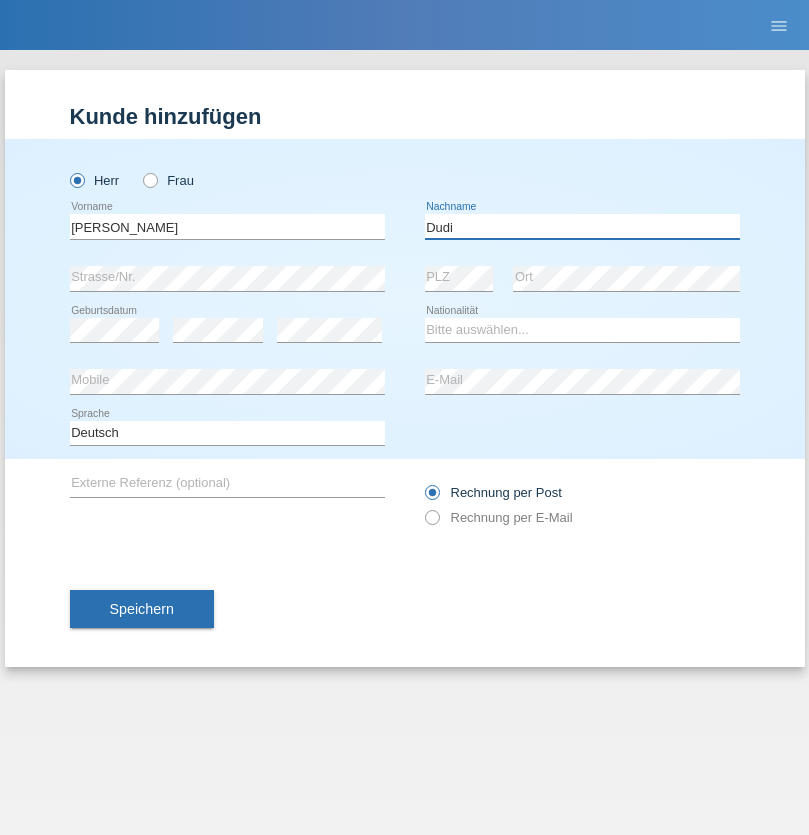 type on "Dudi" 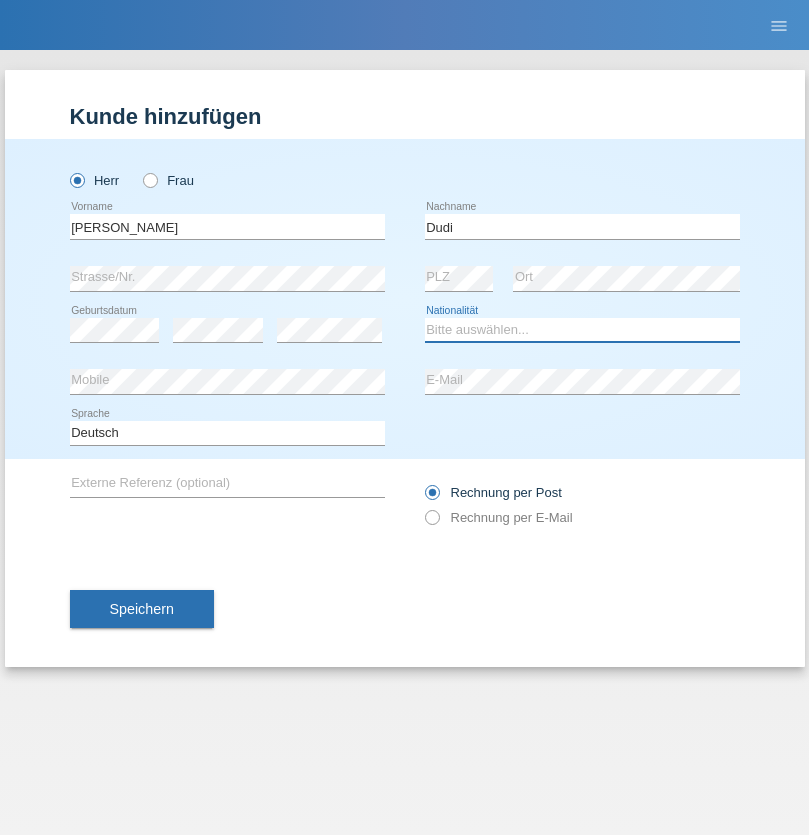 select on "SK" 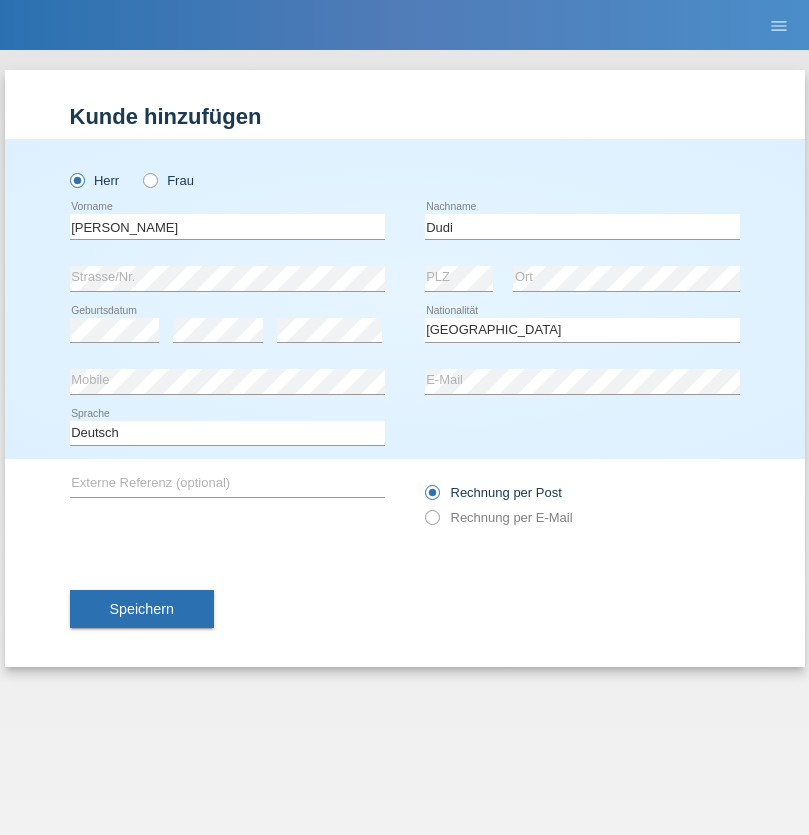 select on "C" 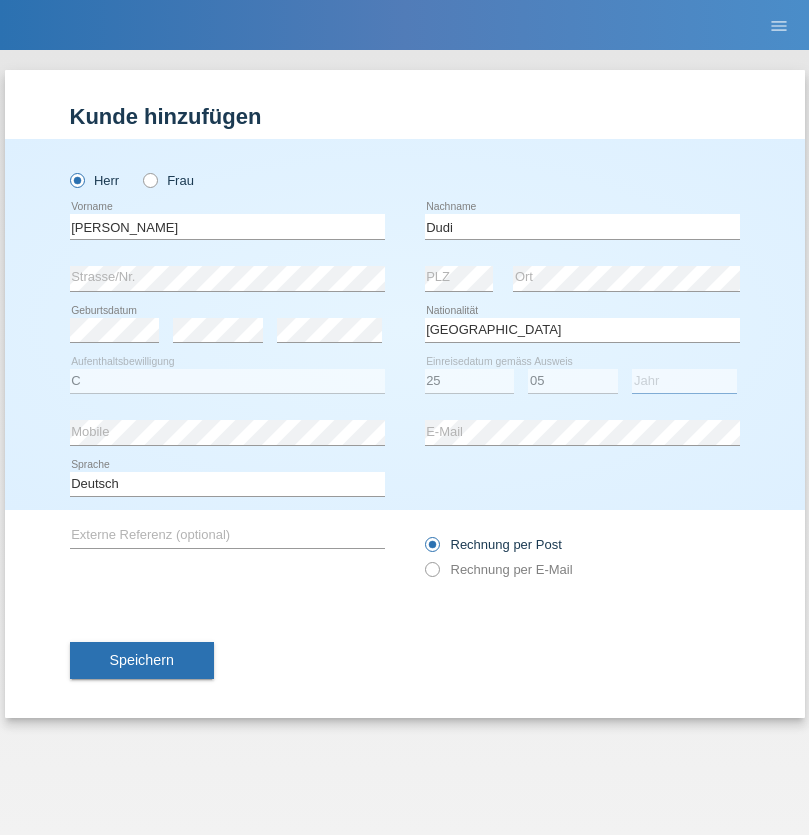 select on "2021" 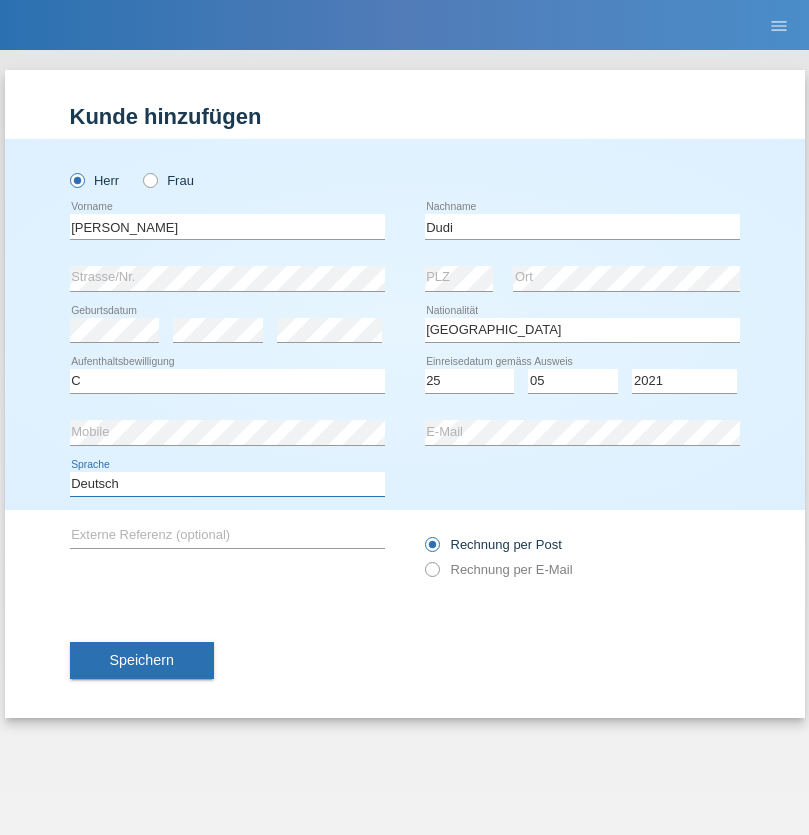 select on "en" 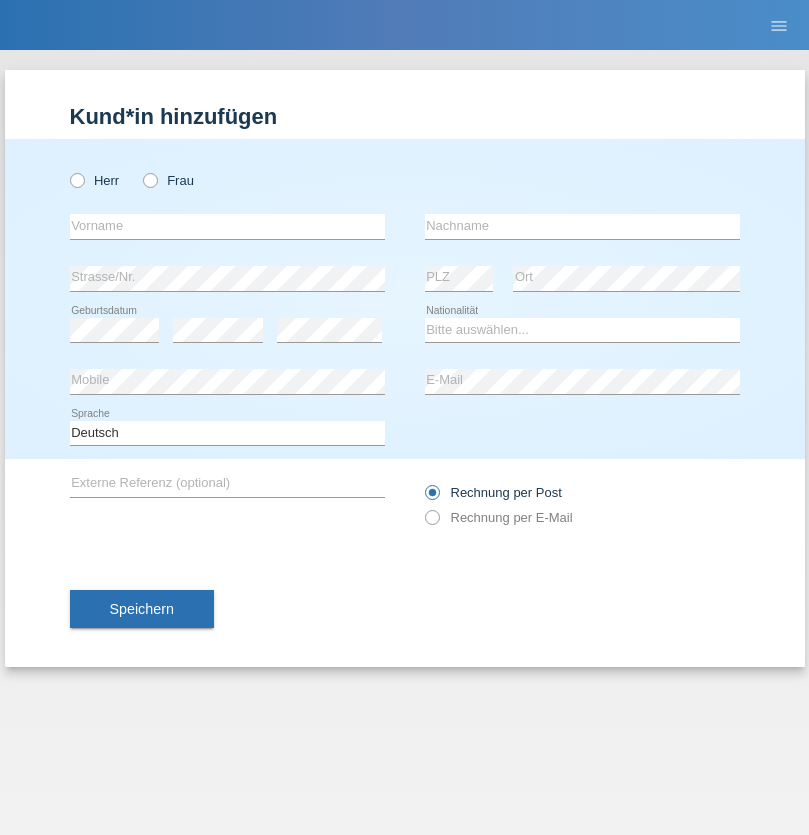 scroll, scrollTop: 0, scrollLeft: 0, axis: both 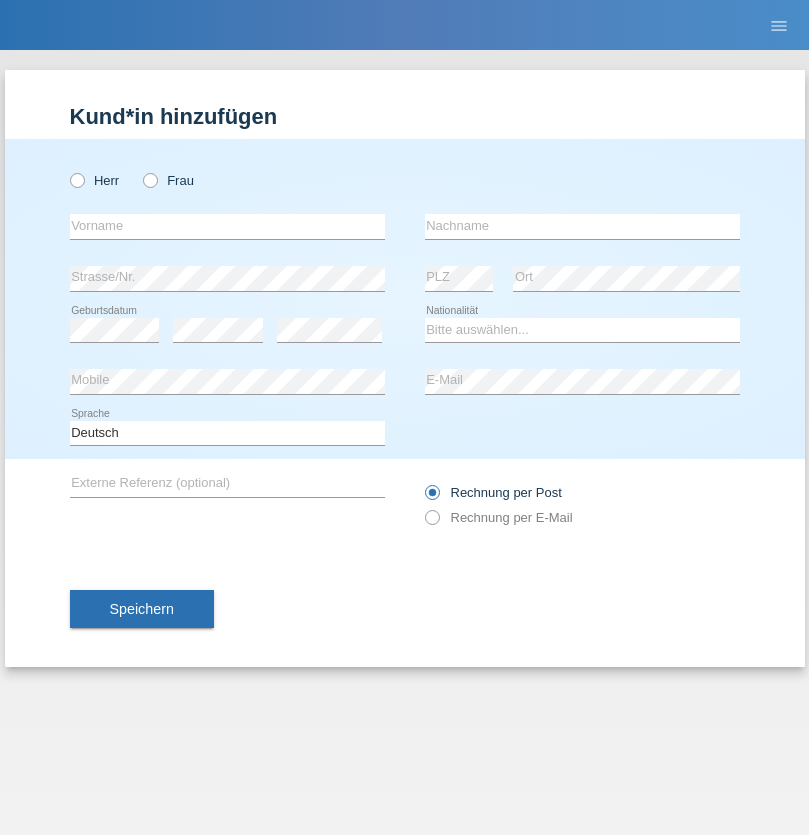 radio on "true" 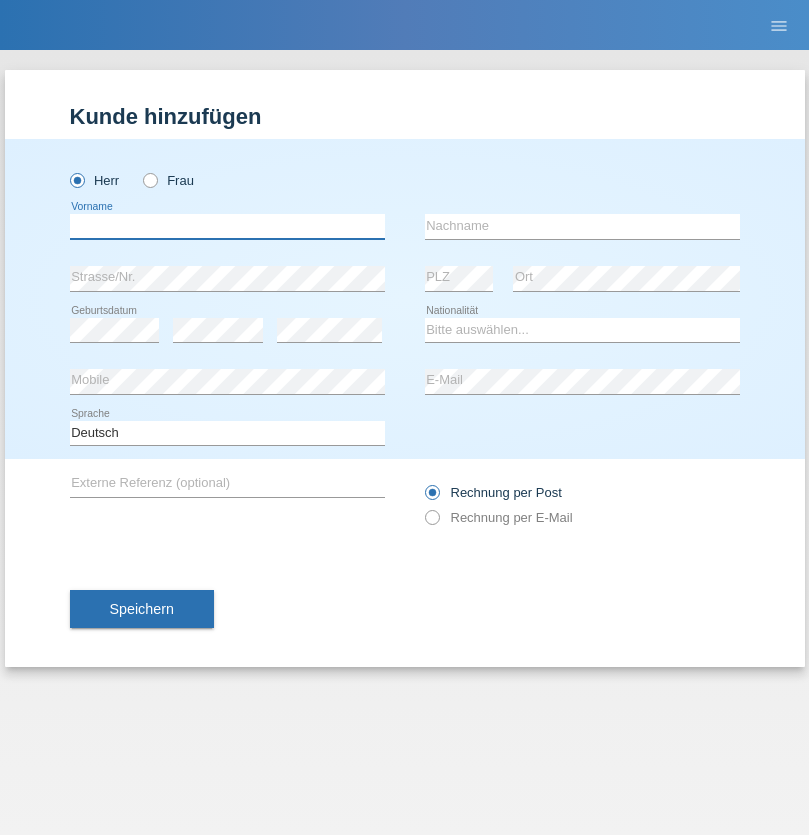 click at bounding box center [227, 226] 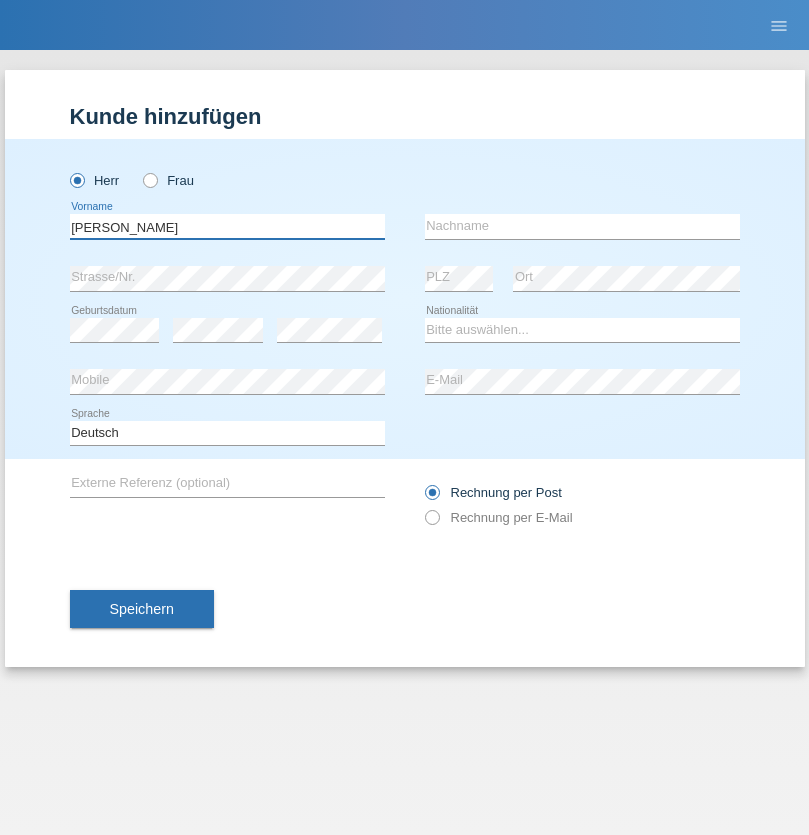 type on "[PERSON_NAME]" 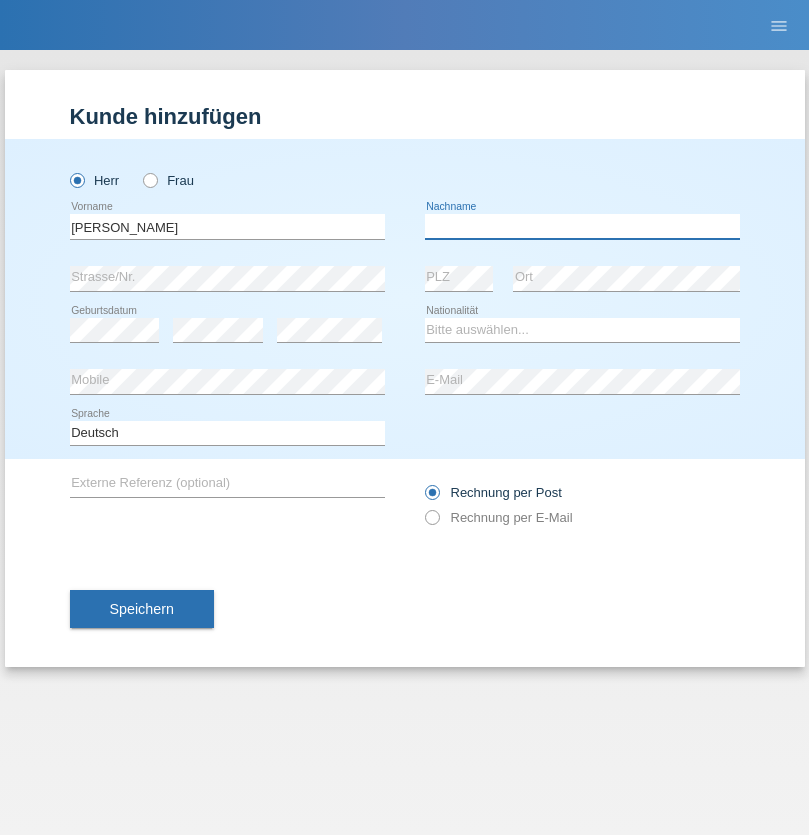 click at bounding box center [582, 226] 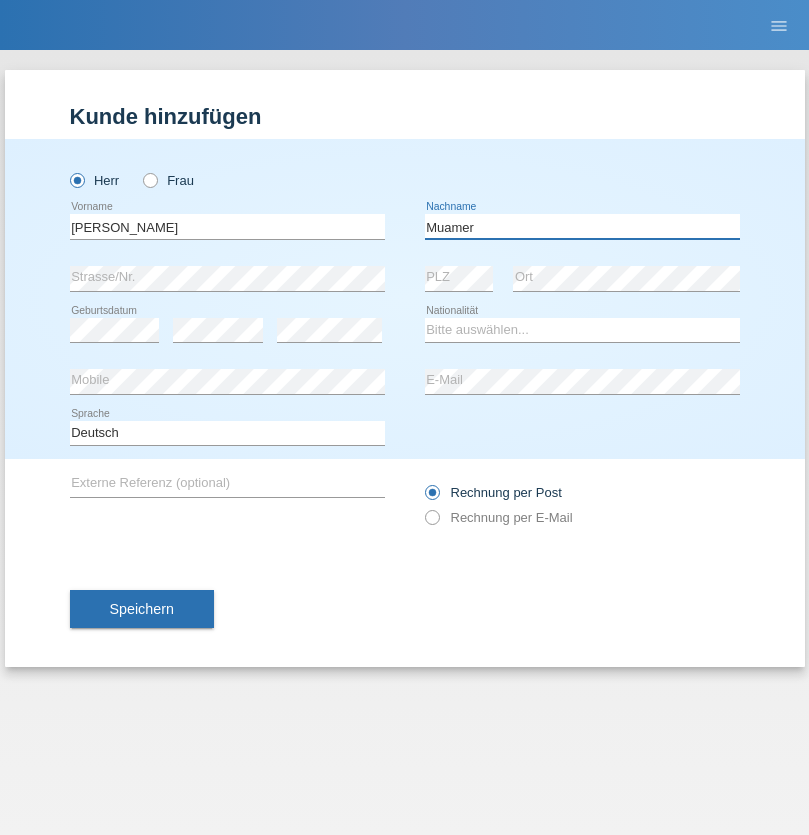 type on "Muamer" 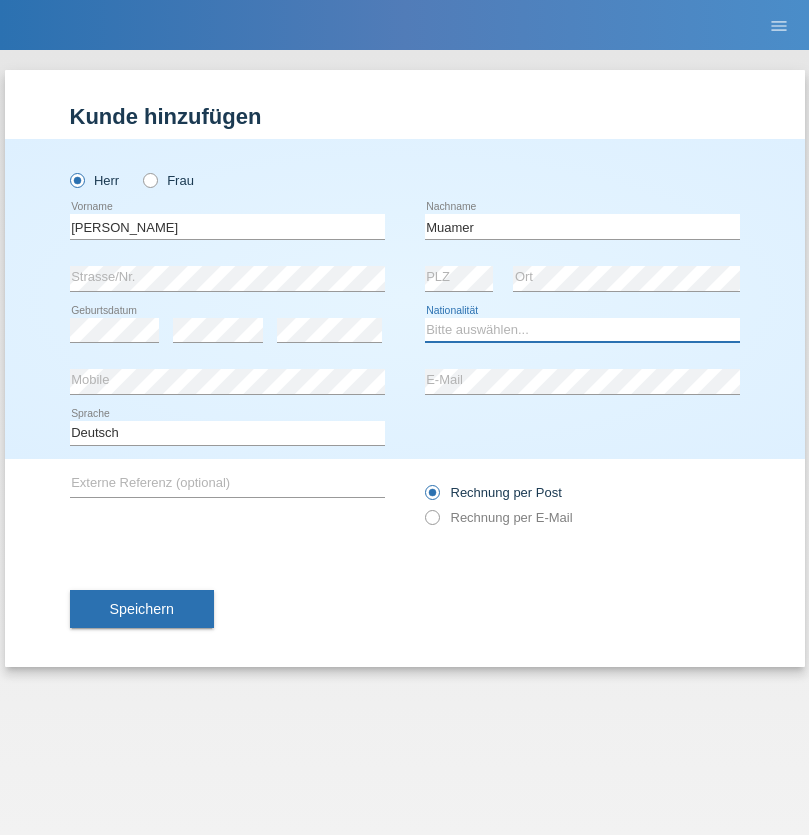 select on "CH" 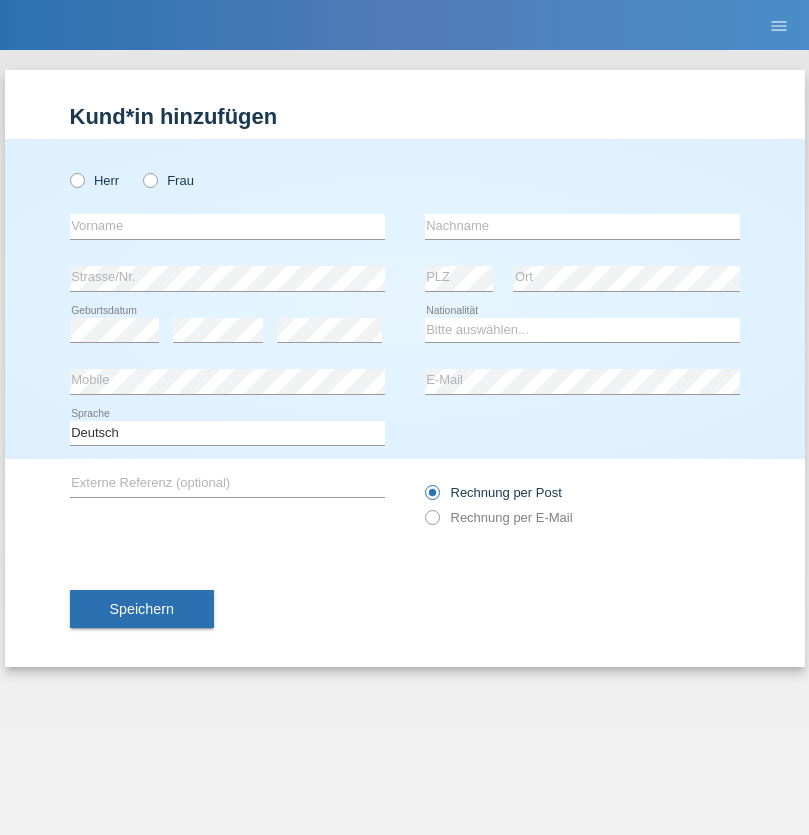 scroll, scrollTop: 0, scrollLeft: 0, axis: both 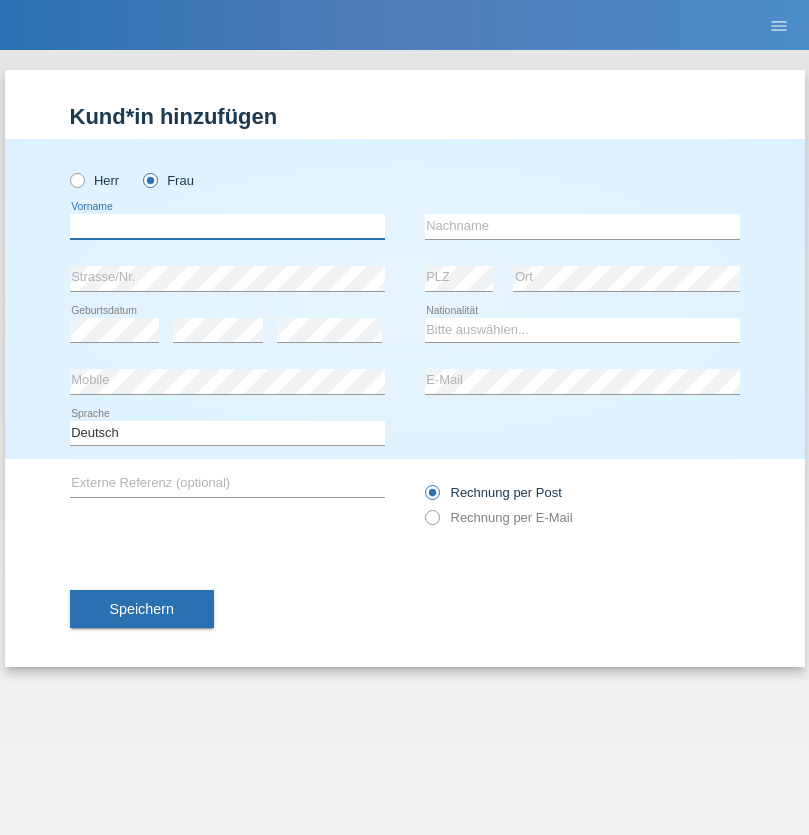 click at bounding box center [227, 226] 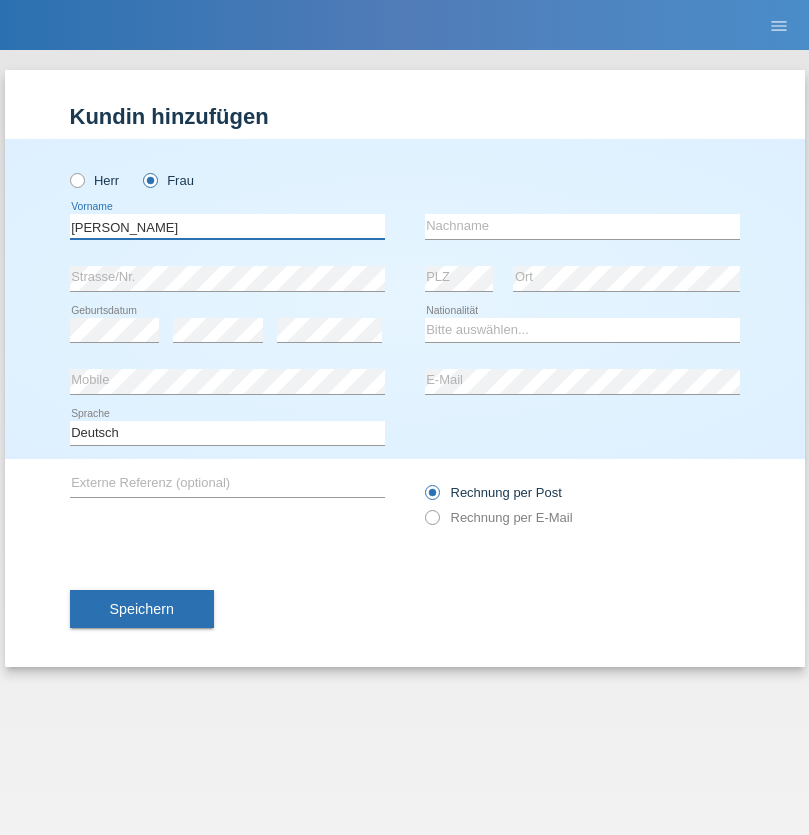 type on "Alberto" 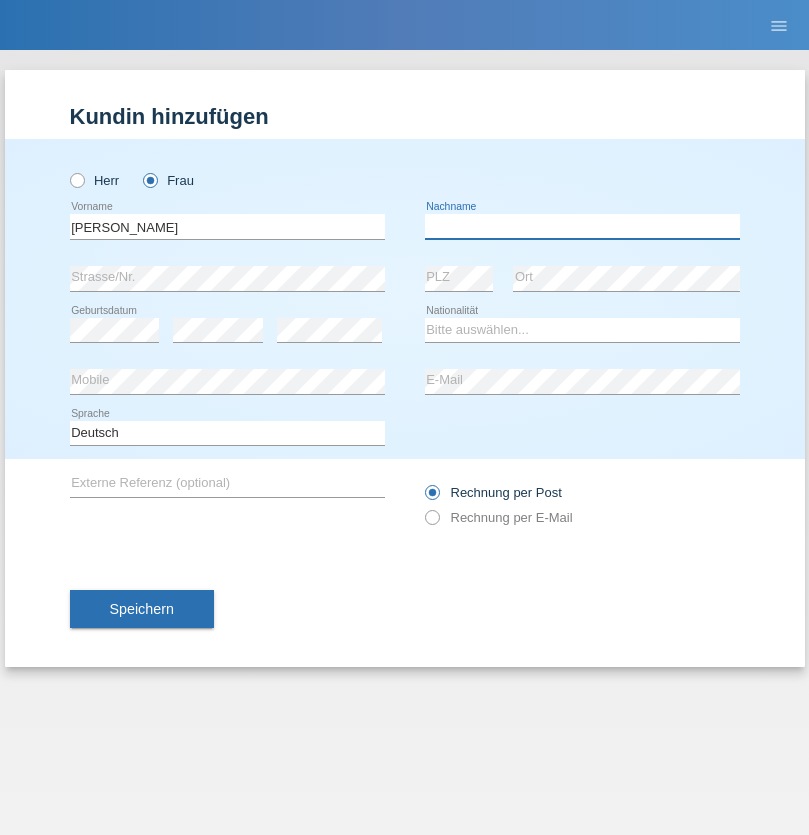 click at bounding box center (582, 226) 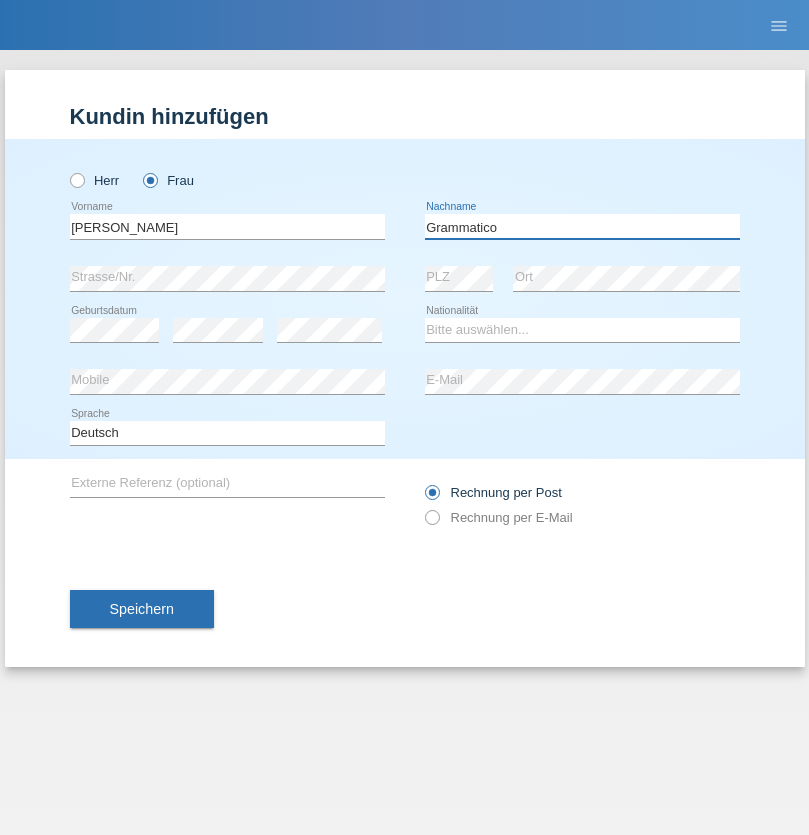 type on "Grammatico" 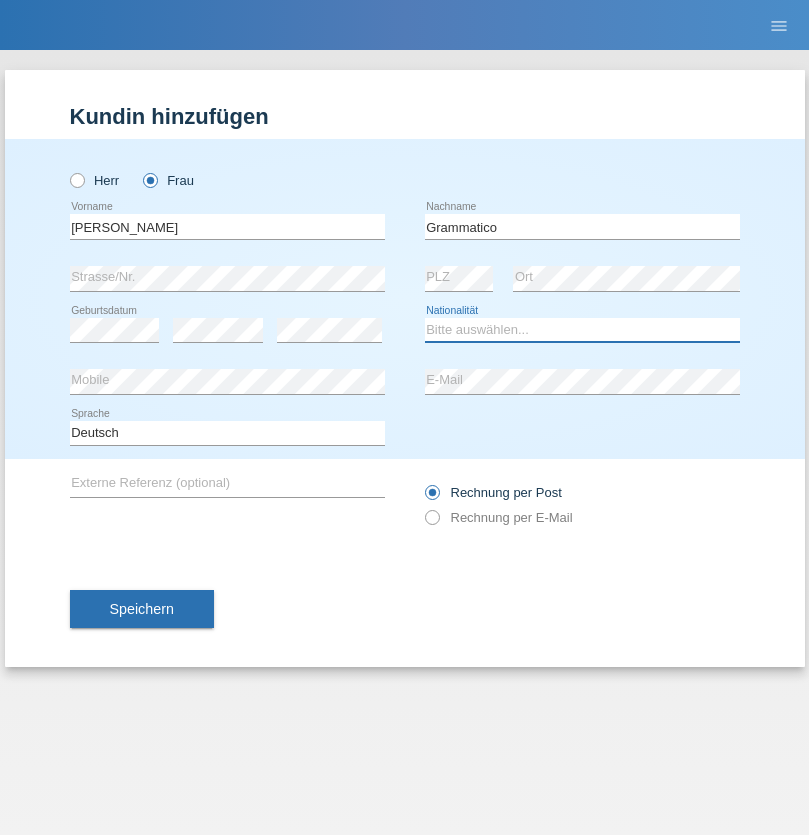 select on "CH" 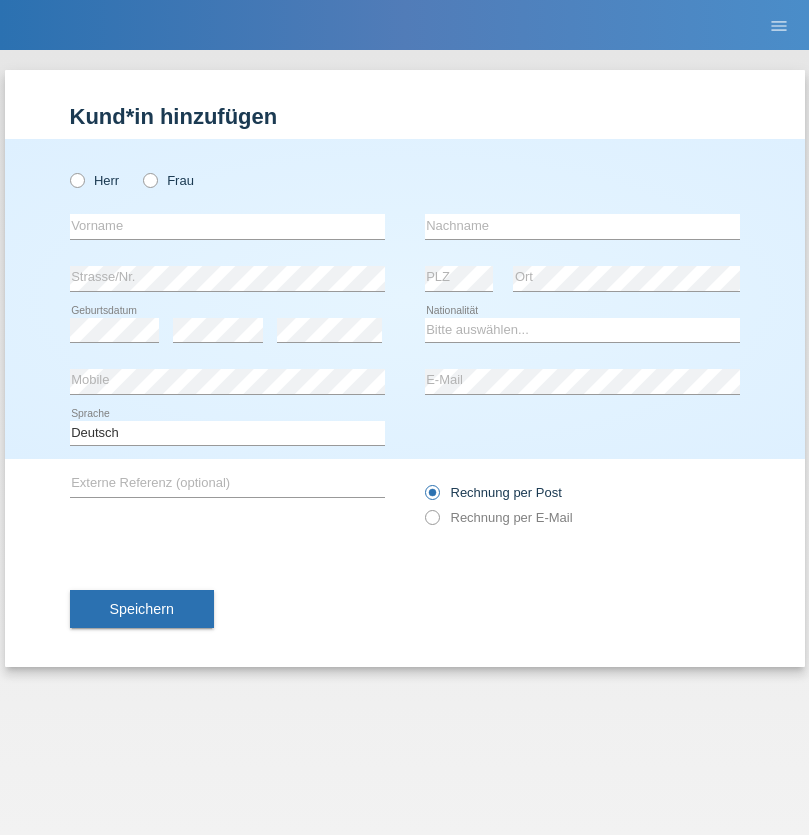 scroll, scrollTop: 0, scrollLeft: 0, axis: both 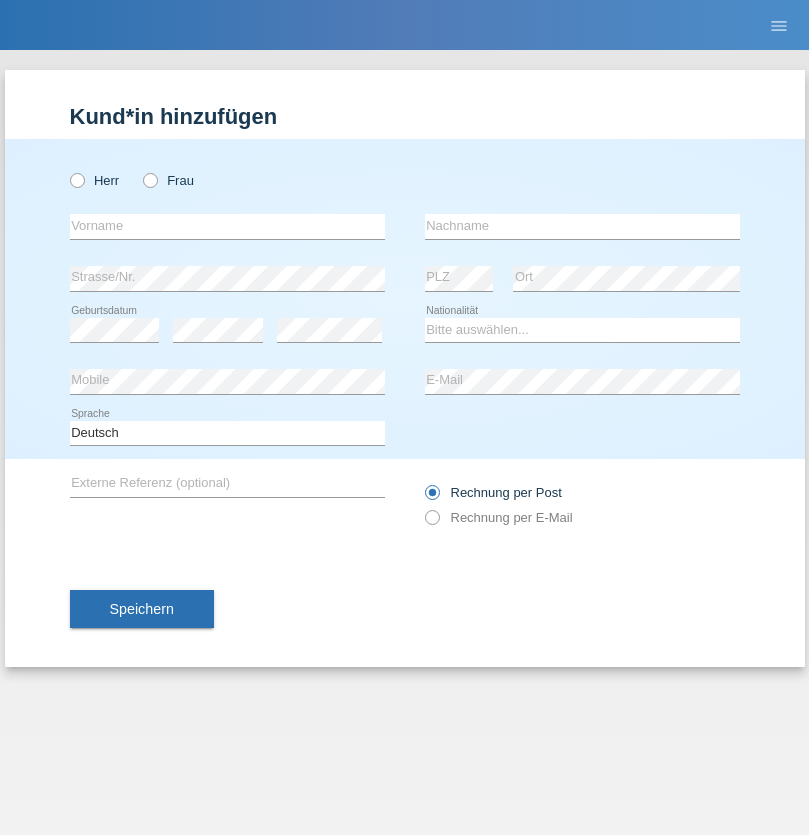 radio on "true" 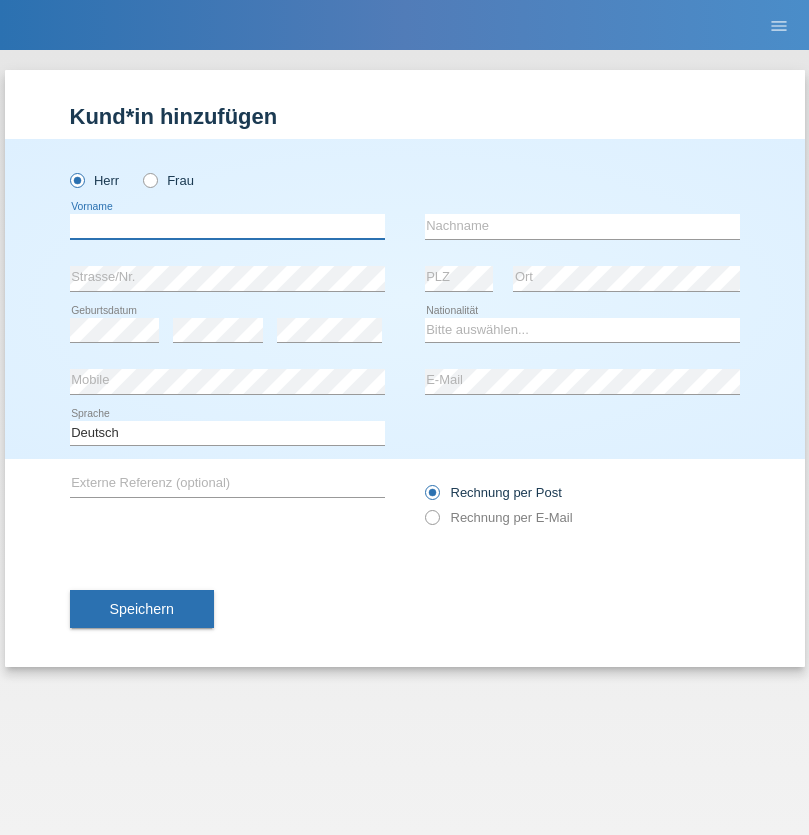 click at bounding box center (227, 226) 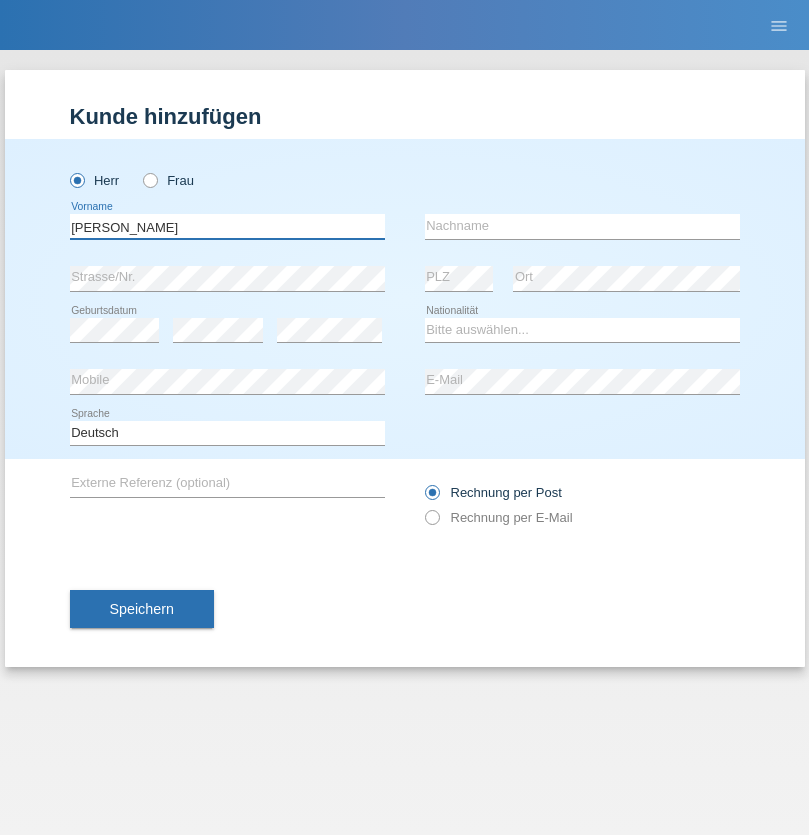 type on "[PERSON_NAME]" 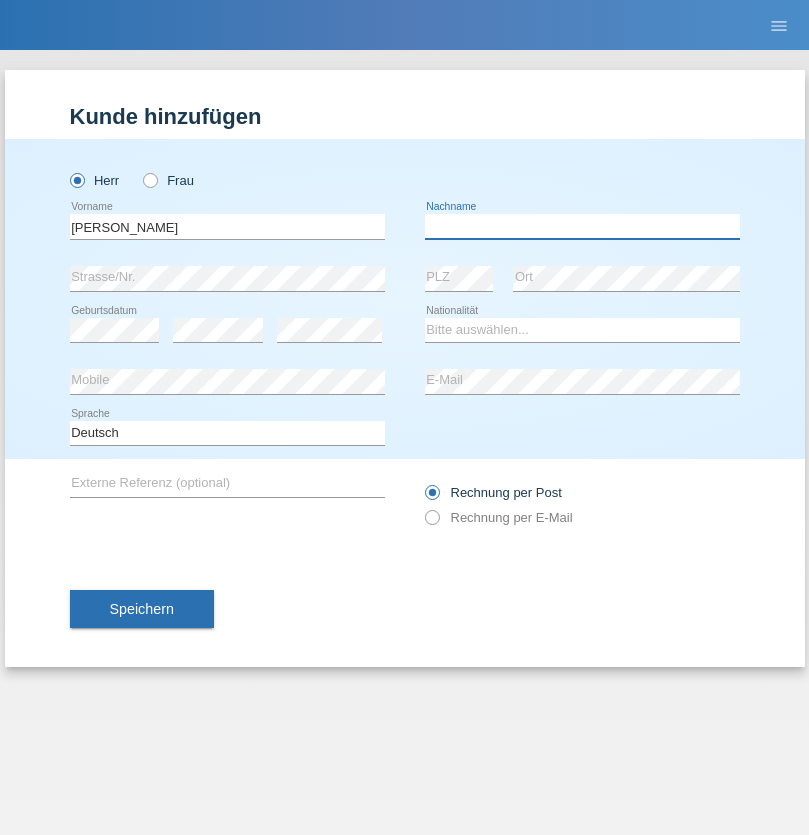 click at bounding box center [582, 226] 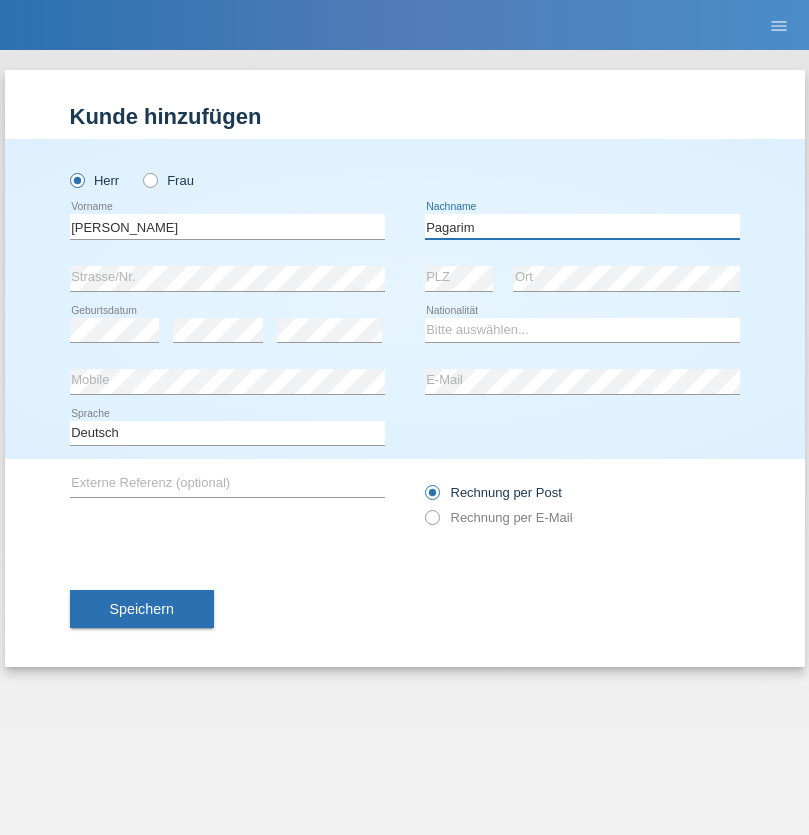 type on "Pagarim" 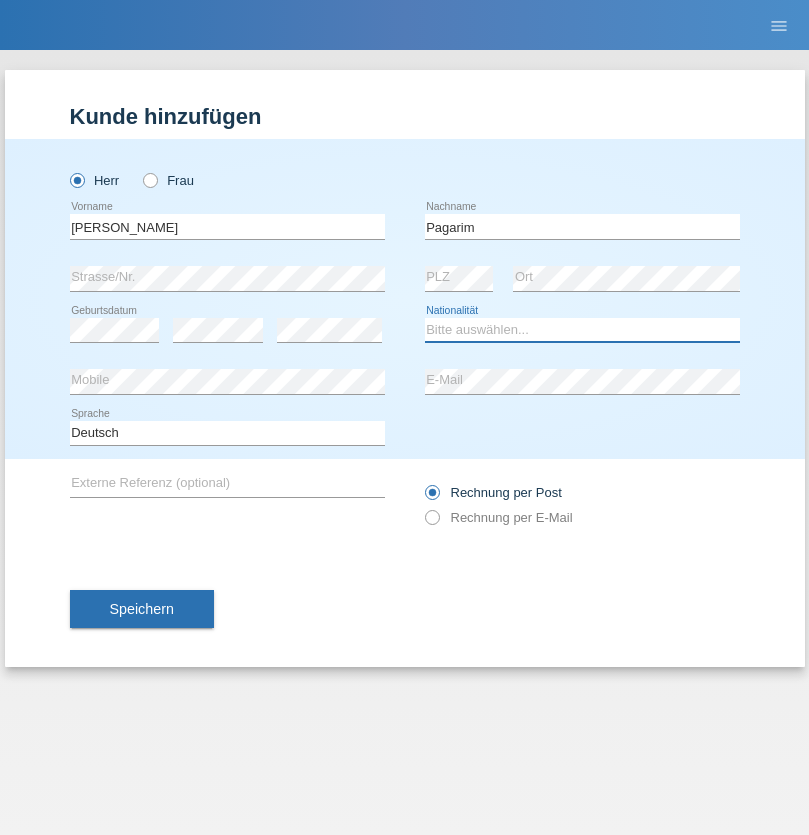 select on "CH" 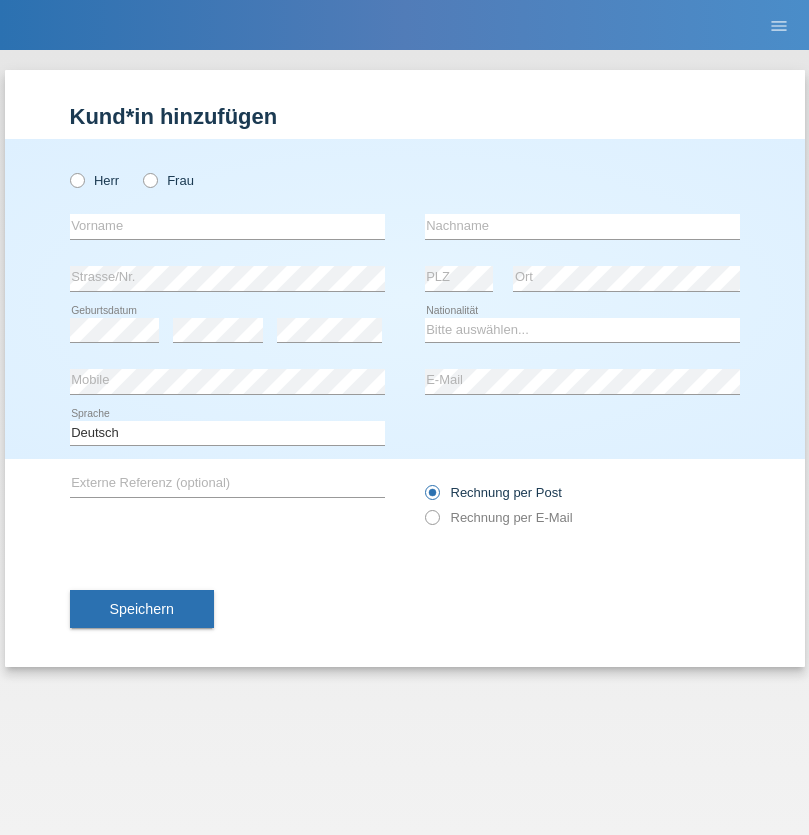 scroll, scrollTop: 0, scrollLeft: 0, axis: both 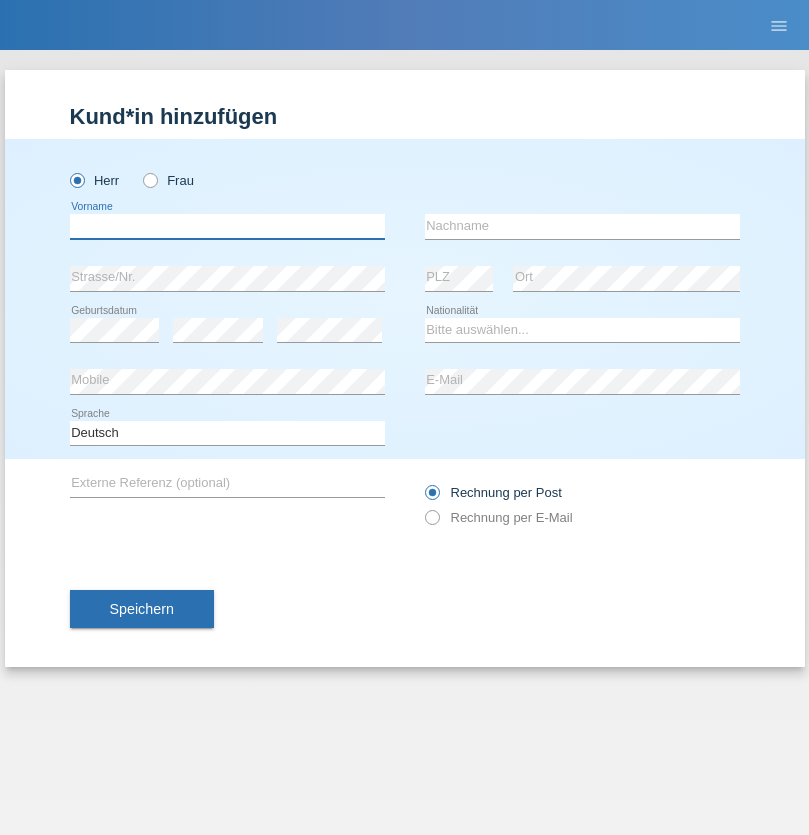 click at bounding box center (227, 226) 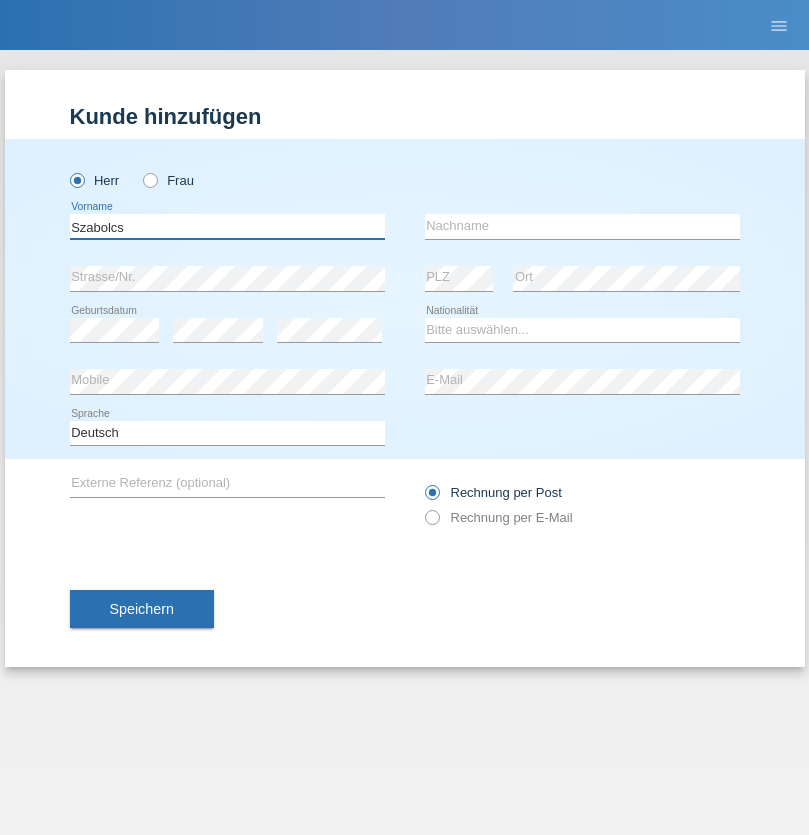 type on "Szabolcs" 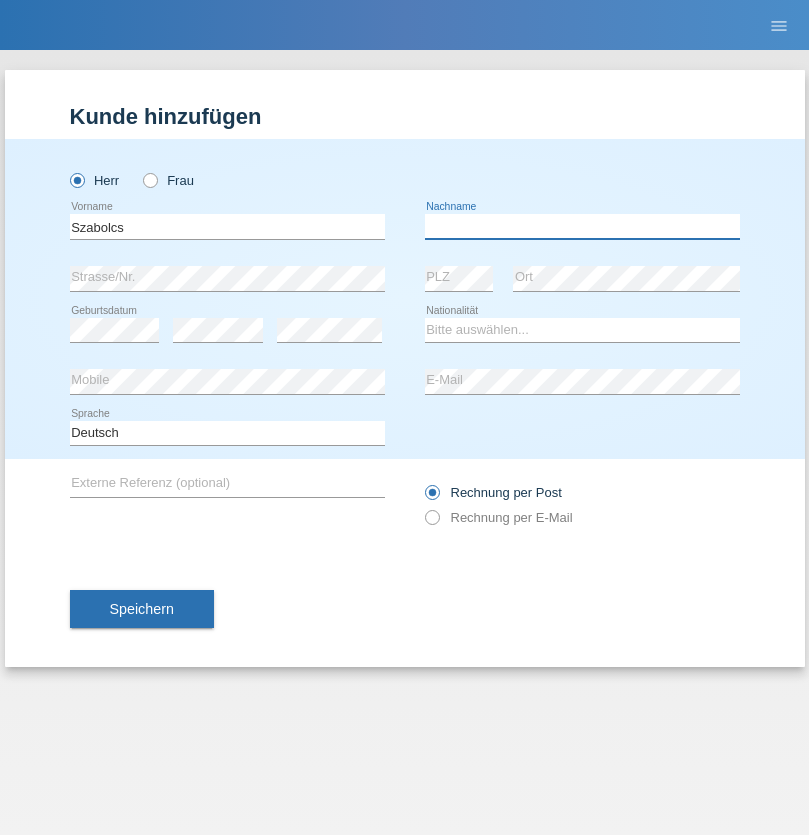 click at bounding box center [582, 226] 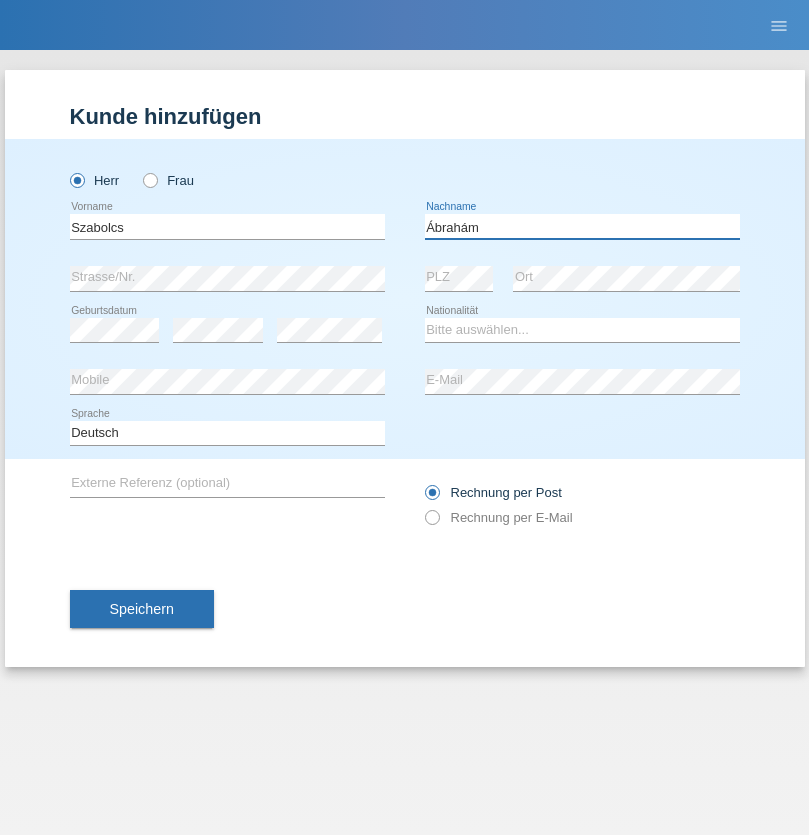 type on "Ábrahám" 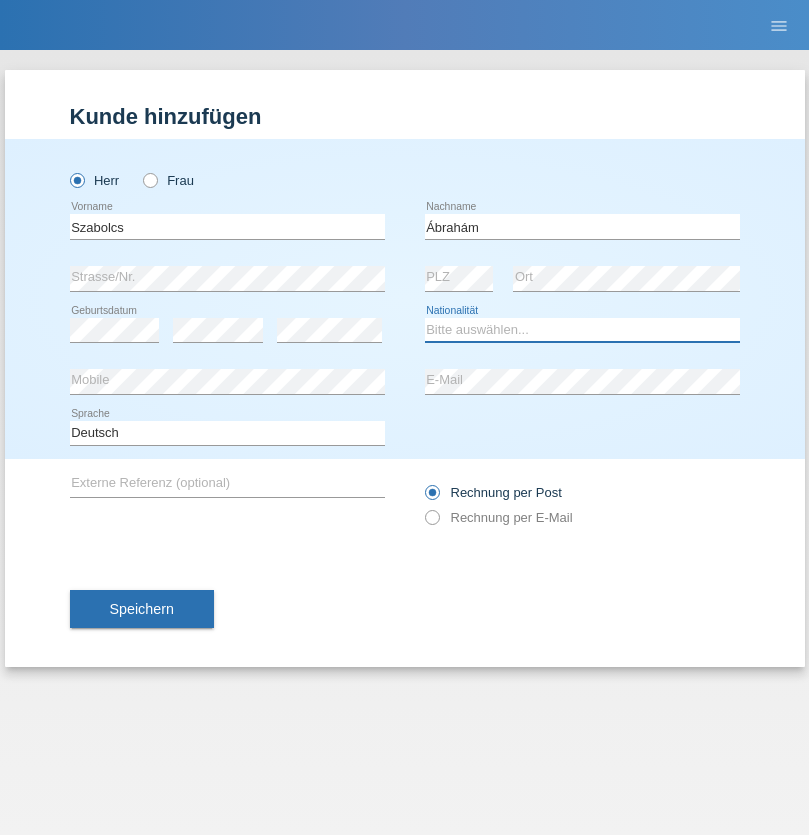 select on "HU" 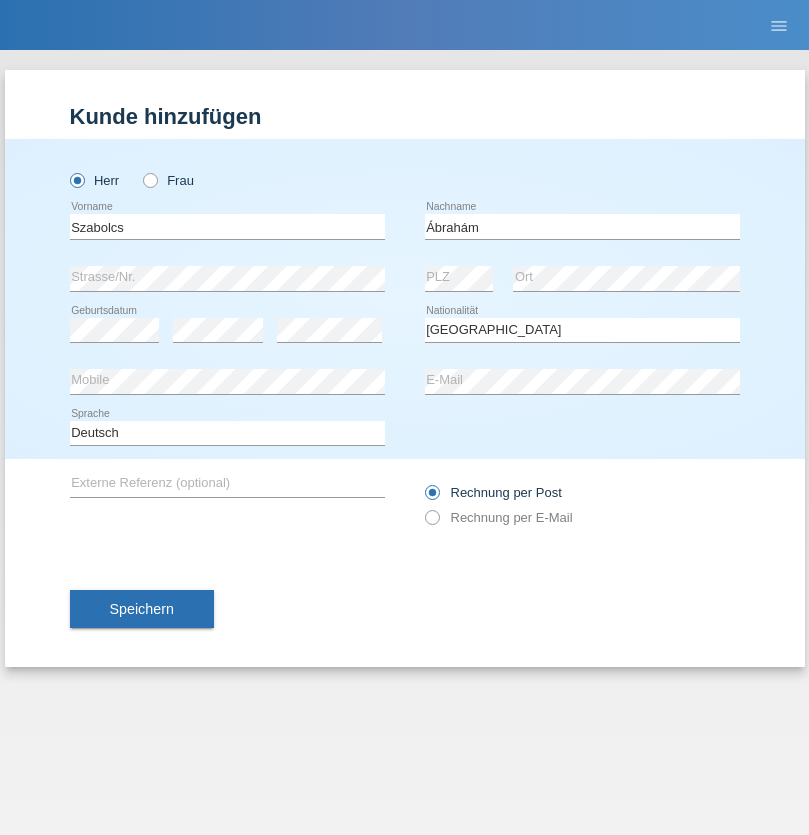 select on "C" 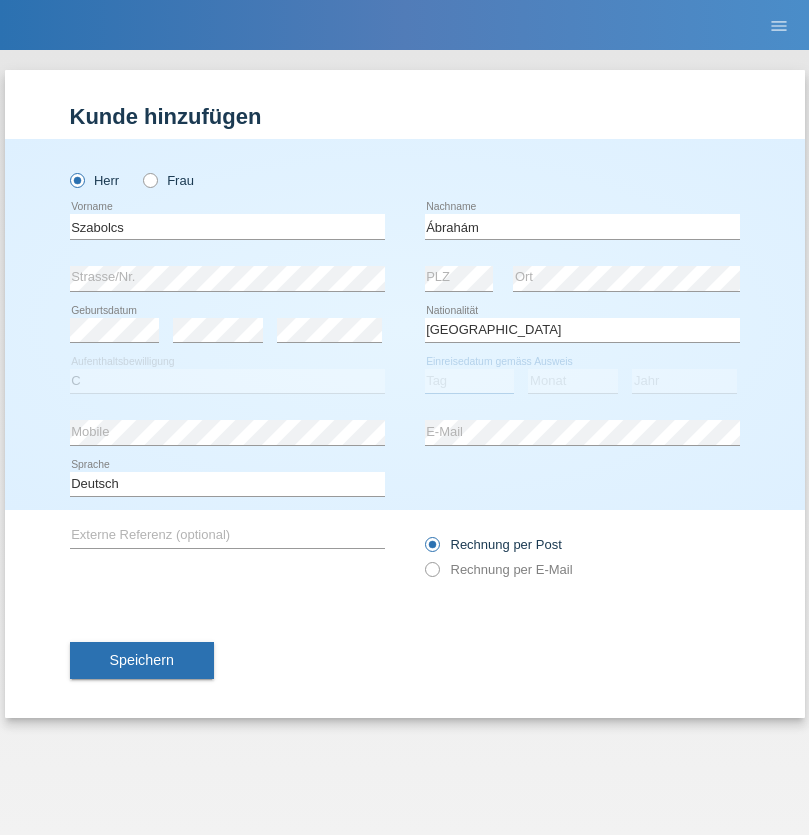select on "09" 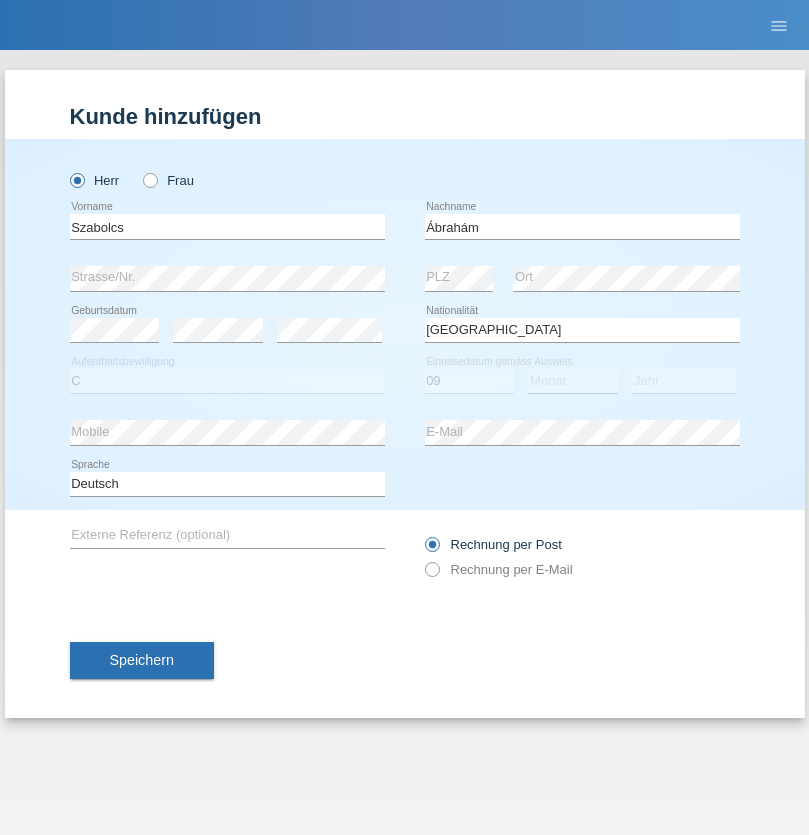 select on "12" 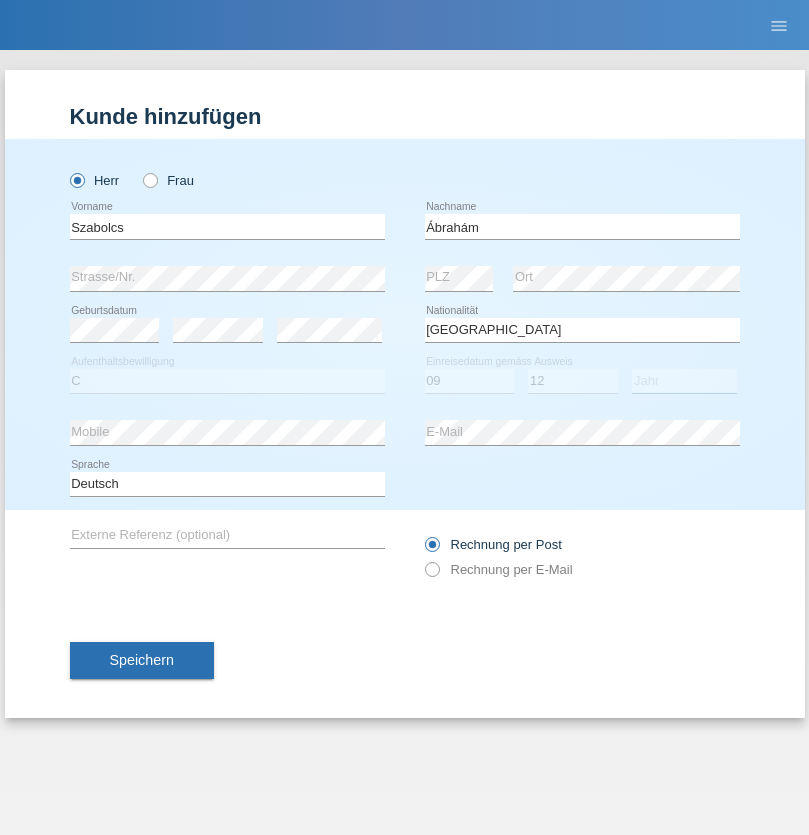 select on "2021" 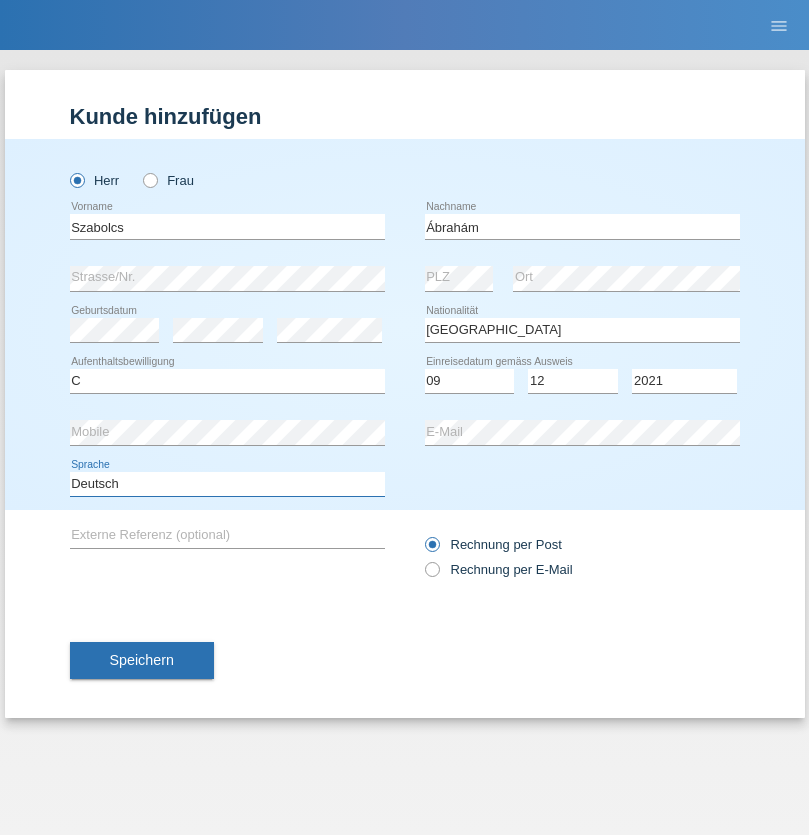 select on "en" 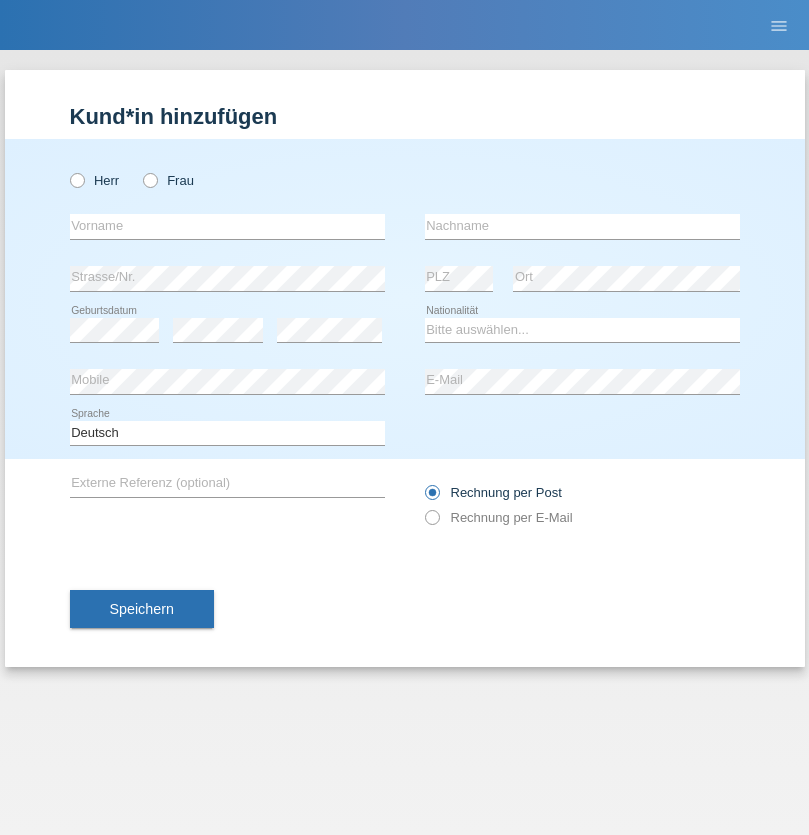 scroll, scrollTop: 0, scrollLeft: 0, axis: both 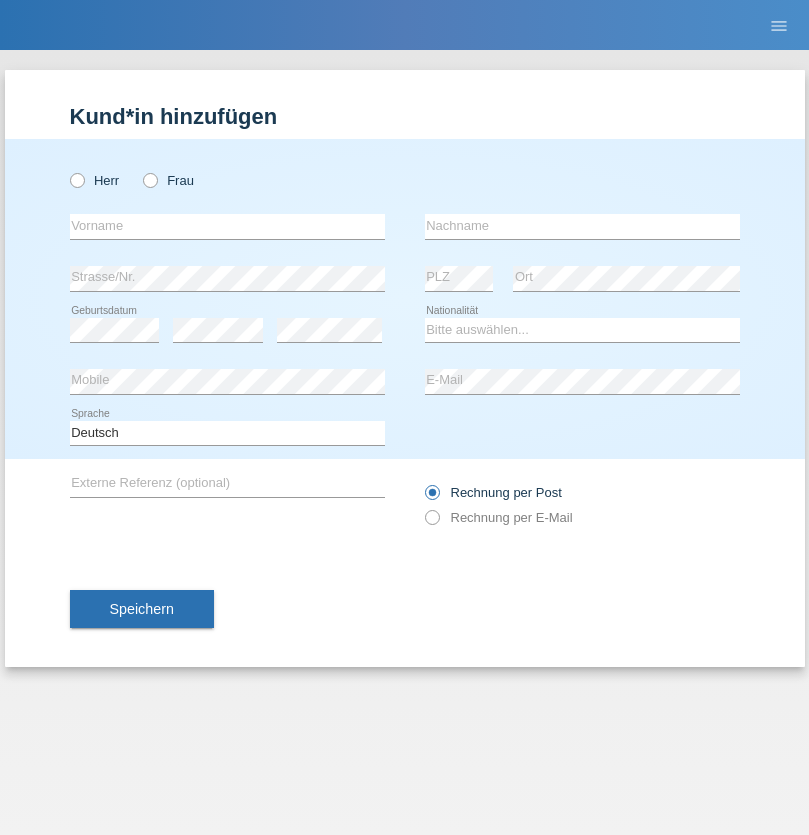 radio on "true" 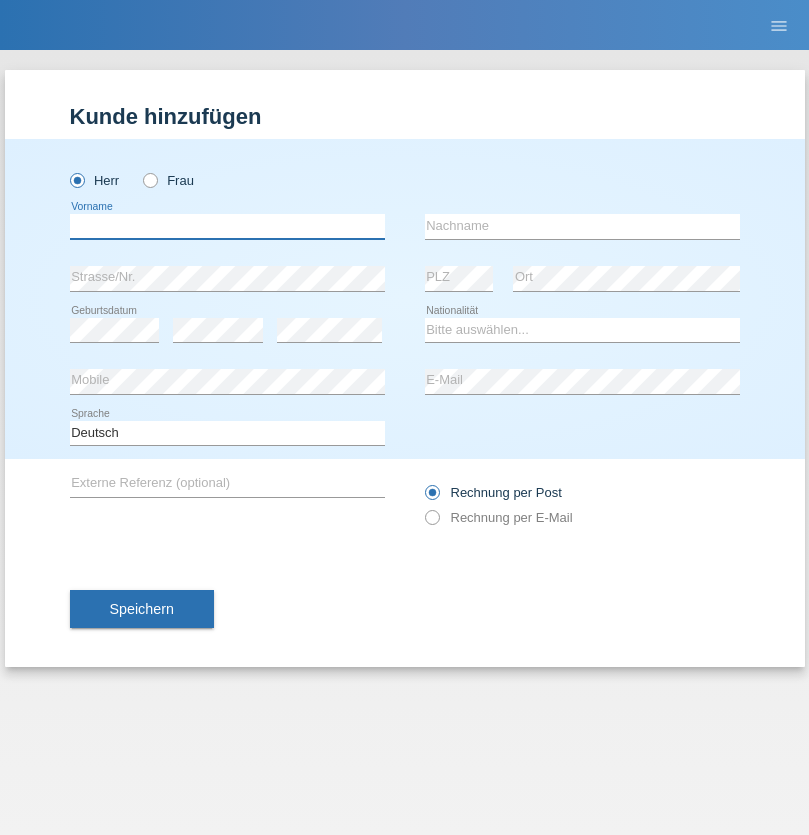 click at bounding box center (227, 226) 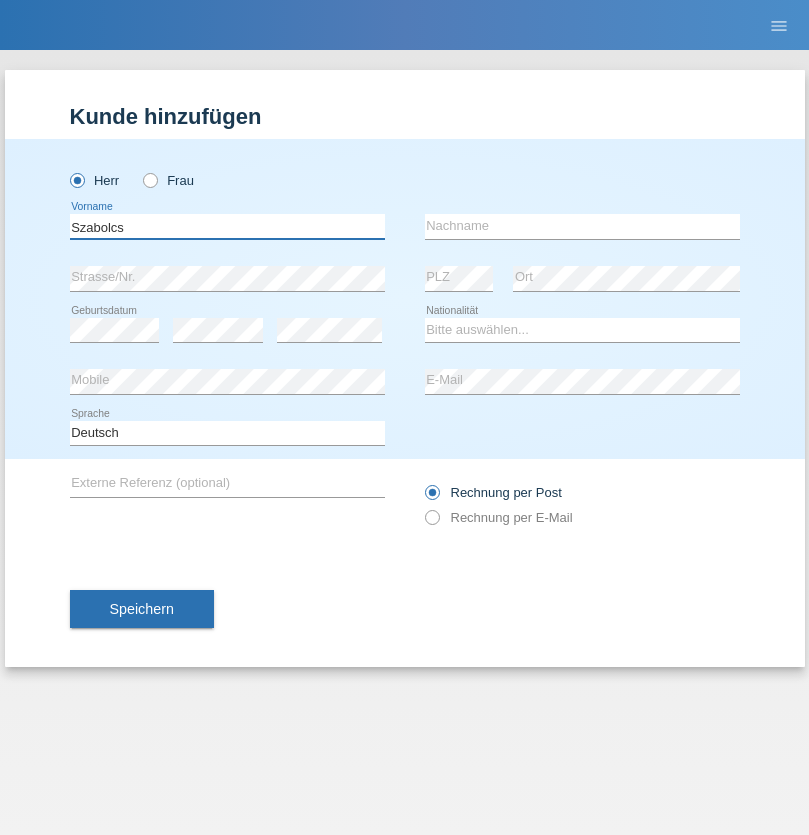 type on "Szabolcs" 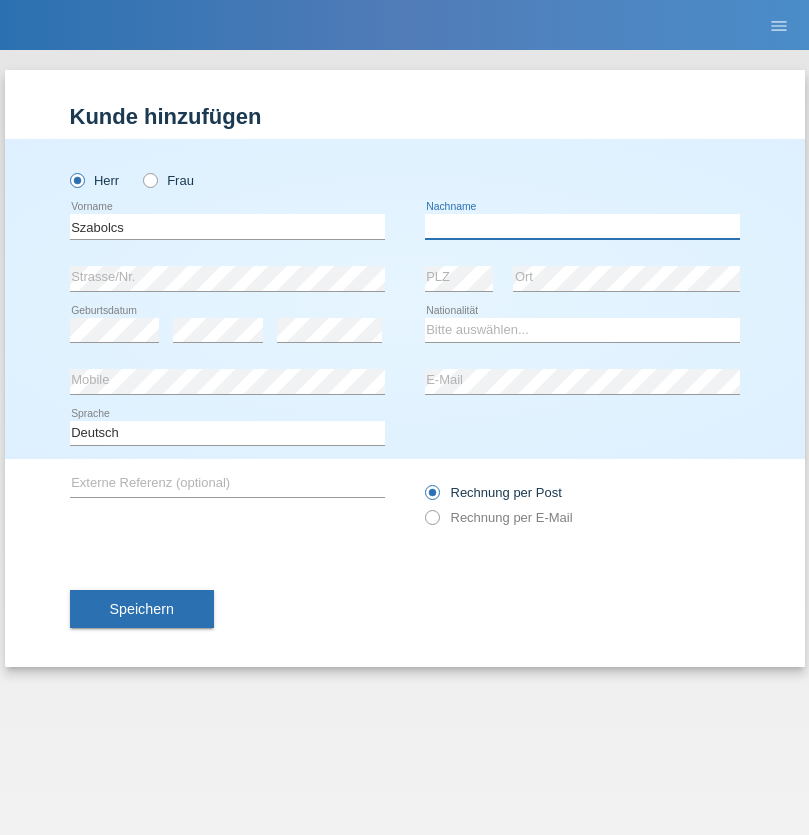 click at bounding box center (582, 226) 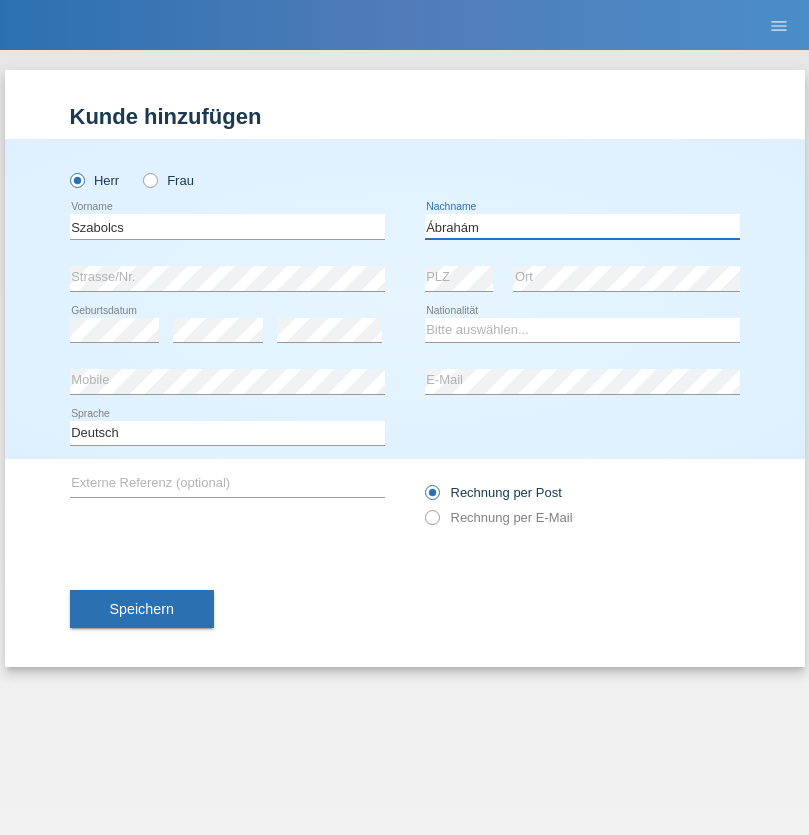 type on "Ábrahám" 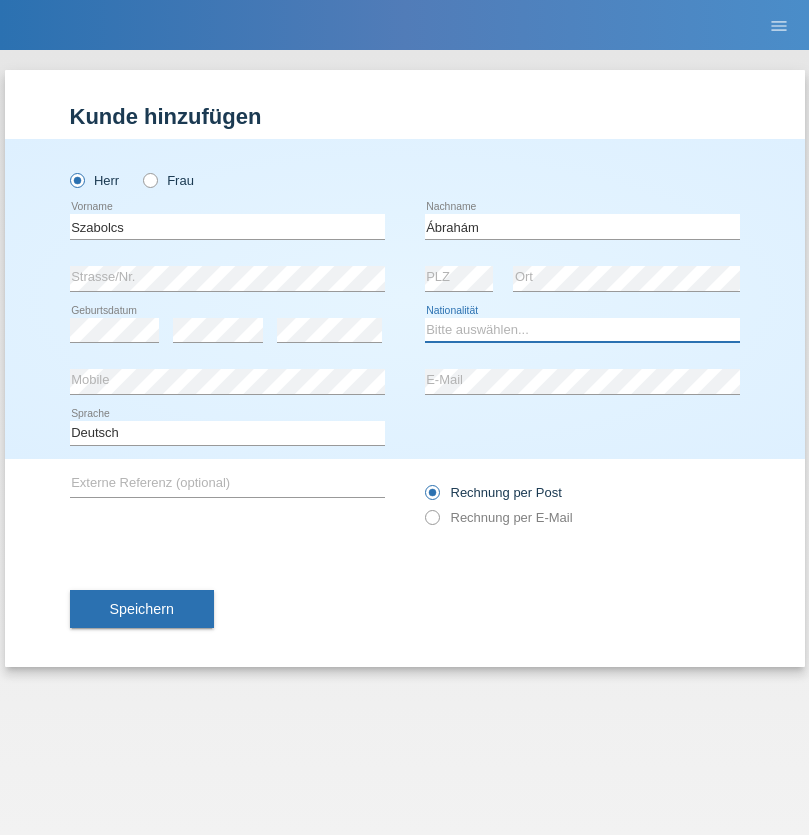 select on "HU" 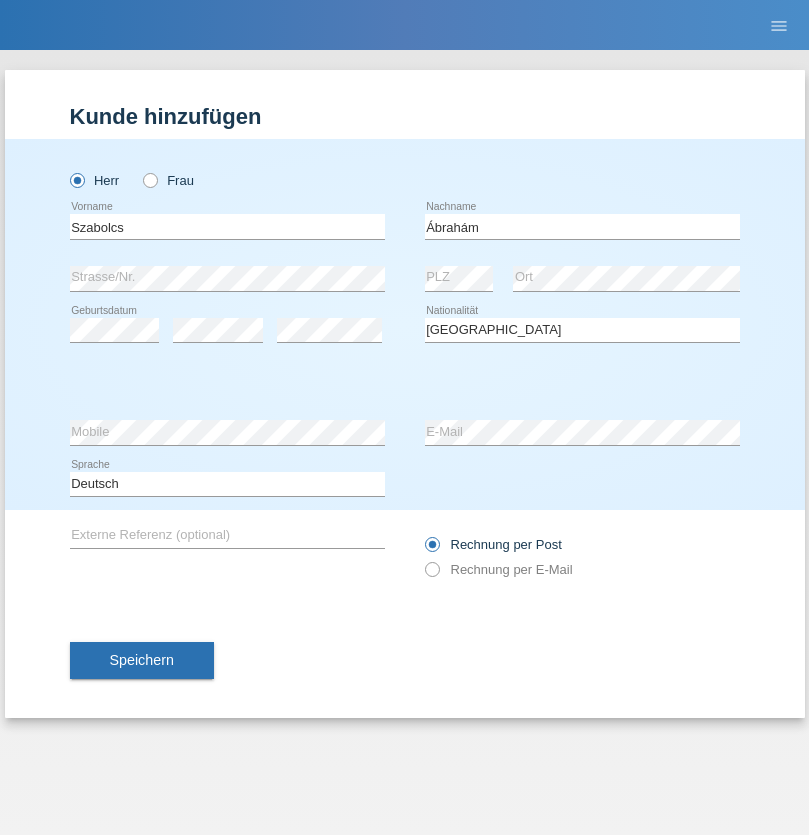 select on "C" 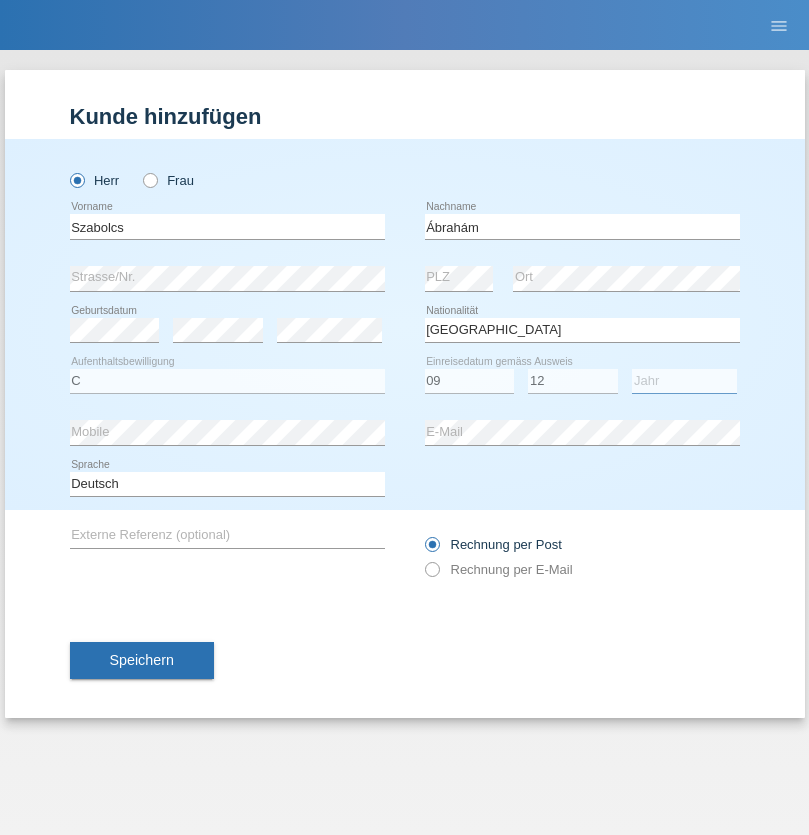 select on "2021" 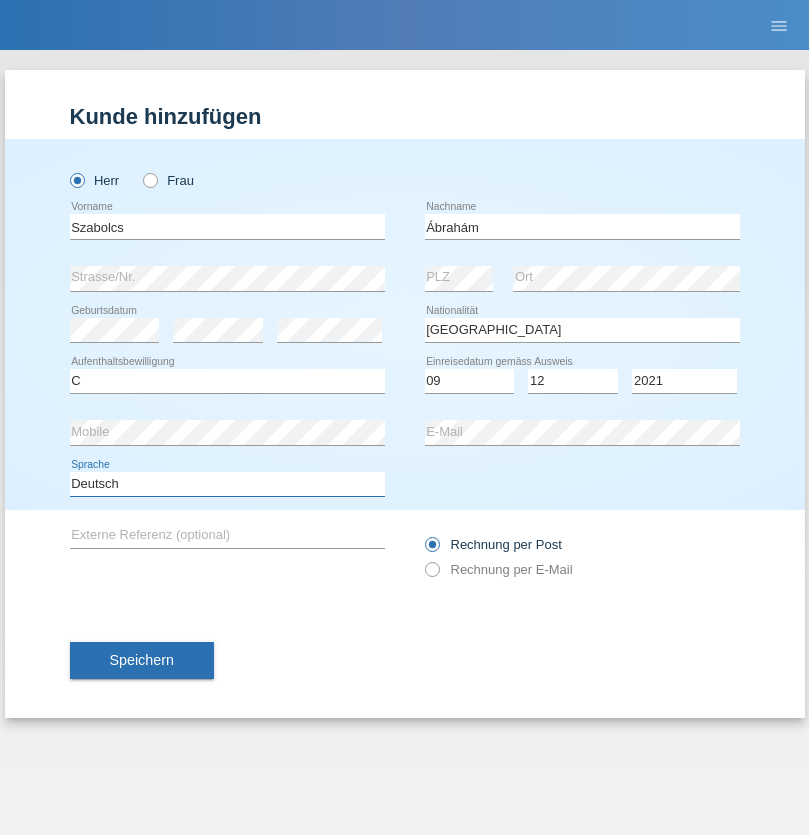select on "en" 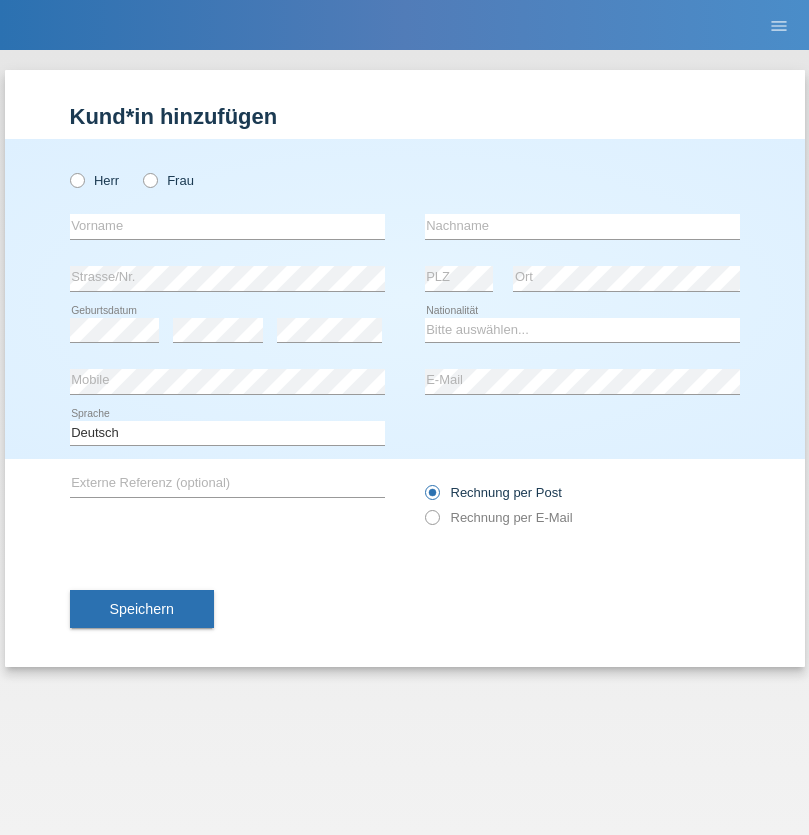 scroll, scrollTop: 0, scrollLeft: 0, axis: both 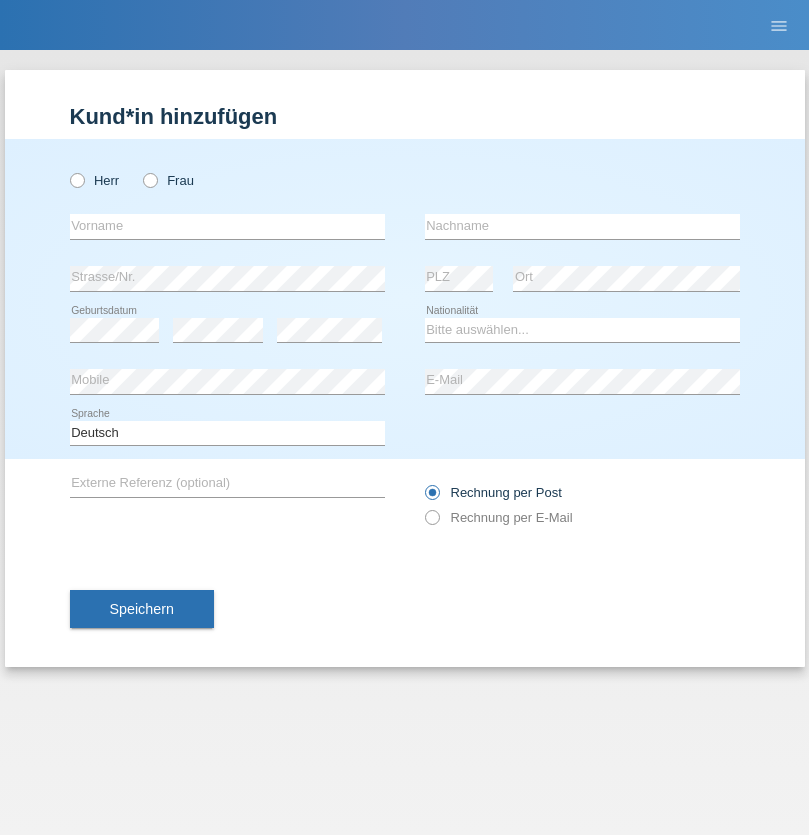 radio on "true" 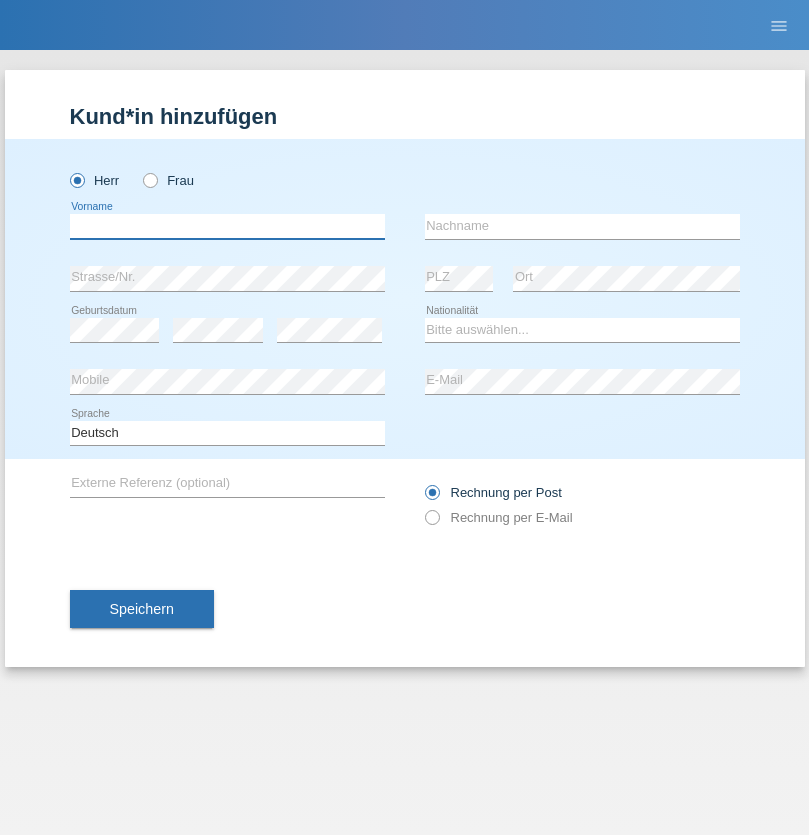 click at bounding box center [227, 226] 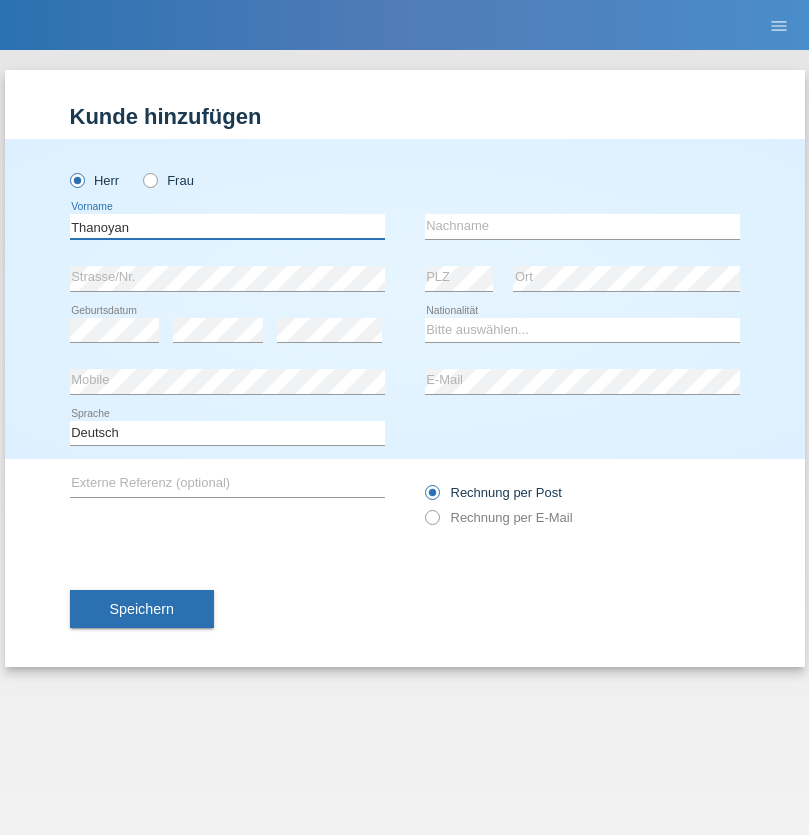 type on "Thanoyan" 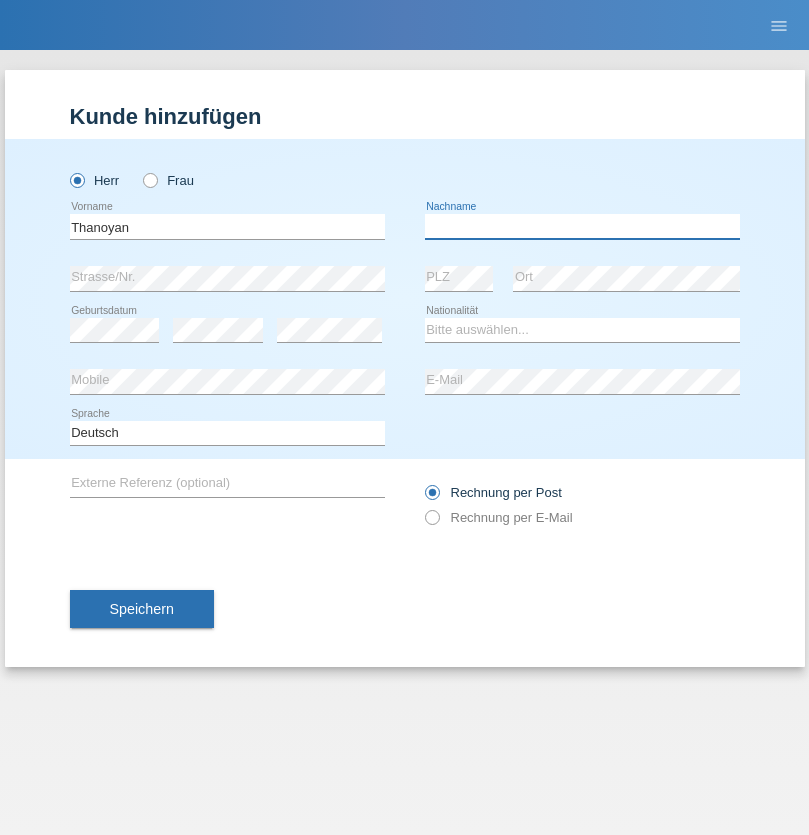 click at bounding box center [582, 226] 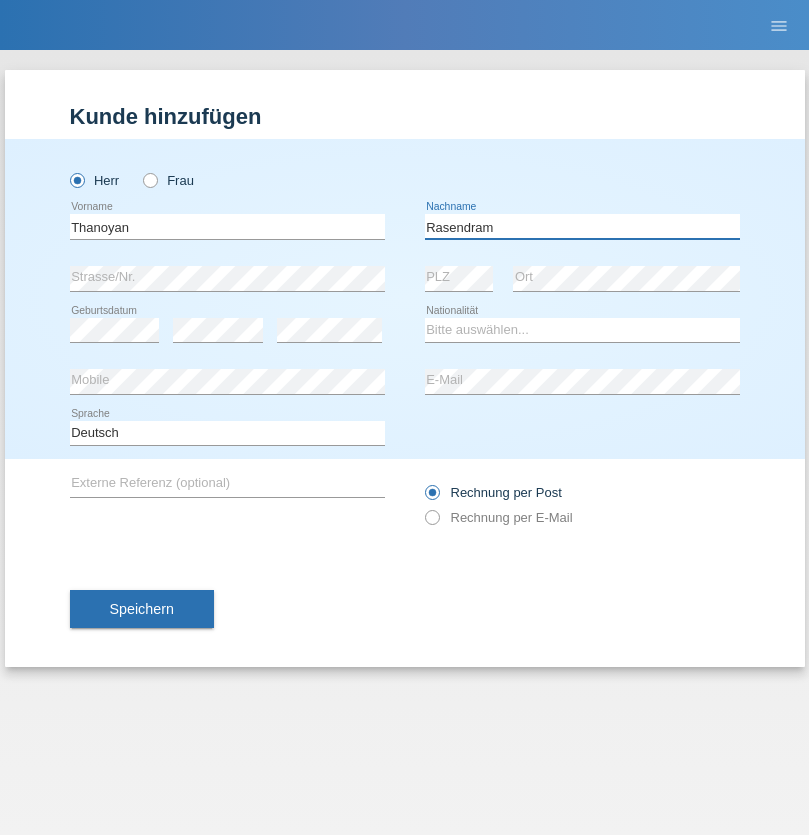 type on "Rasendram" 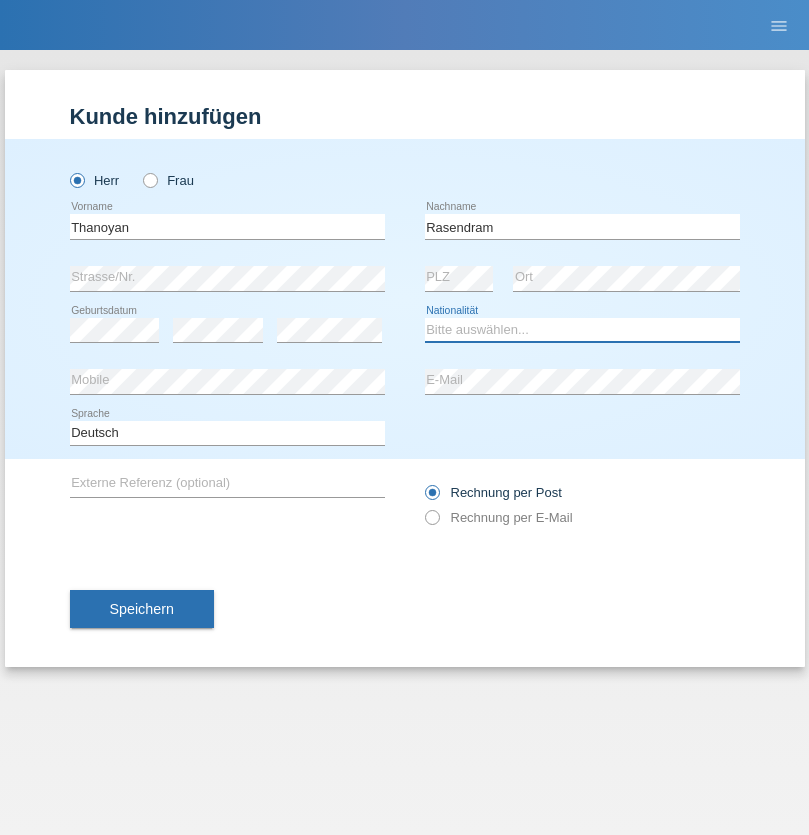 select on "LK" 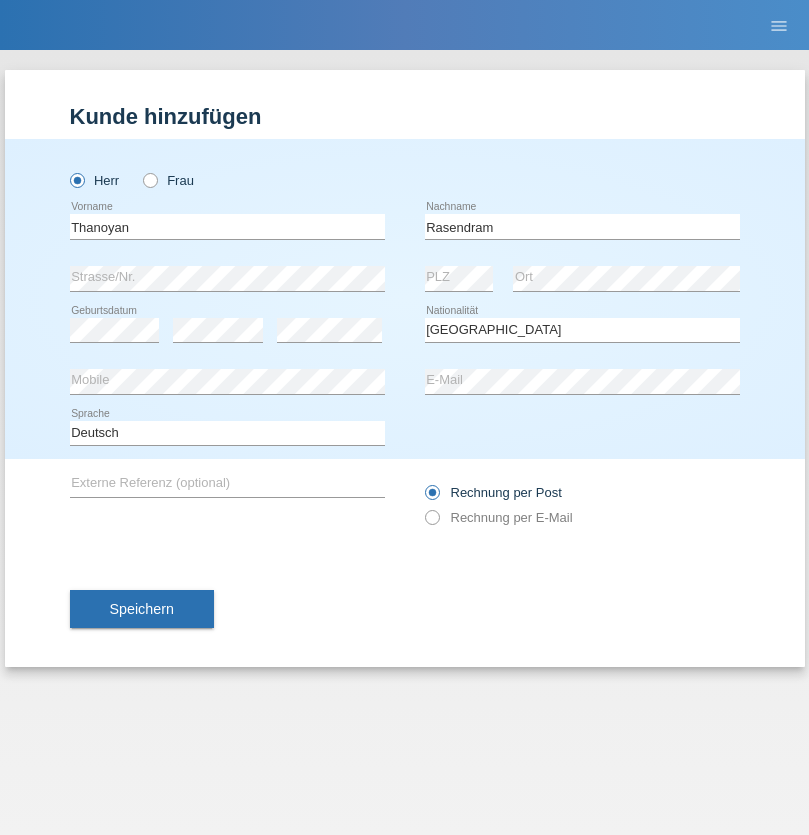 select on "C" 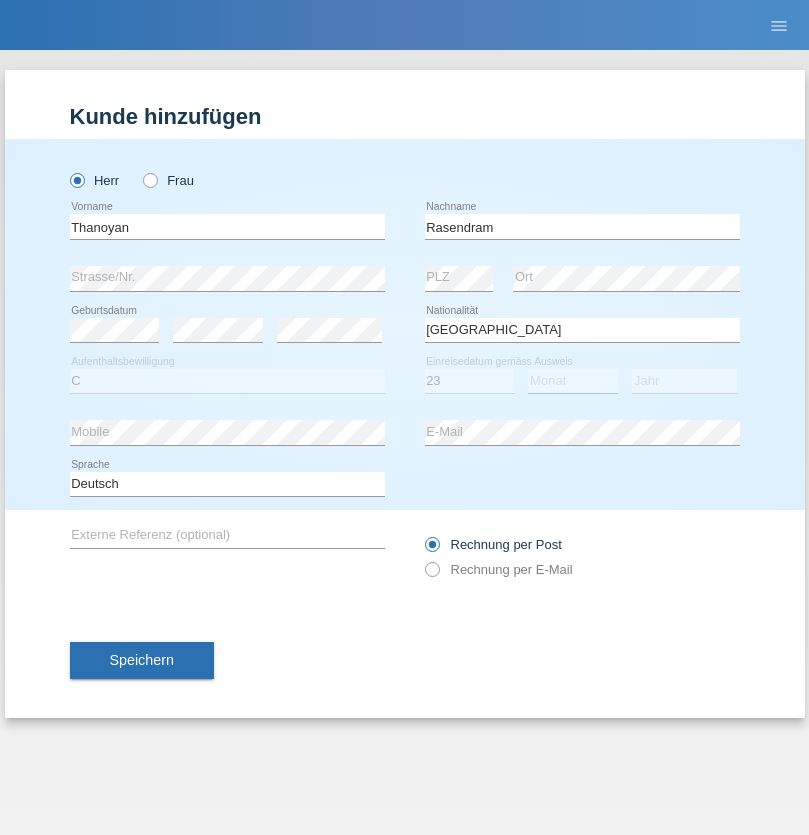 select on "02" 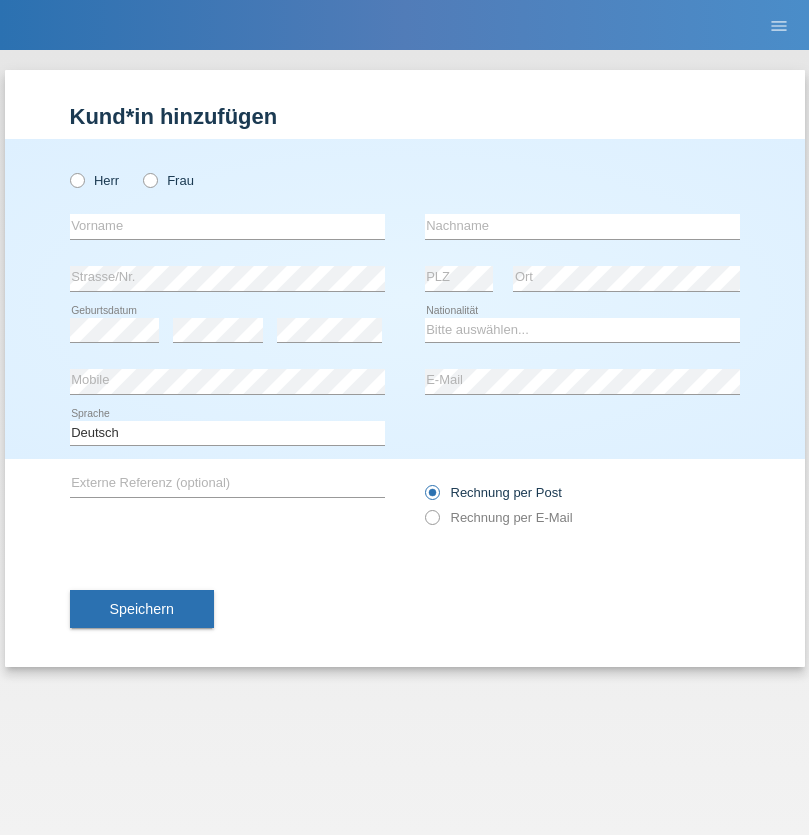 scroll, scrollTop: 0, scrollLeft: 0, axis: both 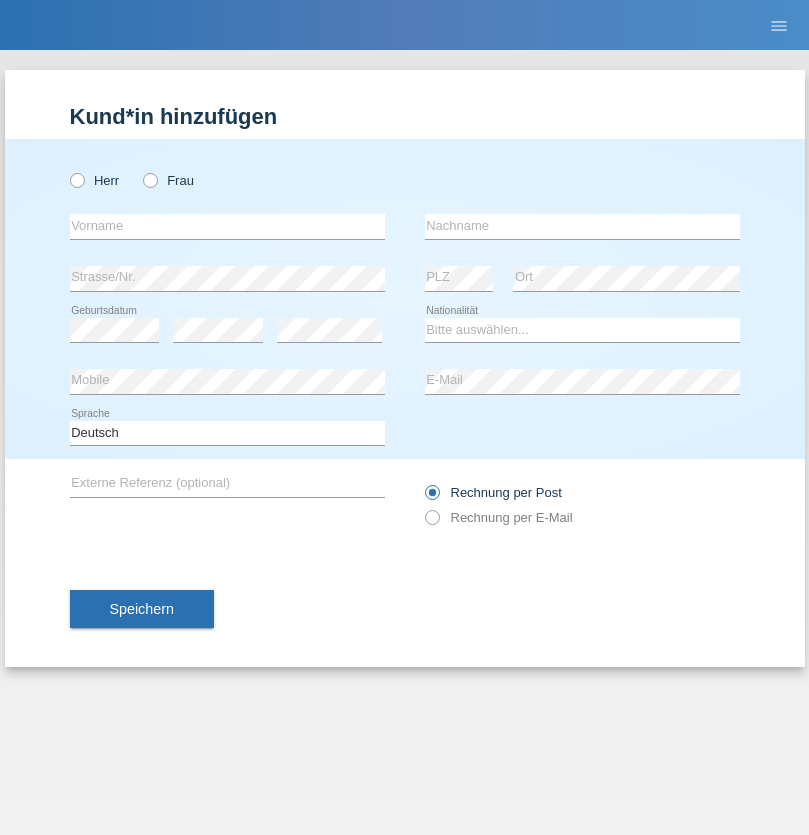 radio on "true" 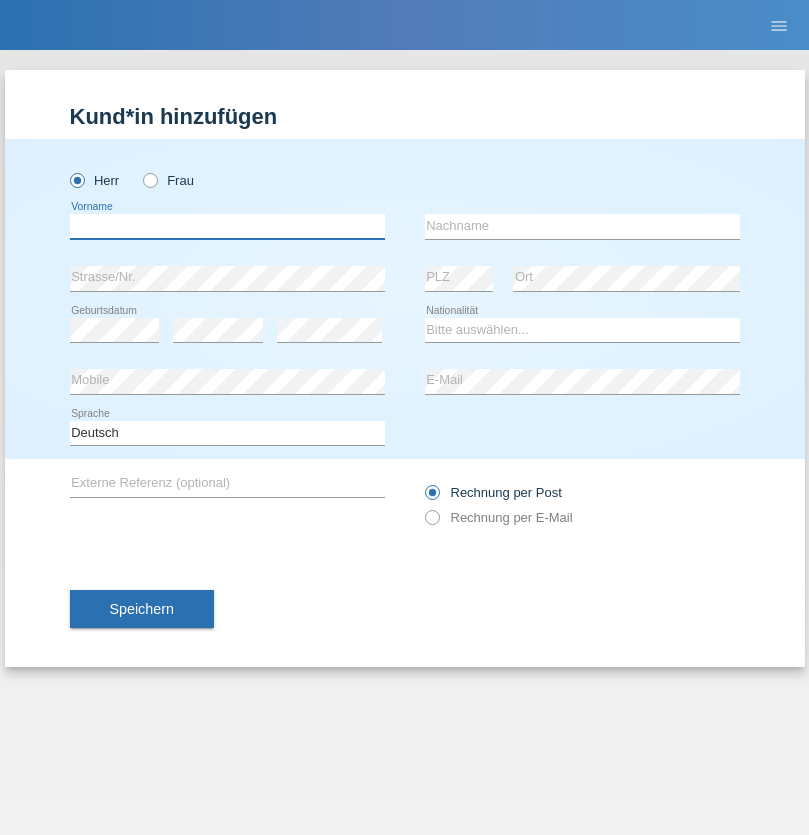 click at bounding box center [227, 226] 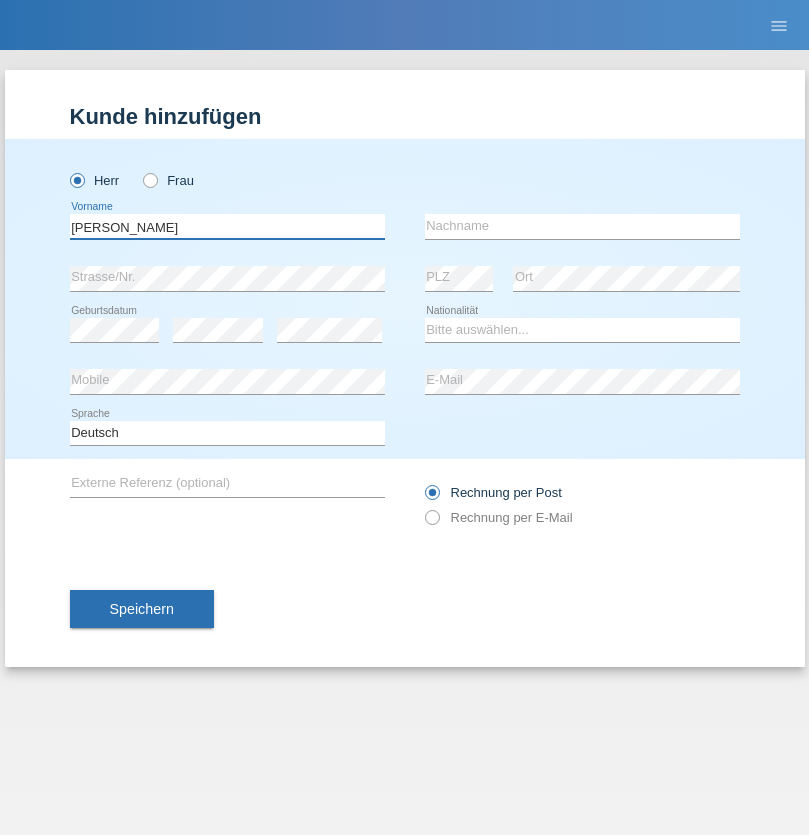 type on "[PERSON_NAME]" 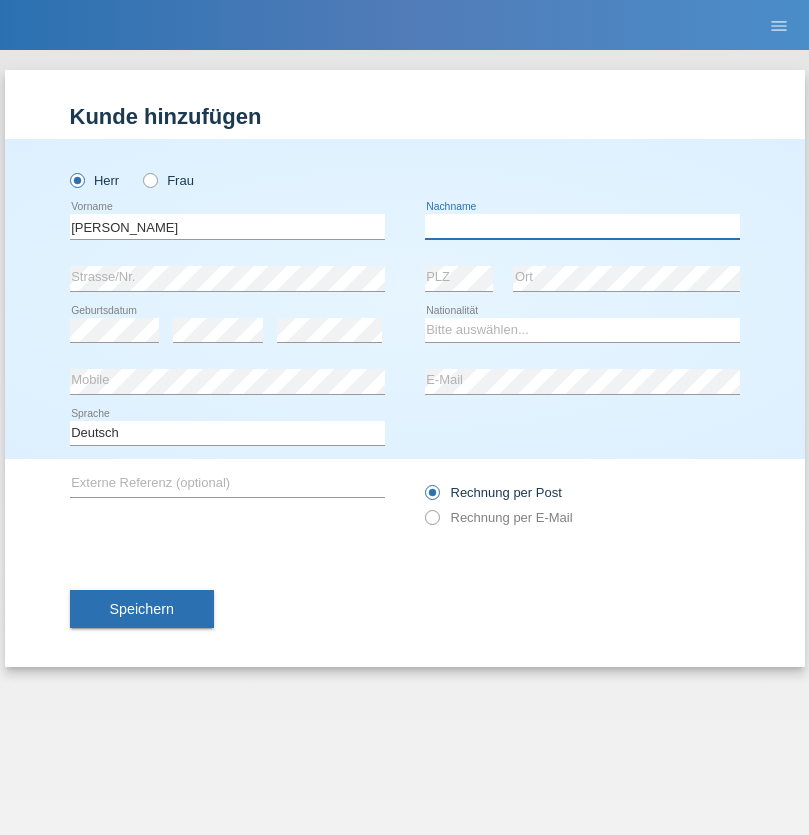 click at bounding box center [582, 226] 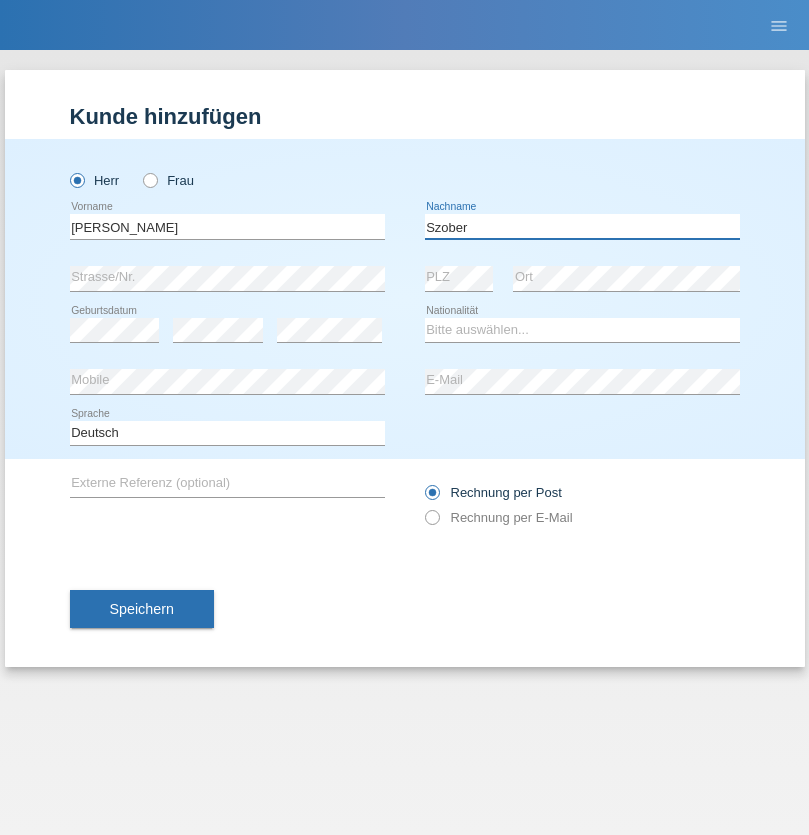 type on "Szober" 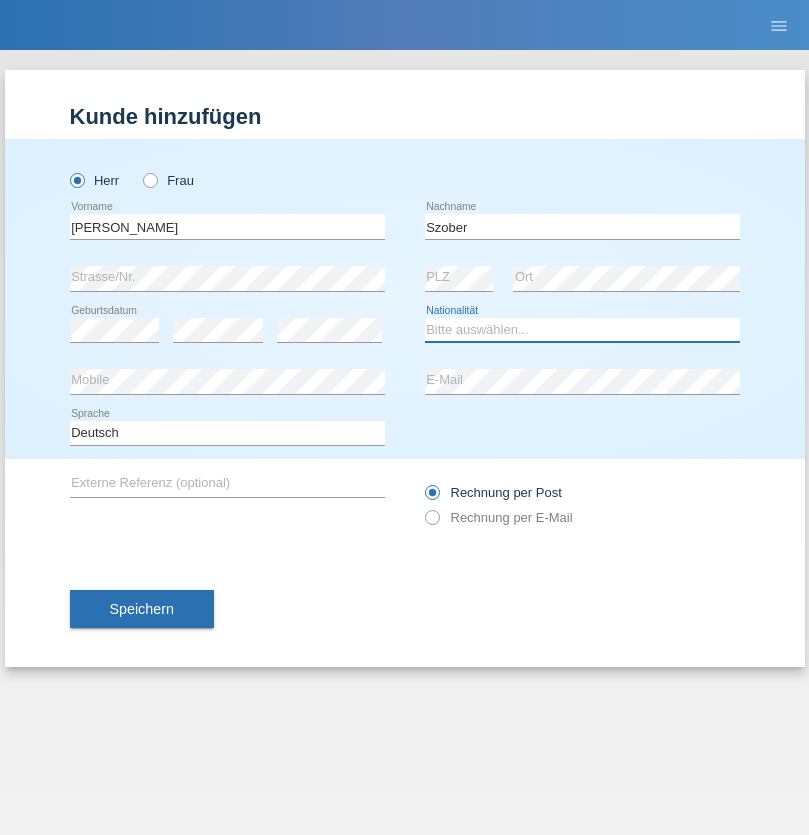 select on "PL" 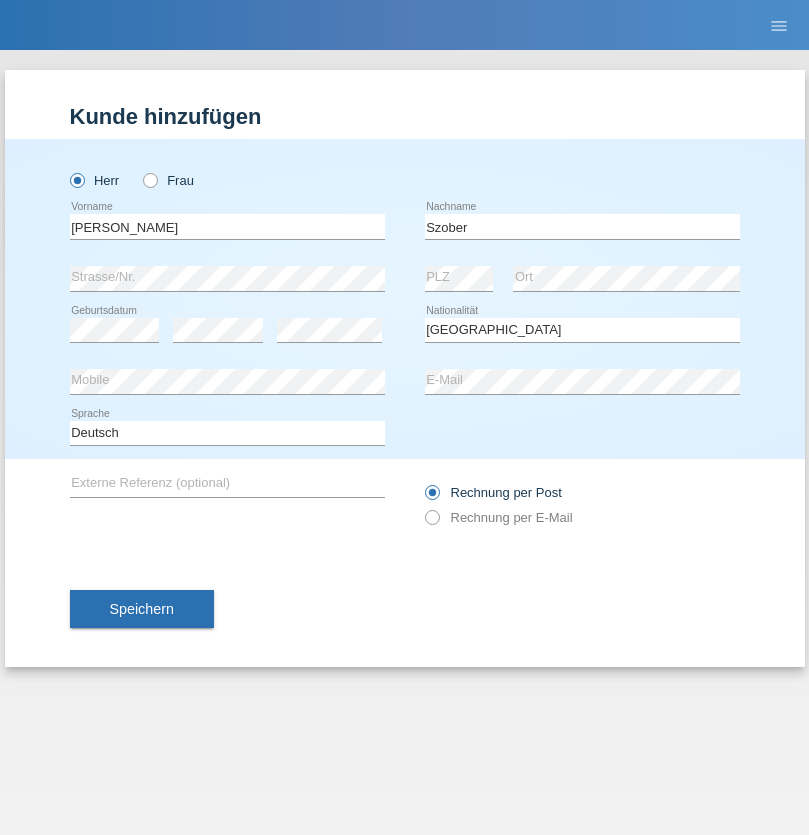 select on "C" 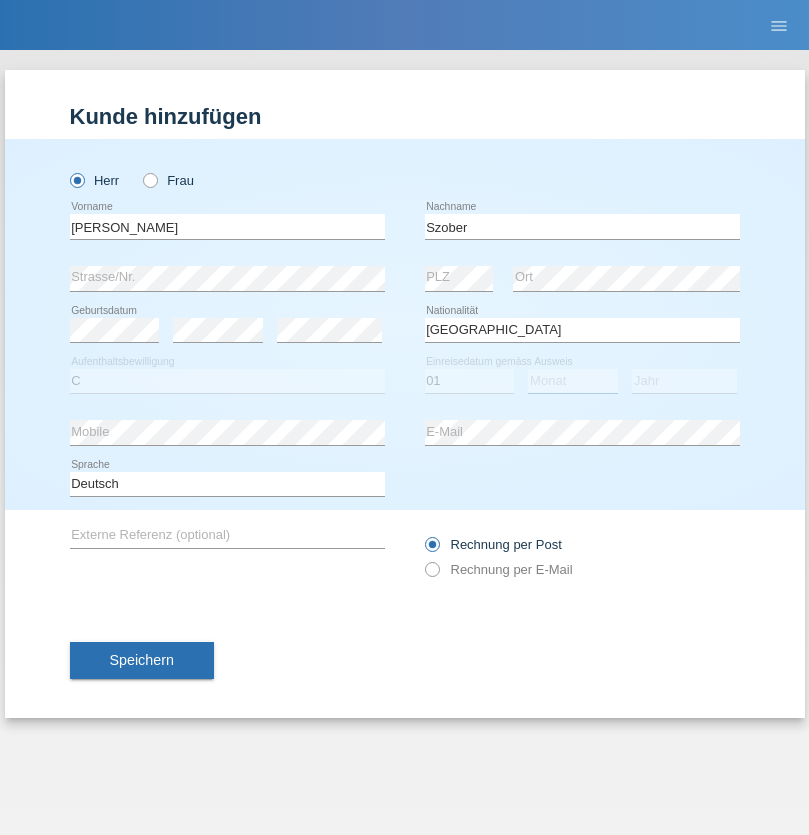 select on "05" 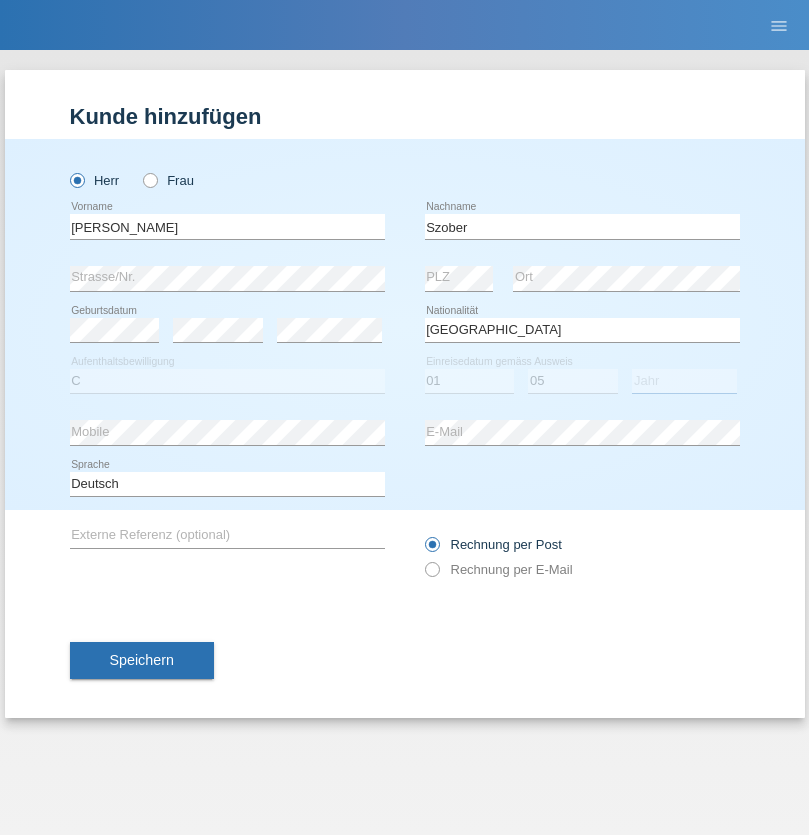 select on "2021" 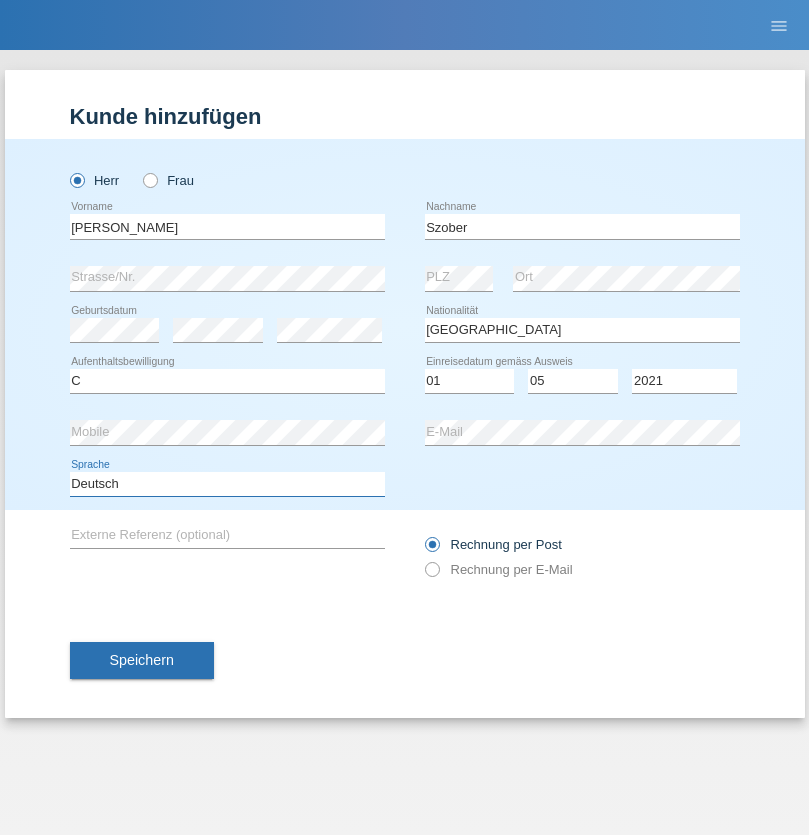 select on "en" 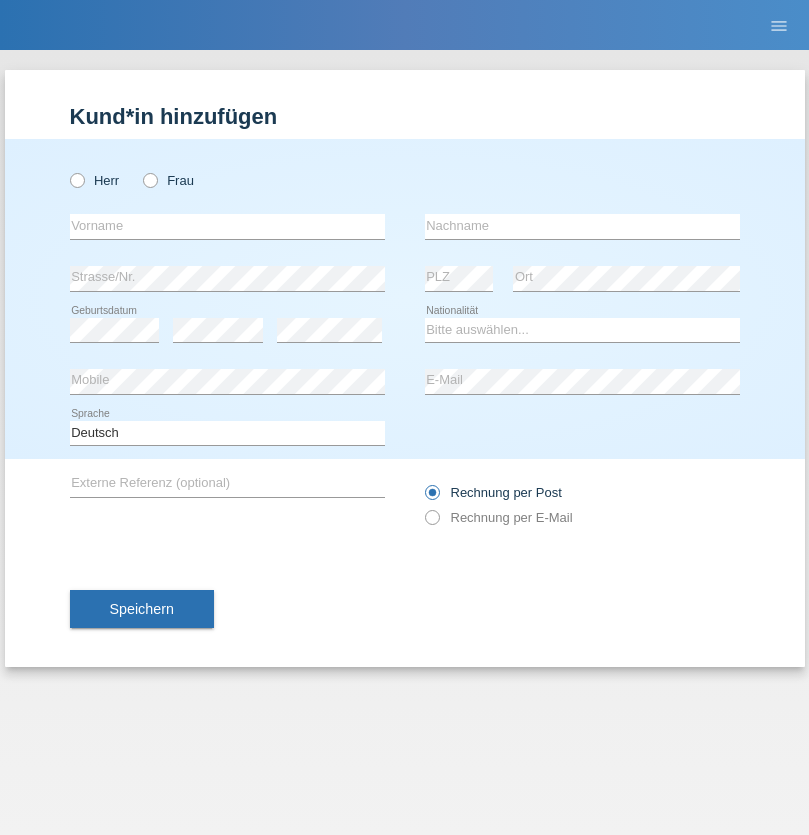scroll, scrollTop: 0, scrollLeft: 0, axis: both 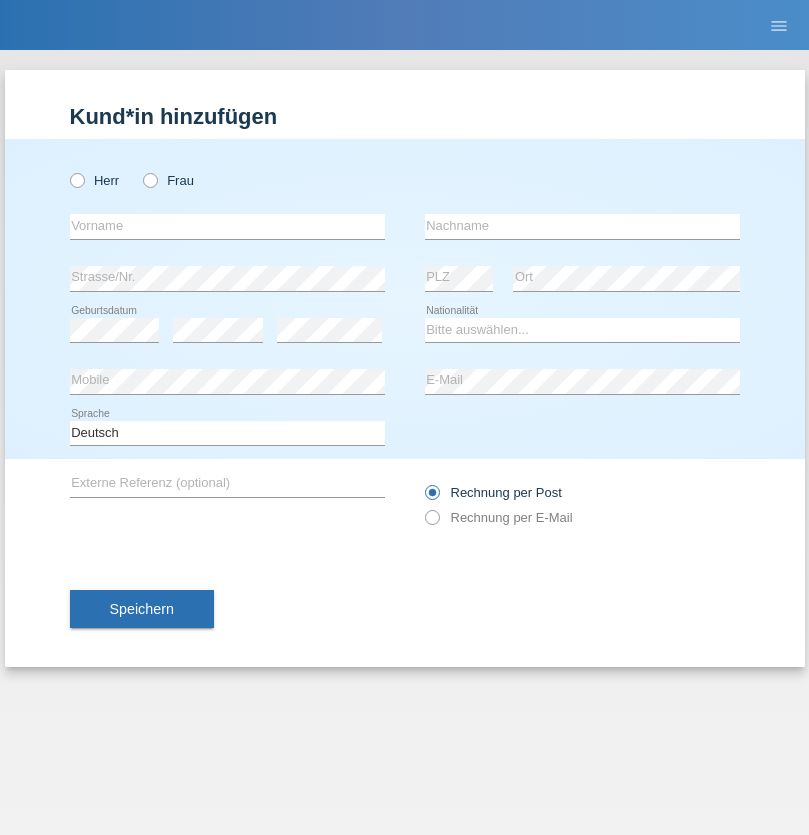 radio on "true" 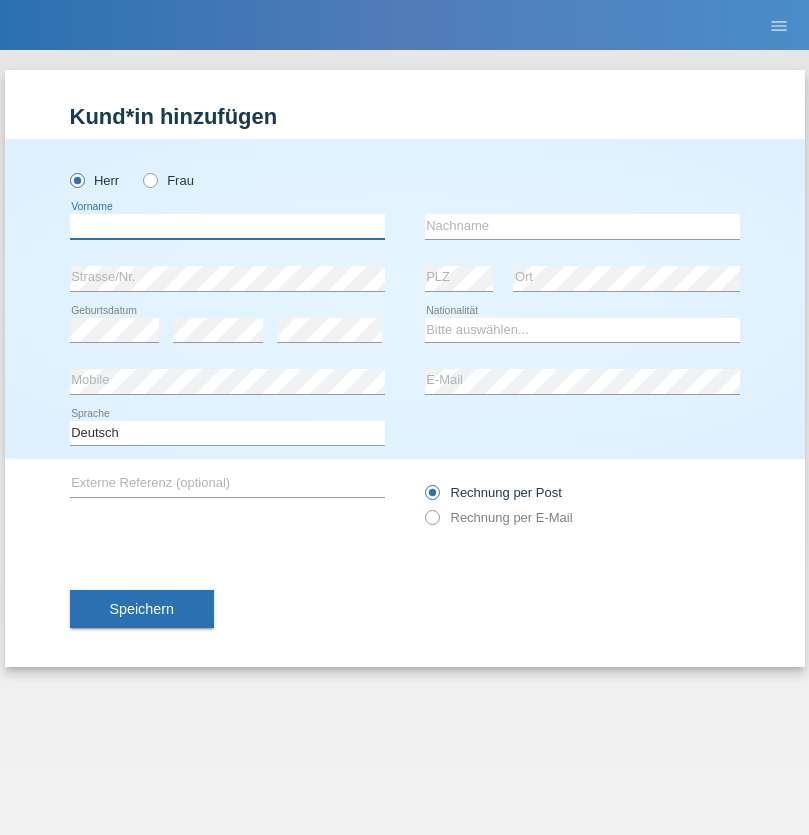 click at bounding box center [227, 226] 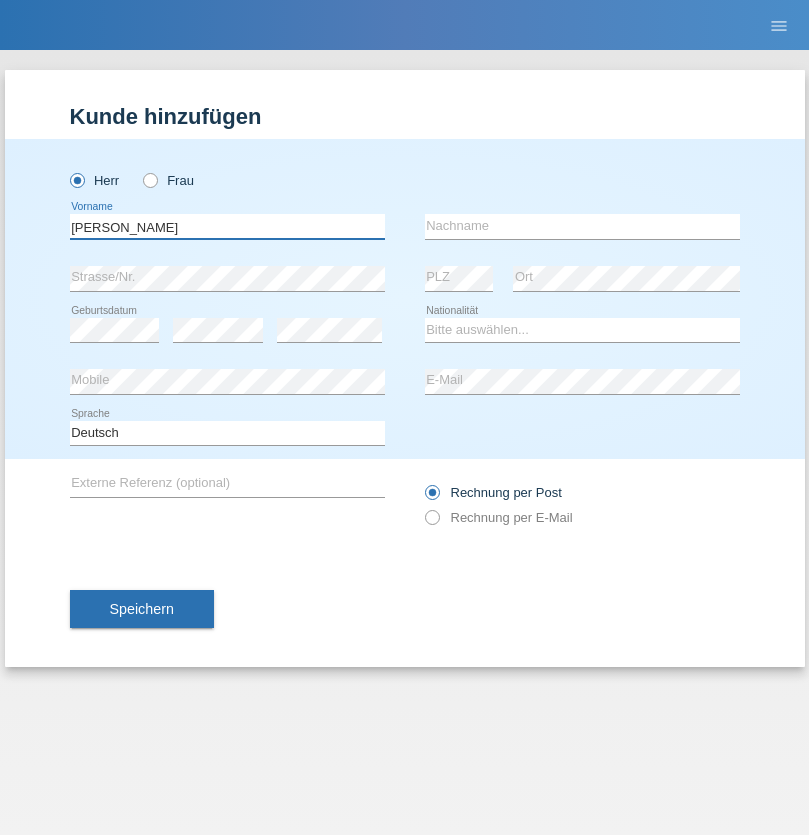 type on "[PERSON_NAME]" 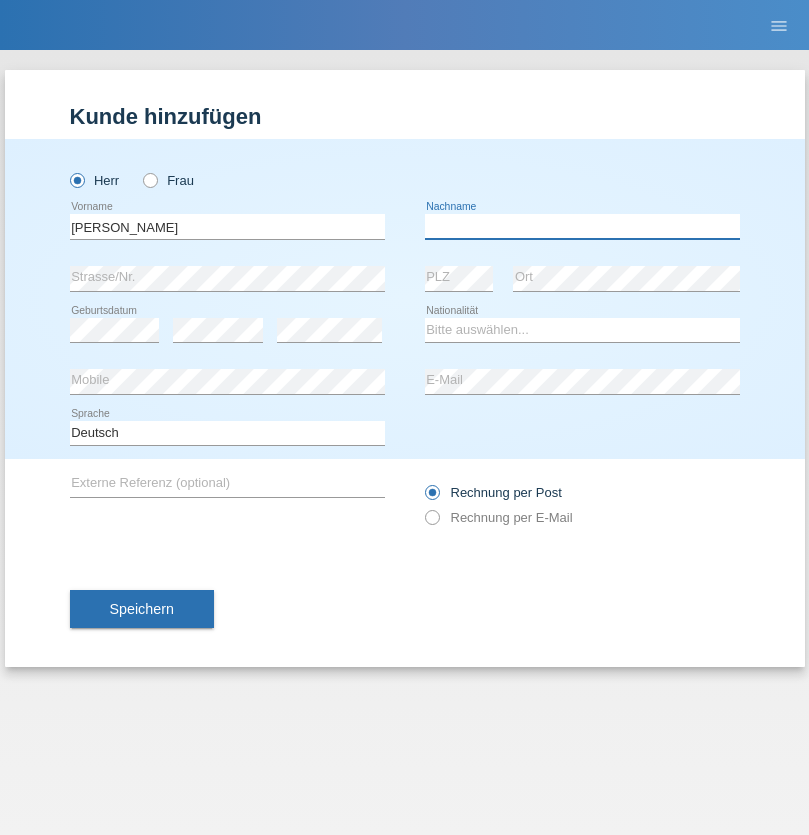 click at bounding box center (582, 226) 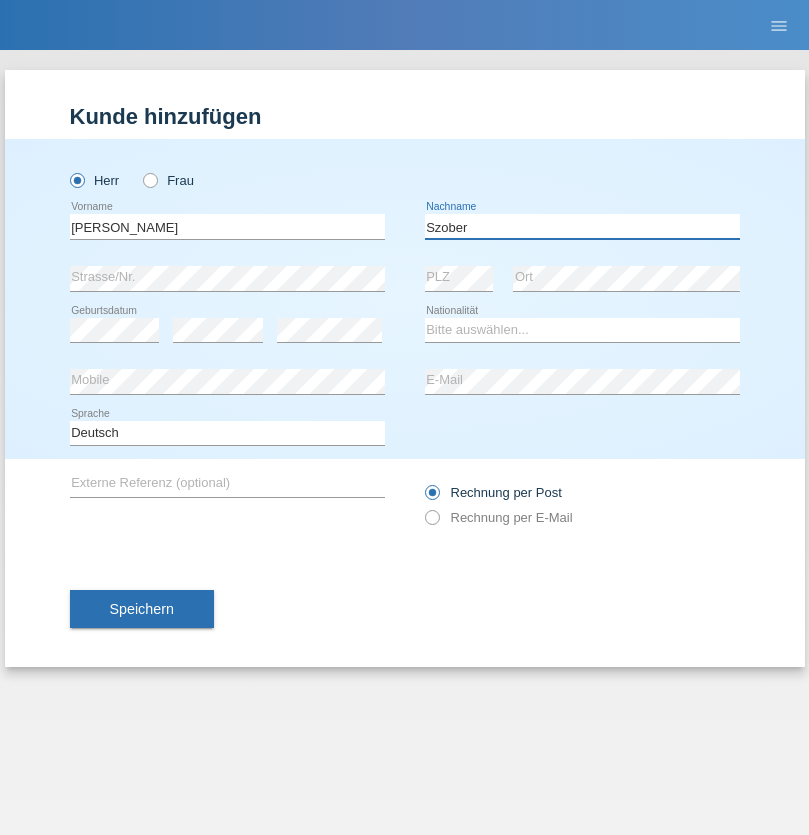 type on "Szober" 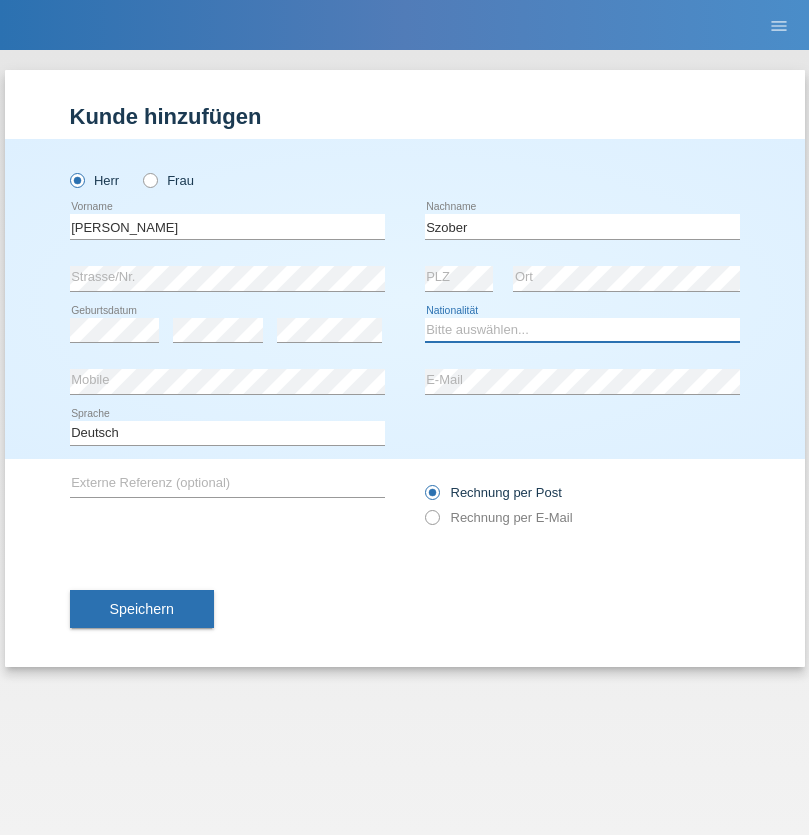 select on "PL" 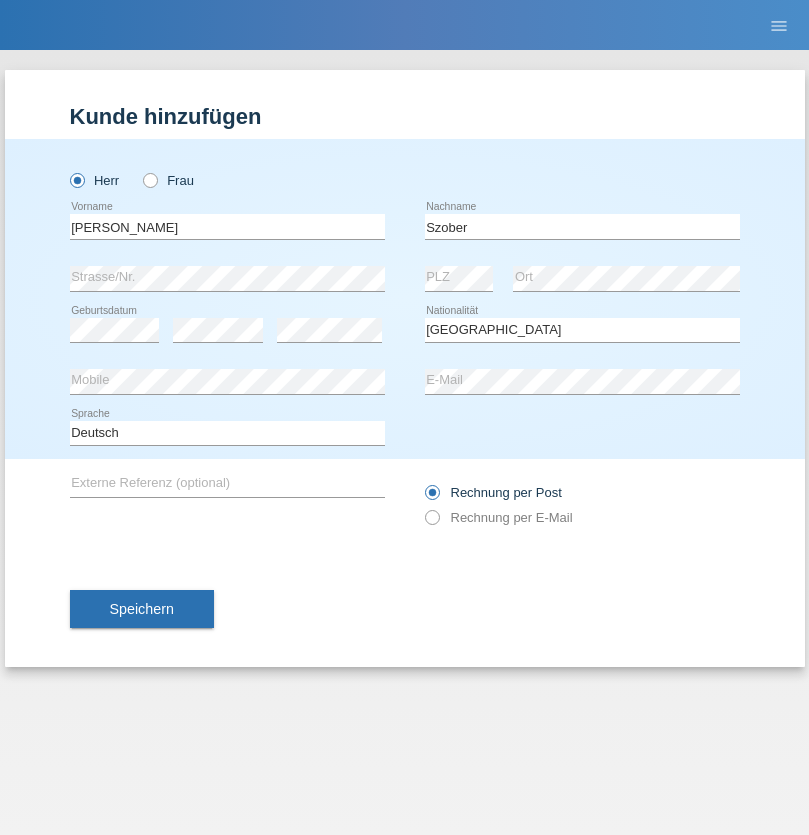 select on "C" 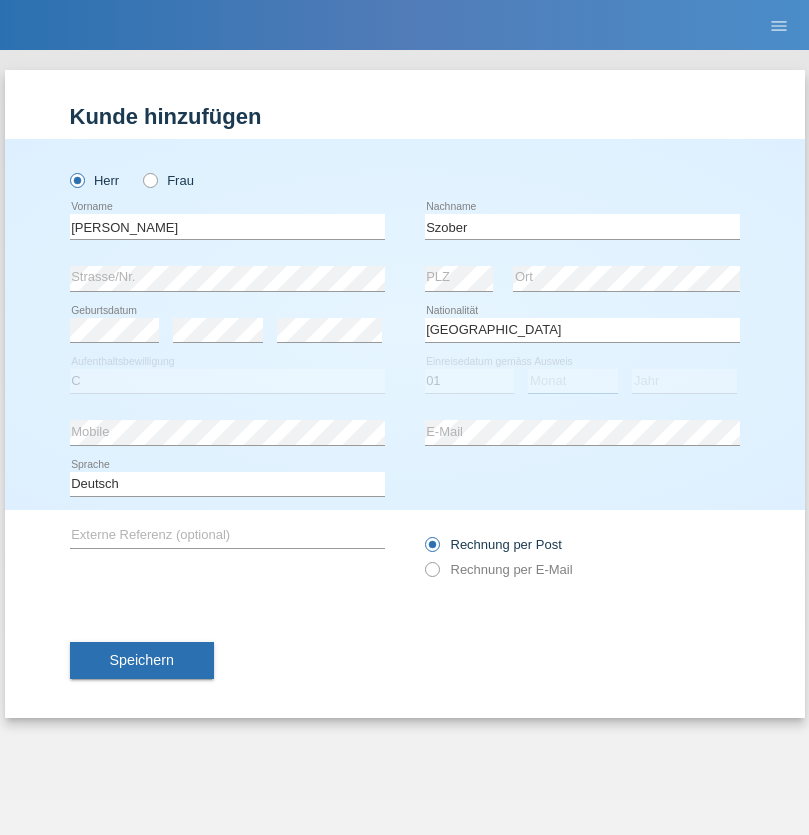 select on "05" 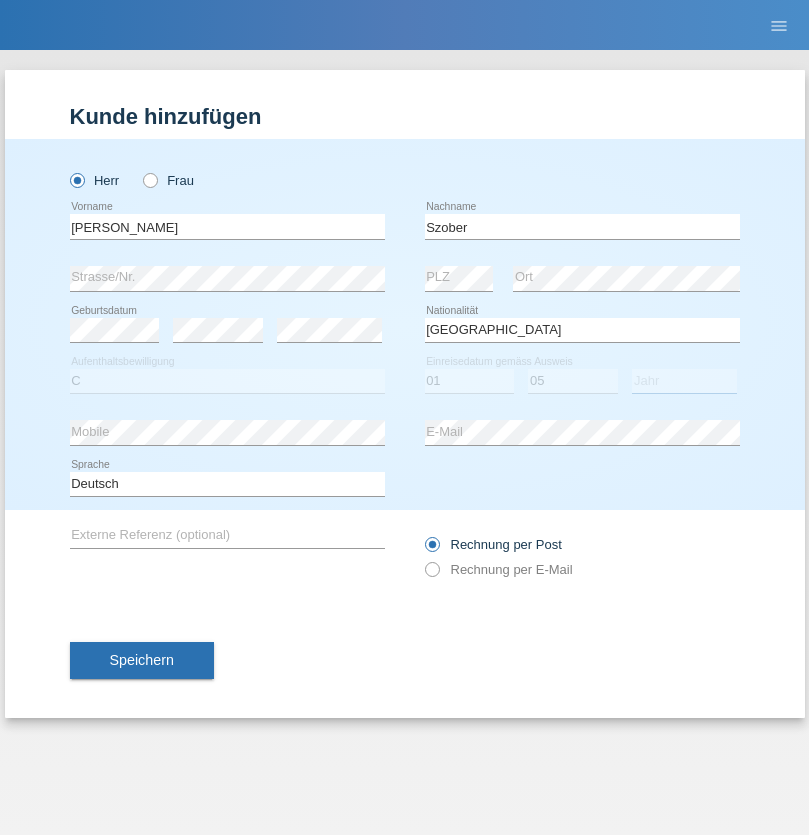 select on "2021" 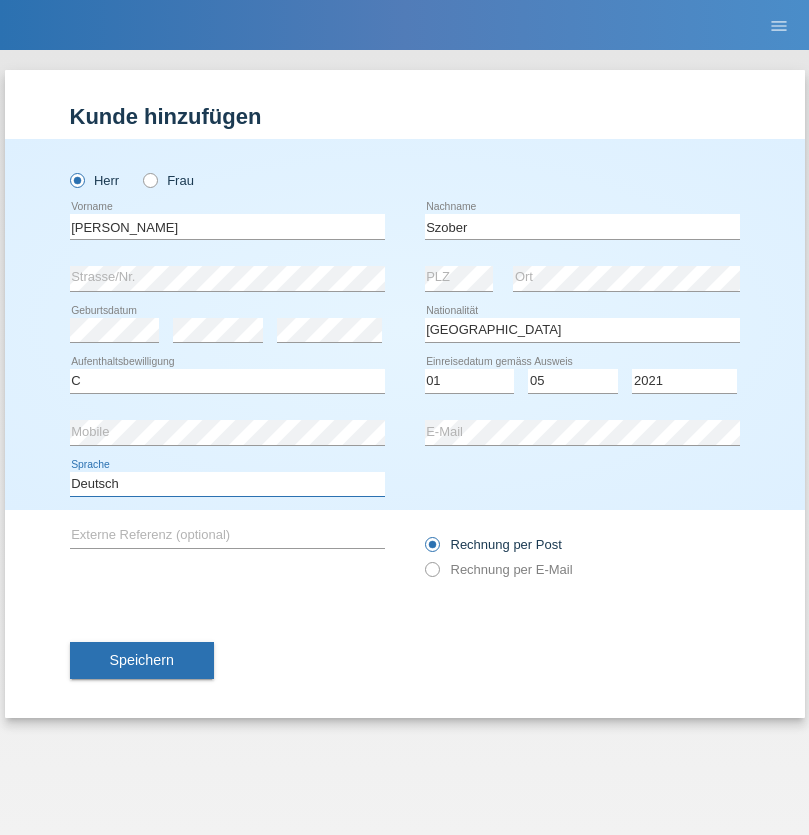 select on "en" 